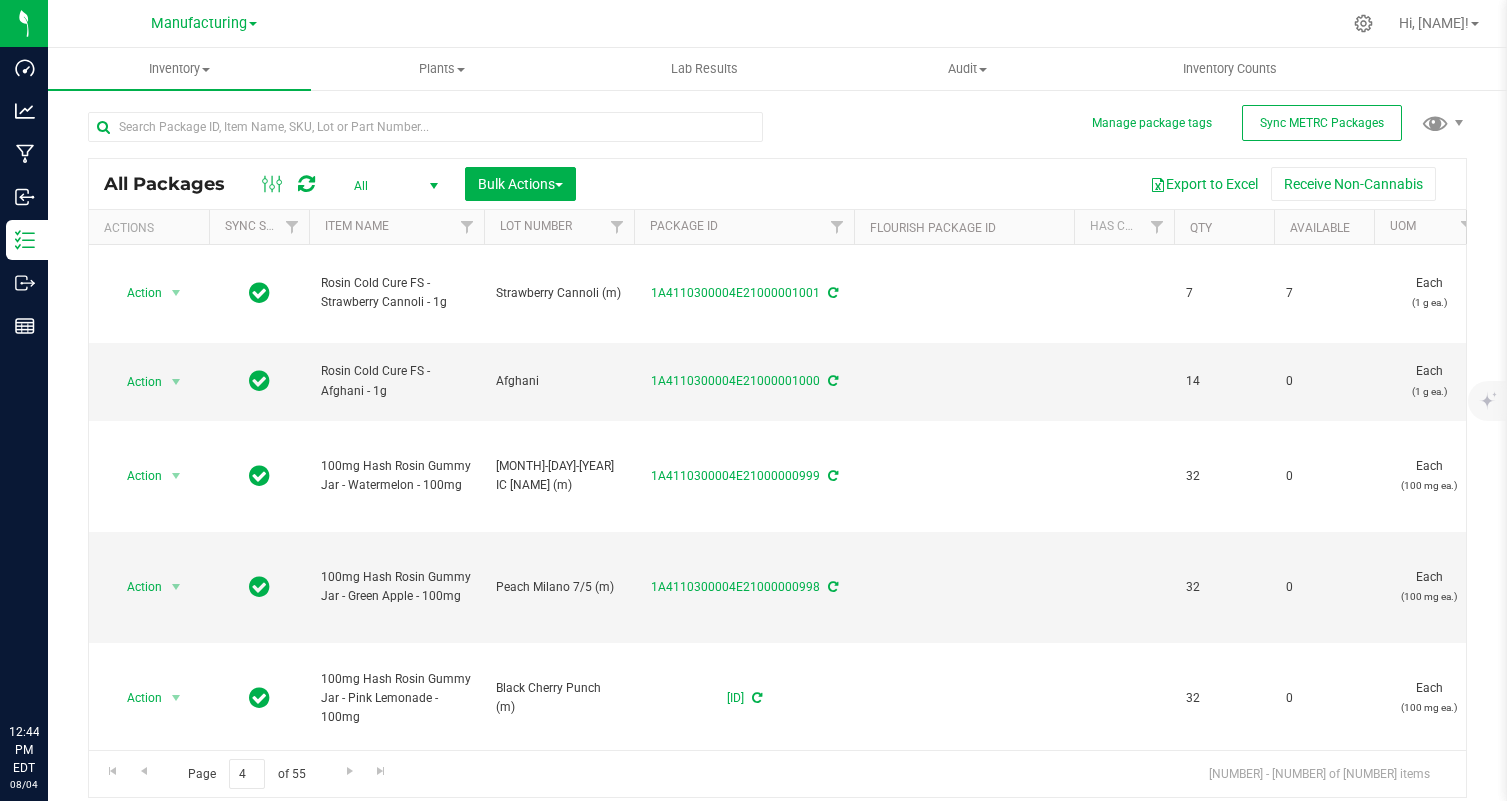 scroll, scrollTop: 0, scrollLeft: 0, axis: both 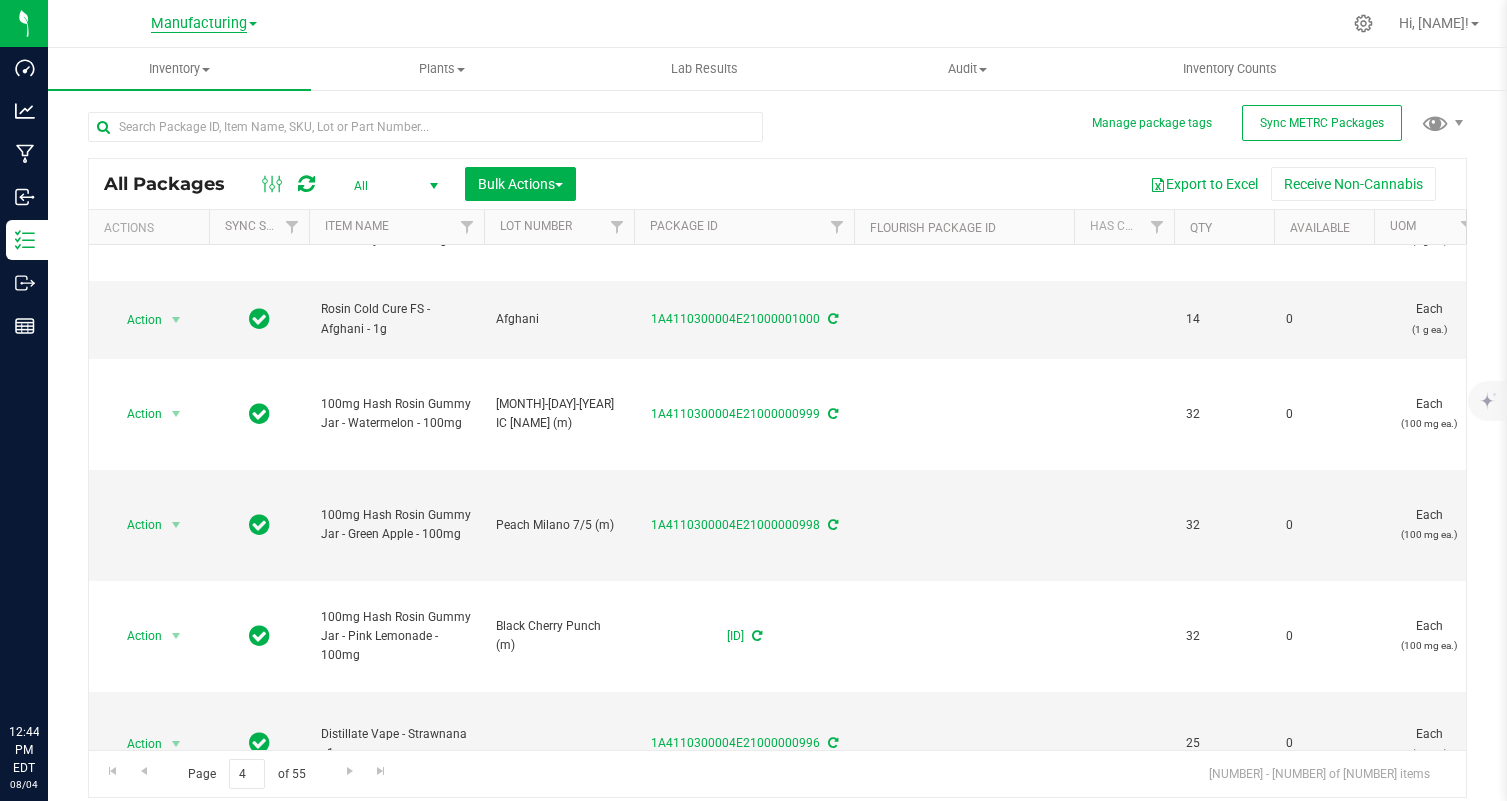 click on "Manufacturing" at bounding box center (199, 24) 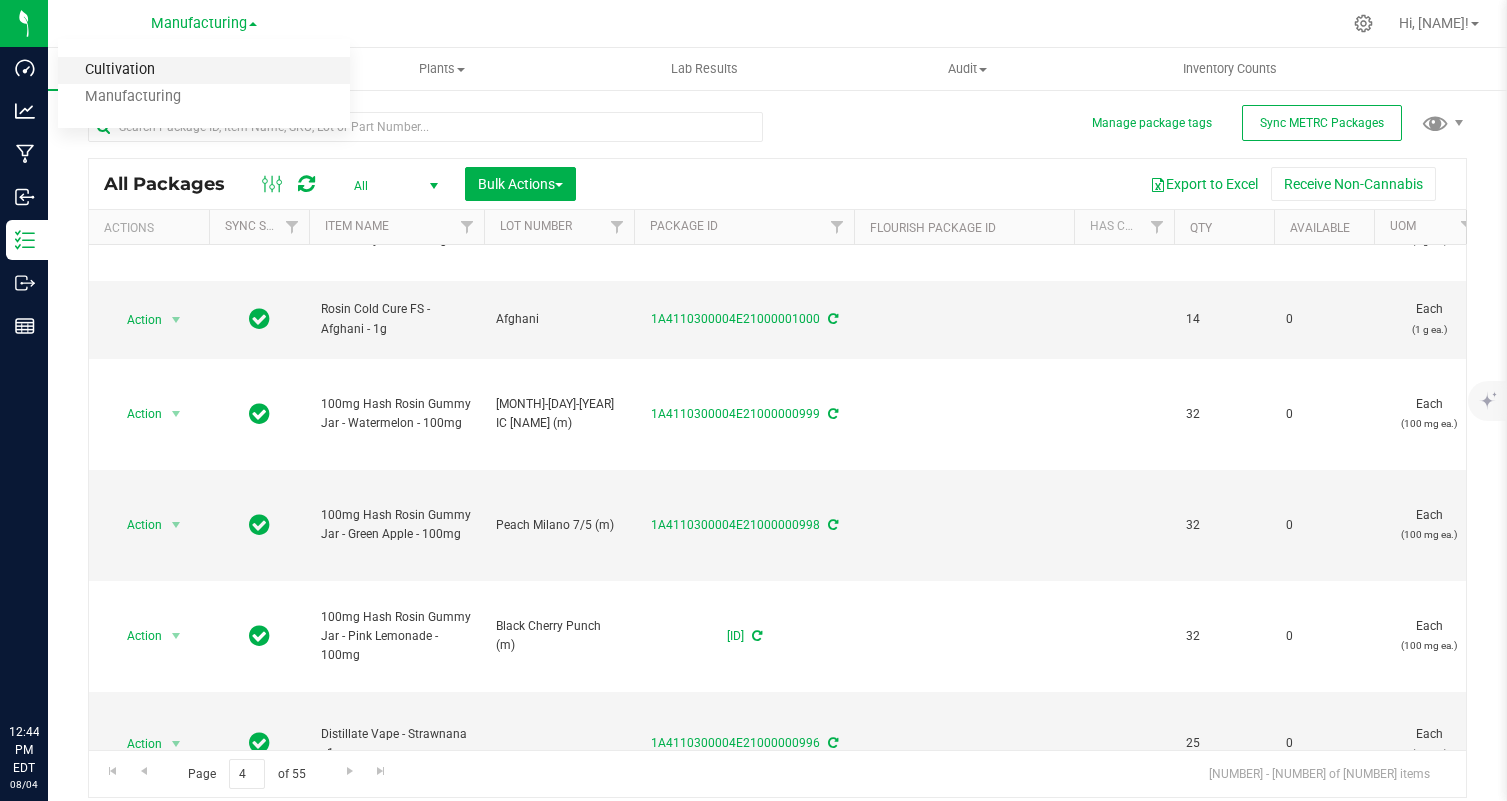 click on "Cultivation" at bounding box center (204, 70) 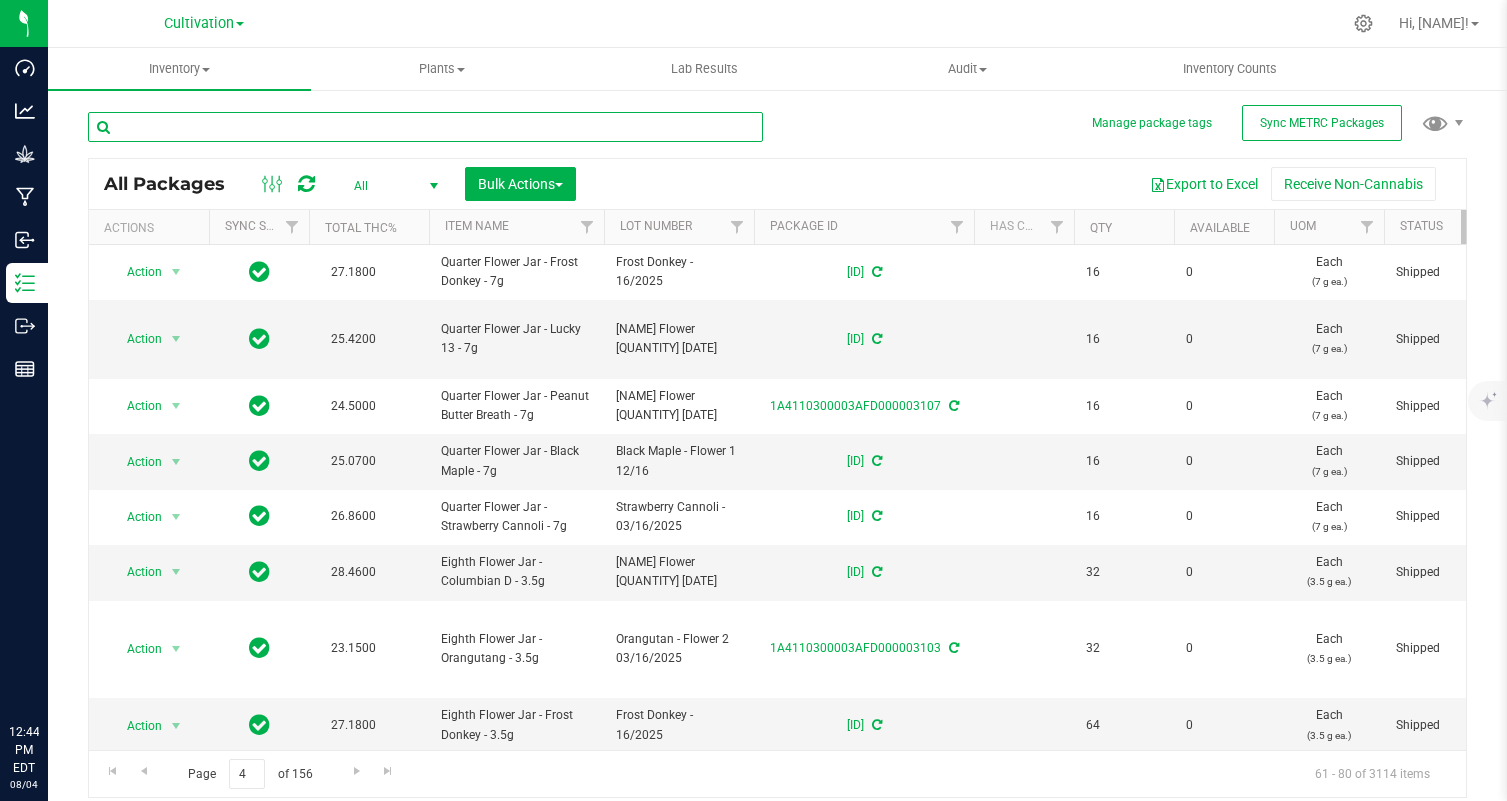 click at bounding box center [425, 127] 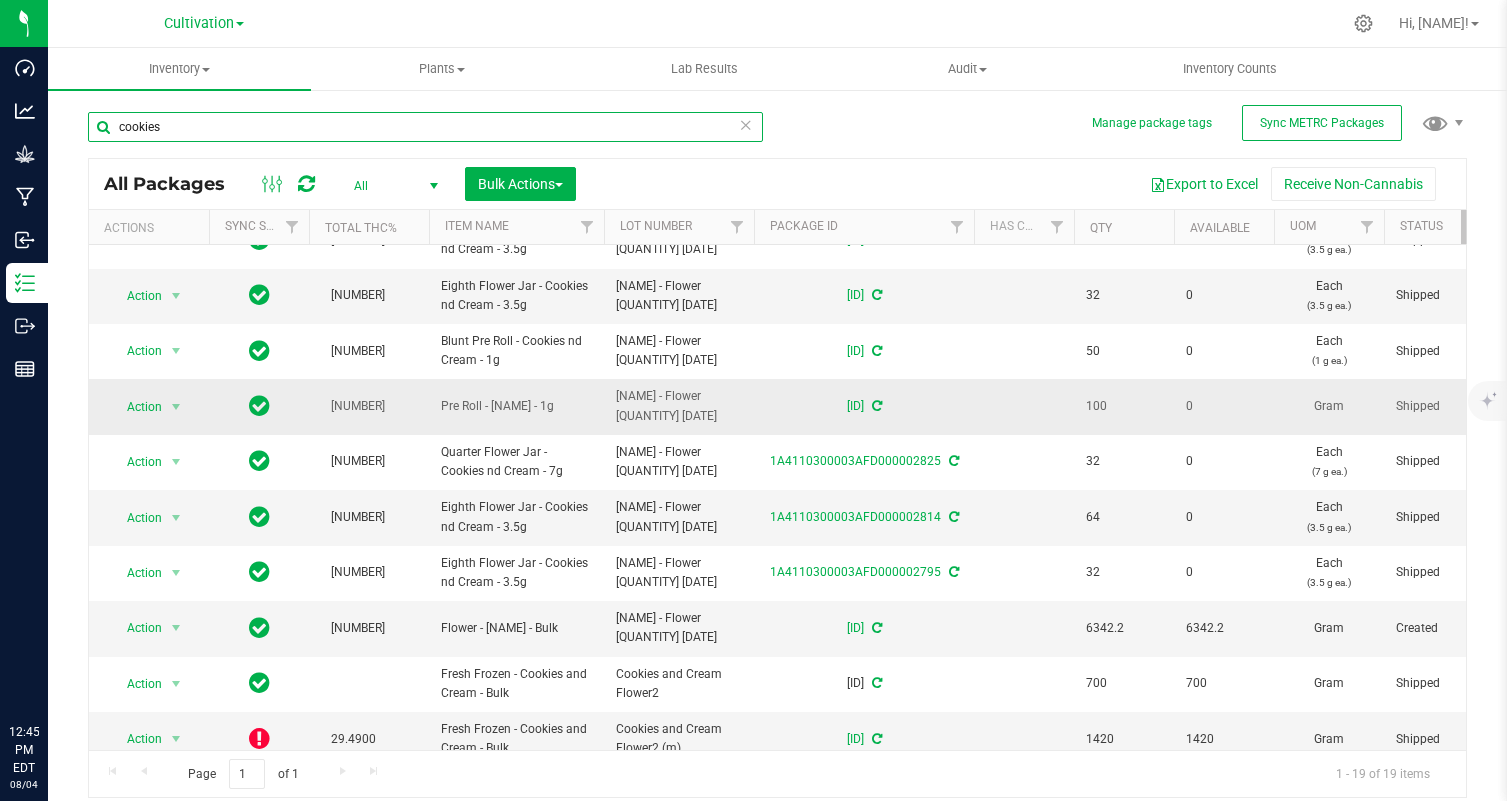 scroll, scrollTop: 566, scrollLeft: 0, axis: vertical 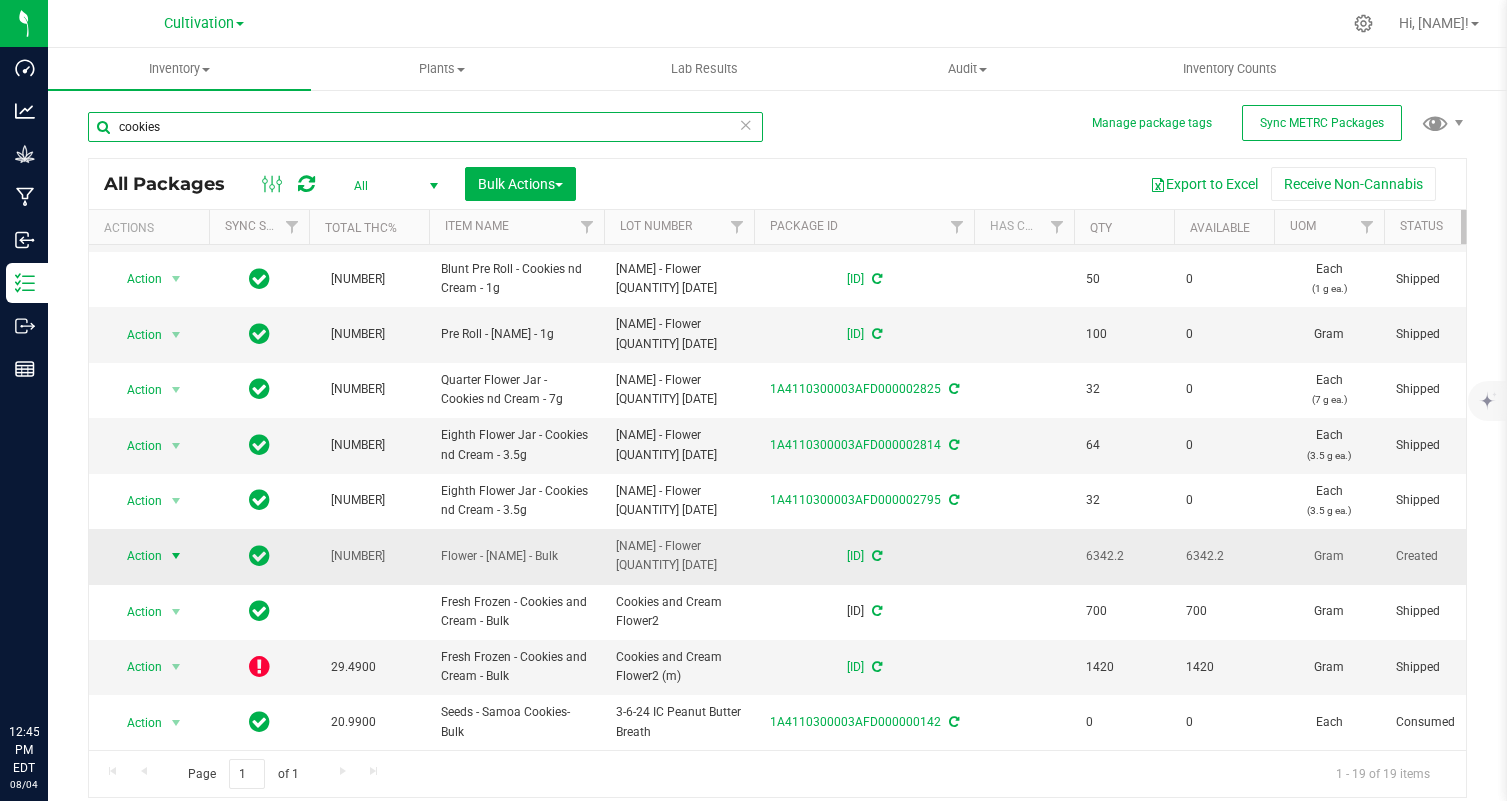 type on "cookies" 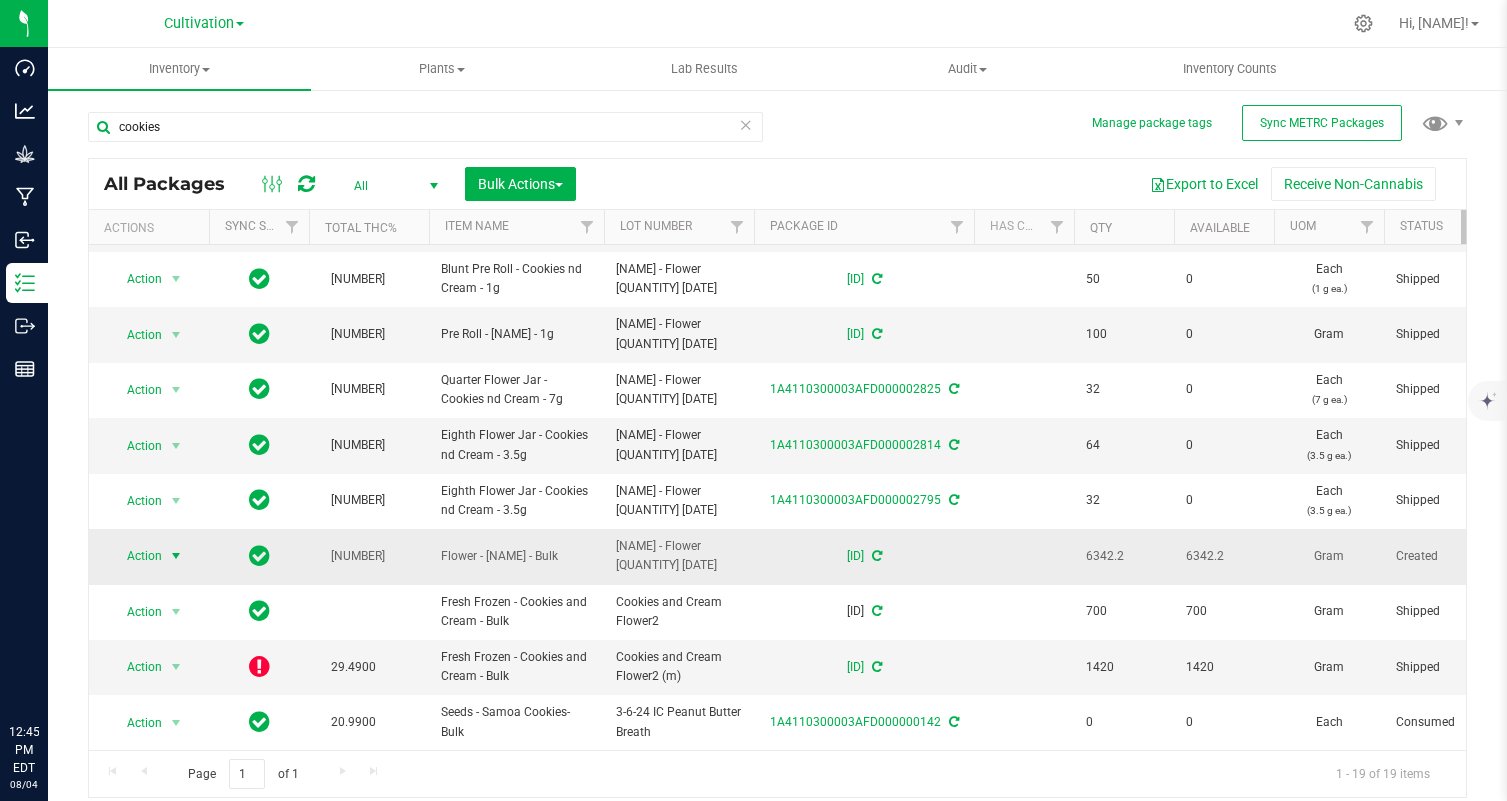 click on "Action" at bounding box center (136, 556) 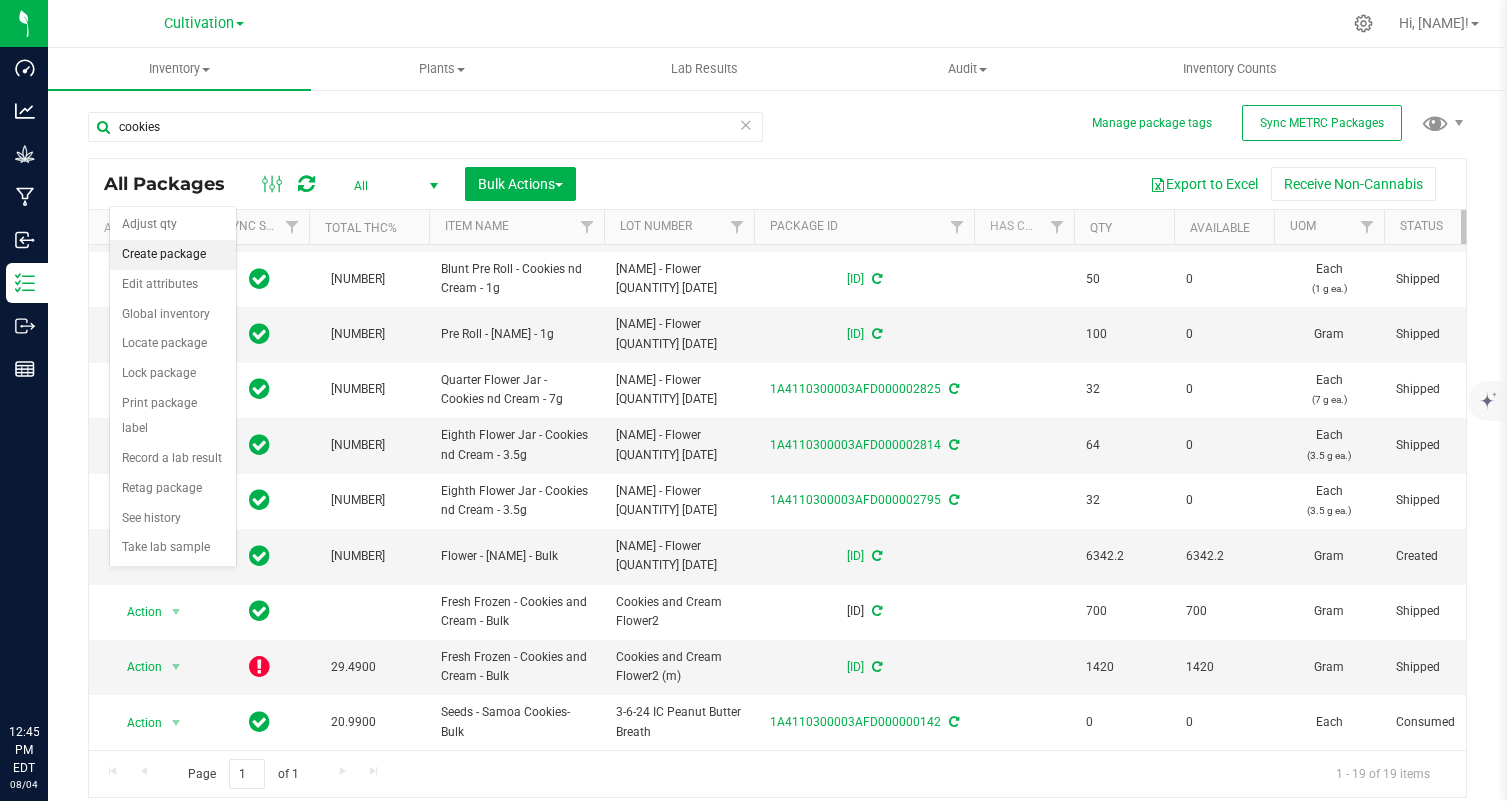 click on "Create package" at bounding box center [173, 255] 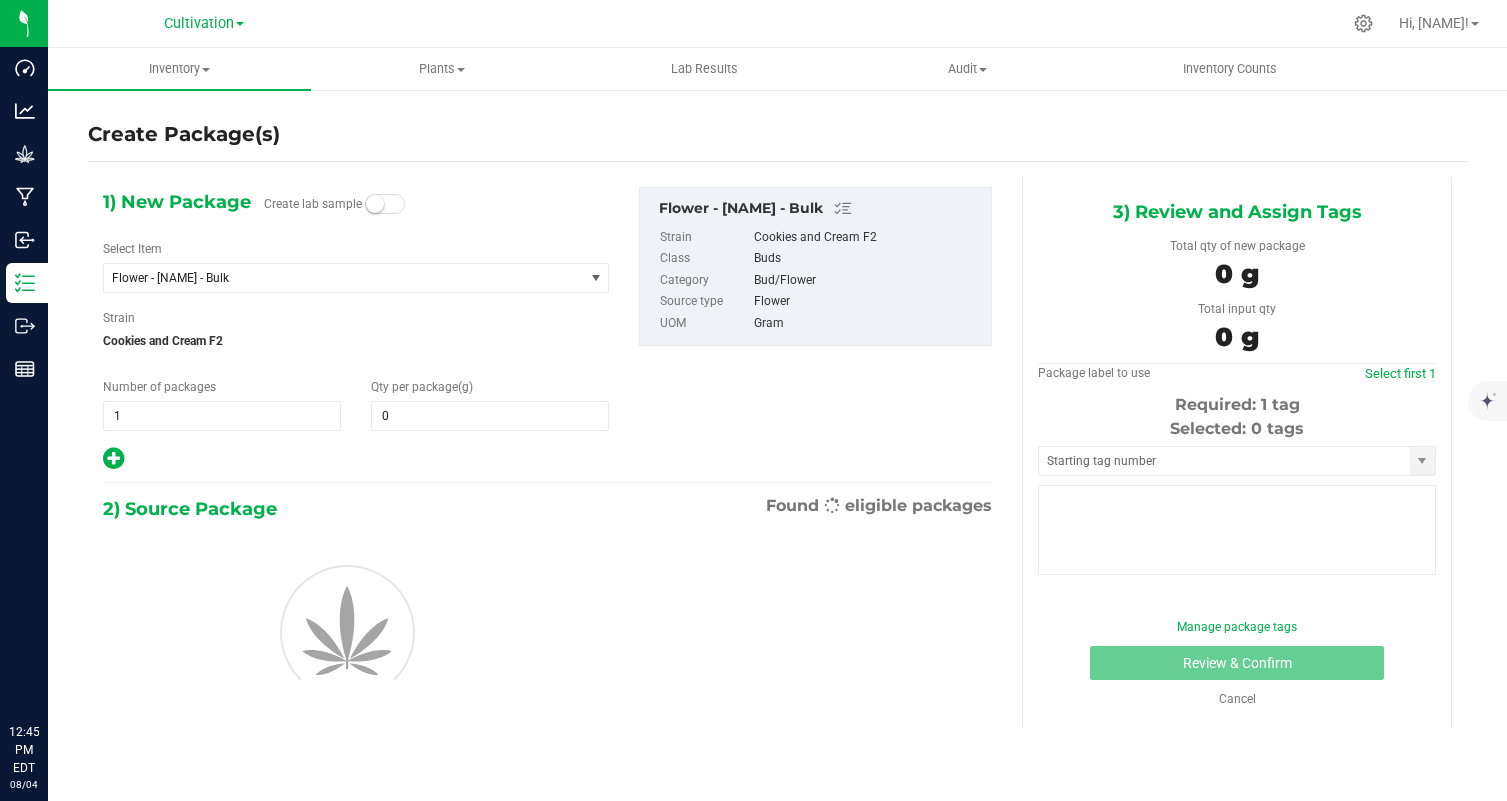 type on "0.0000" 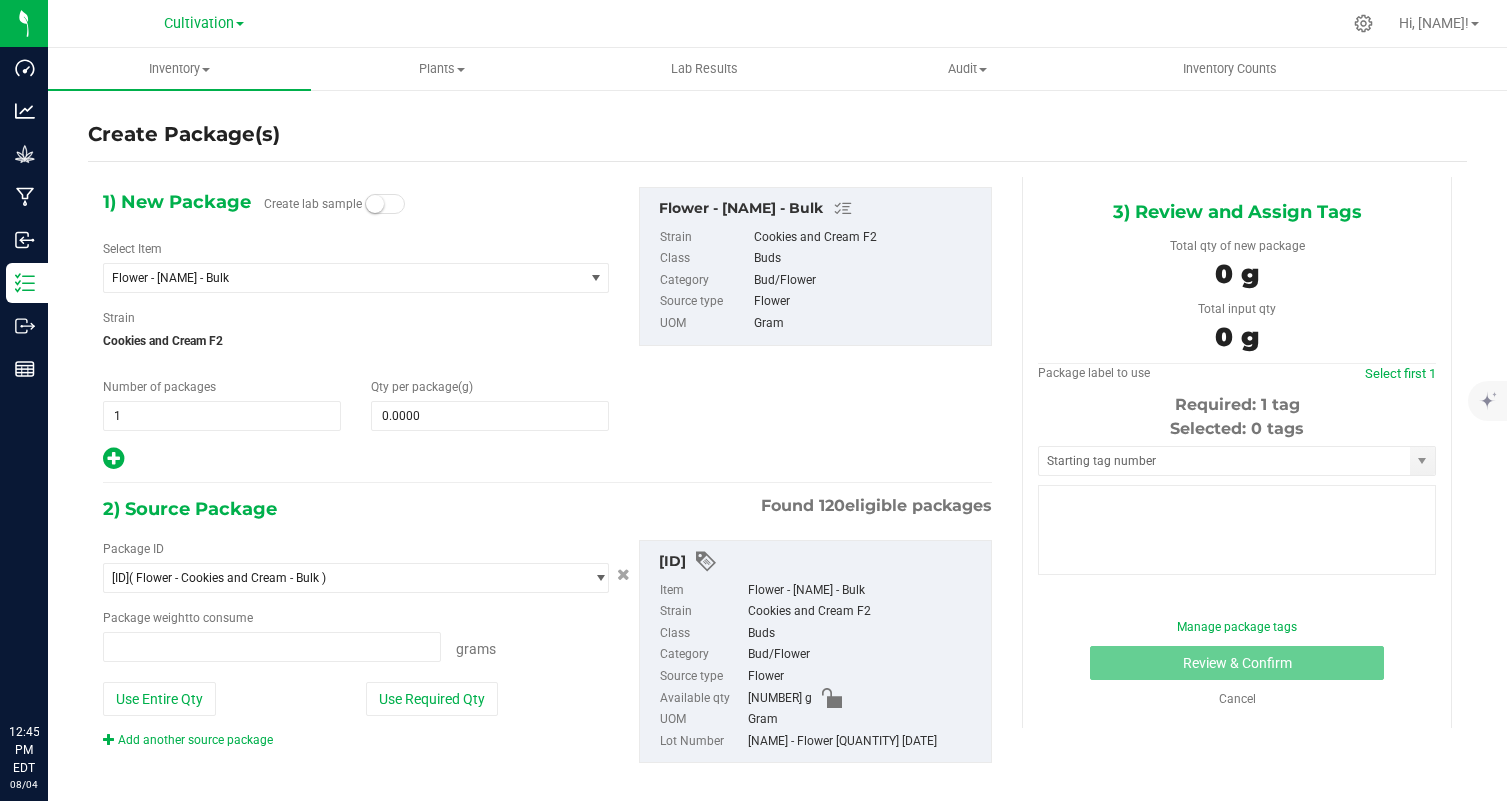 type on "0.0000 g" 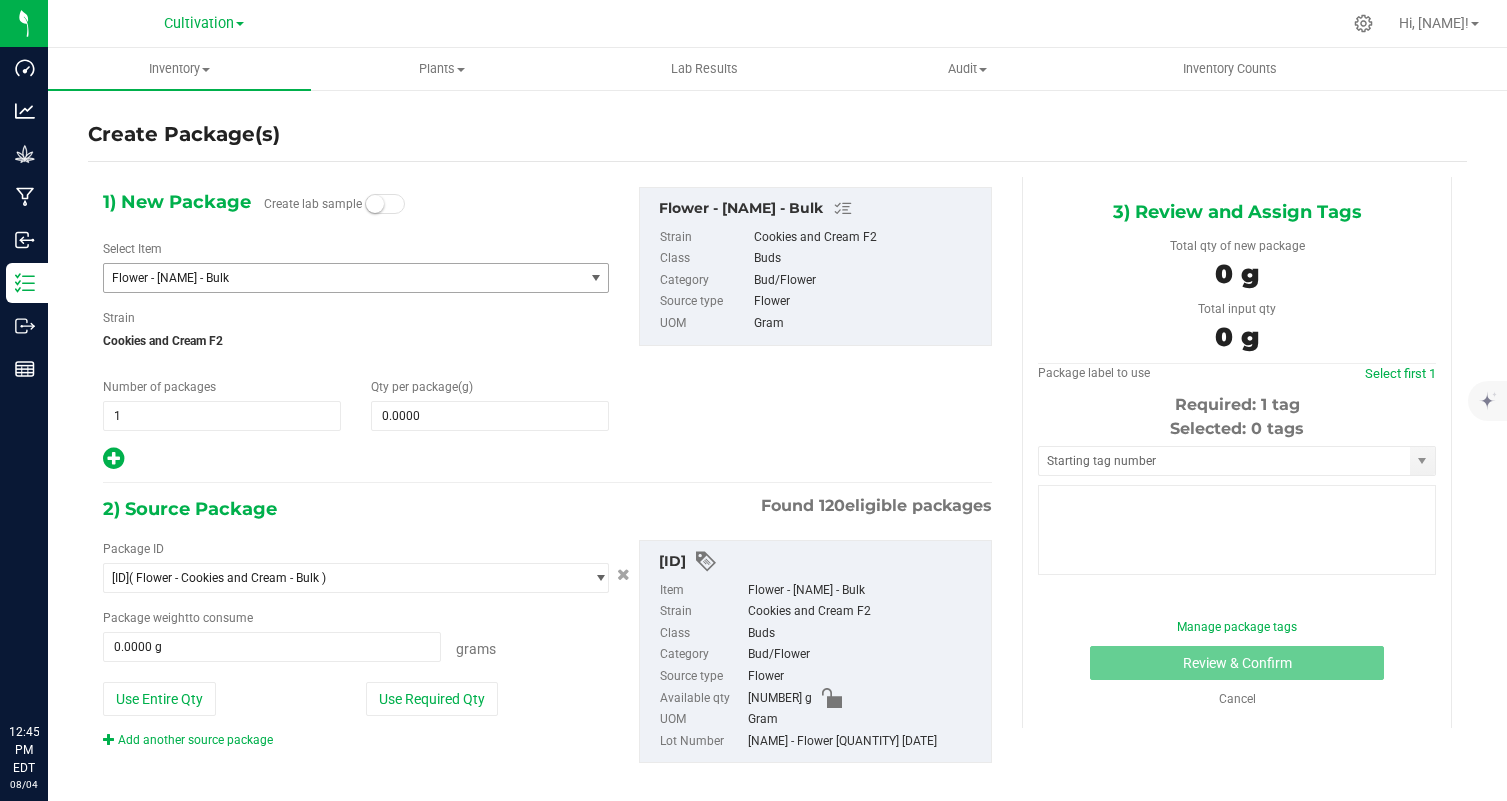 click on "Flower - [NAME] - Bulk" at bounding box center [343, 278] 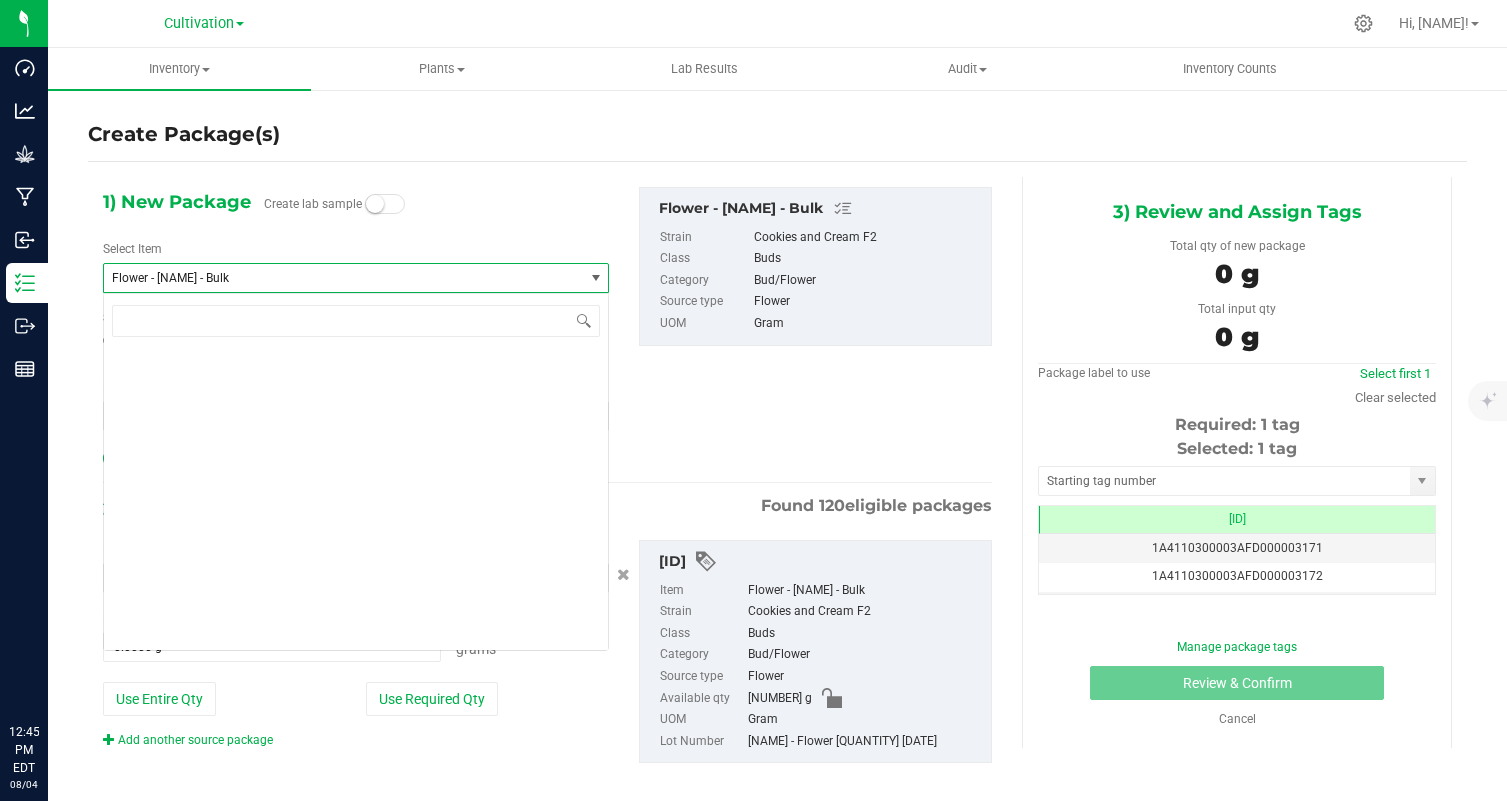 scroll, scrollTop: 5096, scrollLeft: 0, axis: vertical 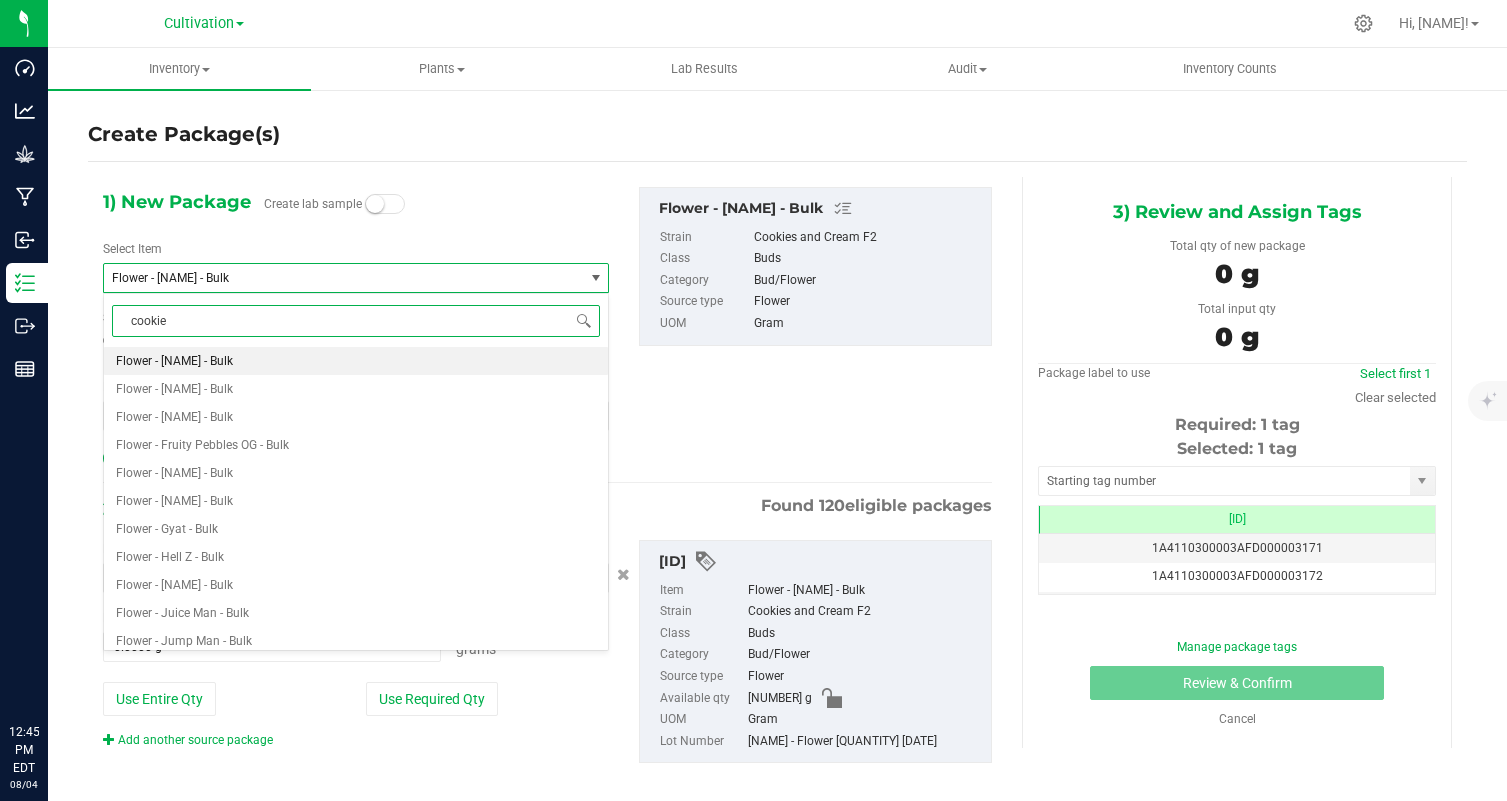 type on "cookies" 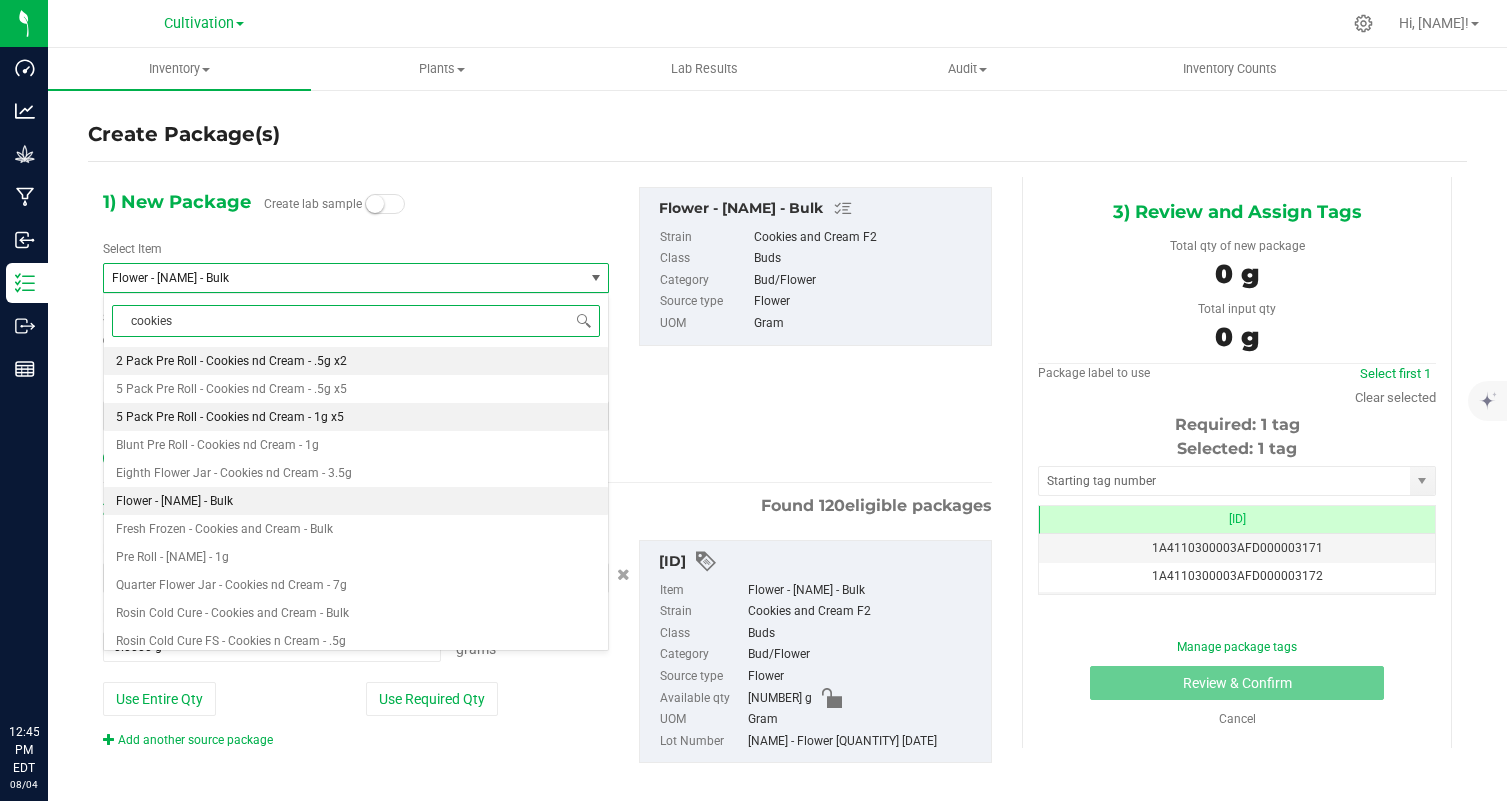click on "5 Pack Pre Roll - Cookies nd Cream - 1g x5" at bounding box center (356, 417) 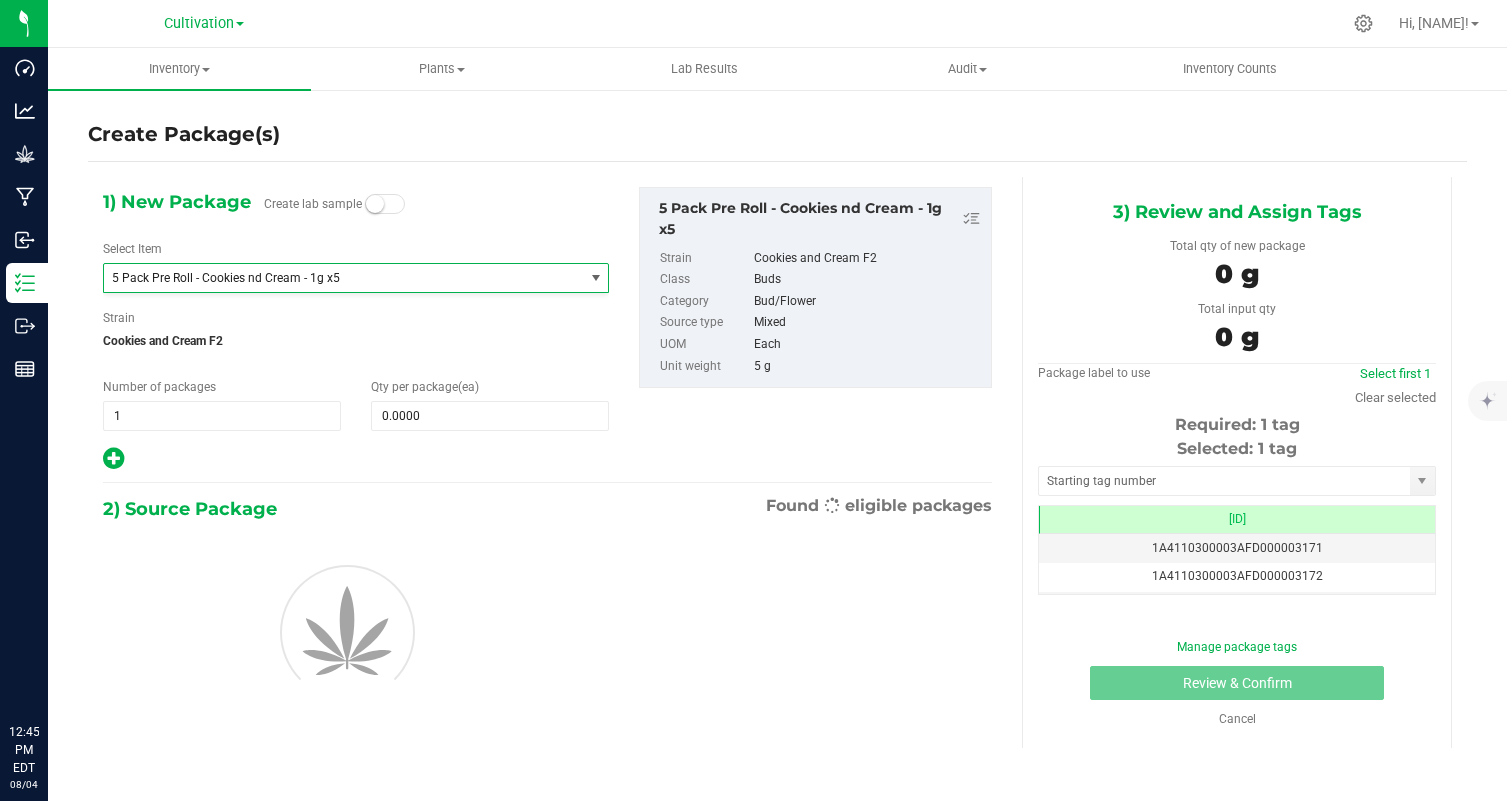type on "0" 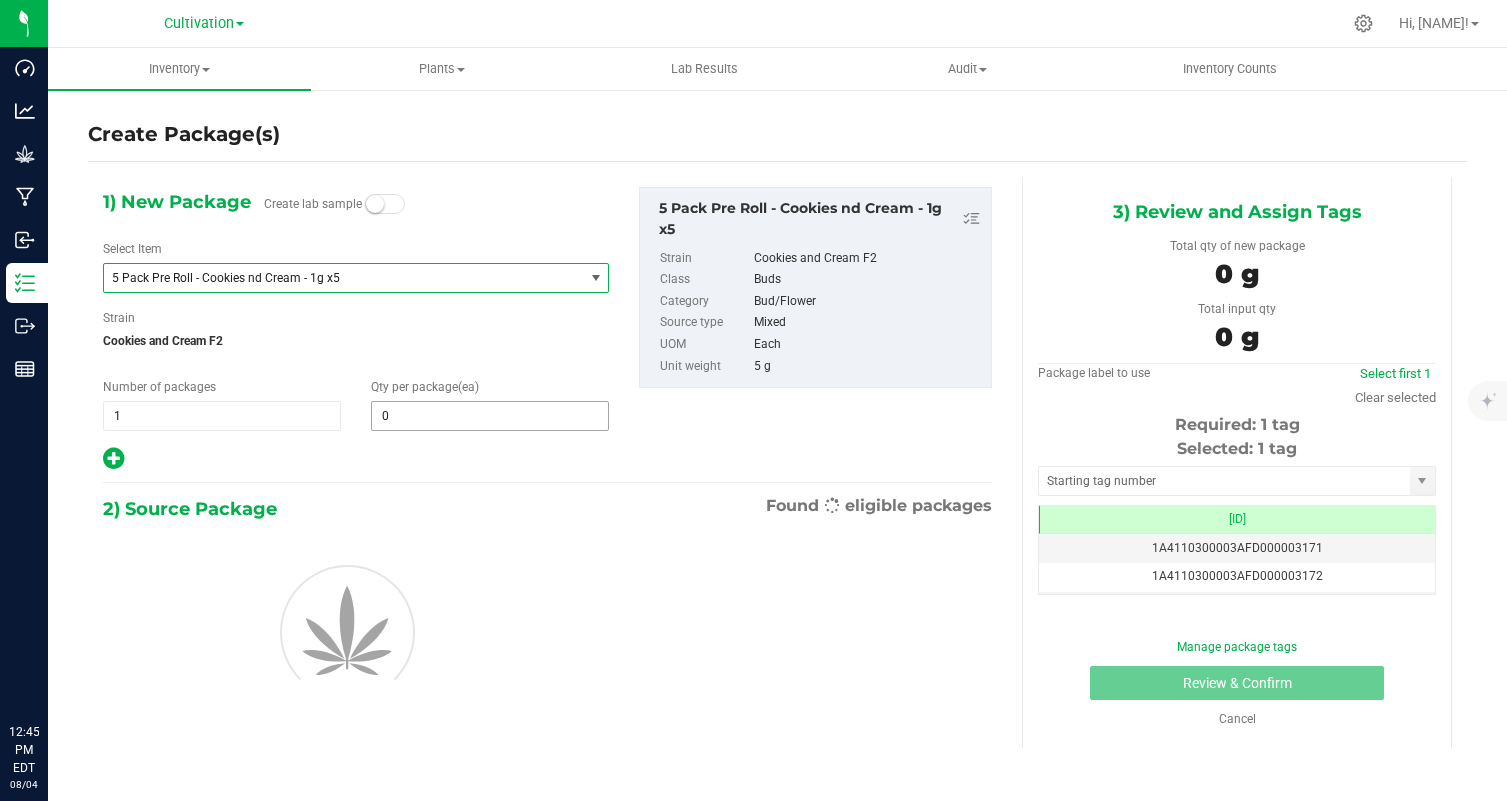 type 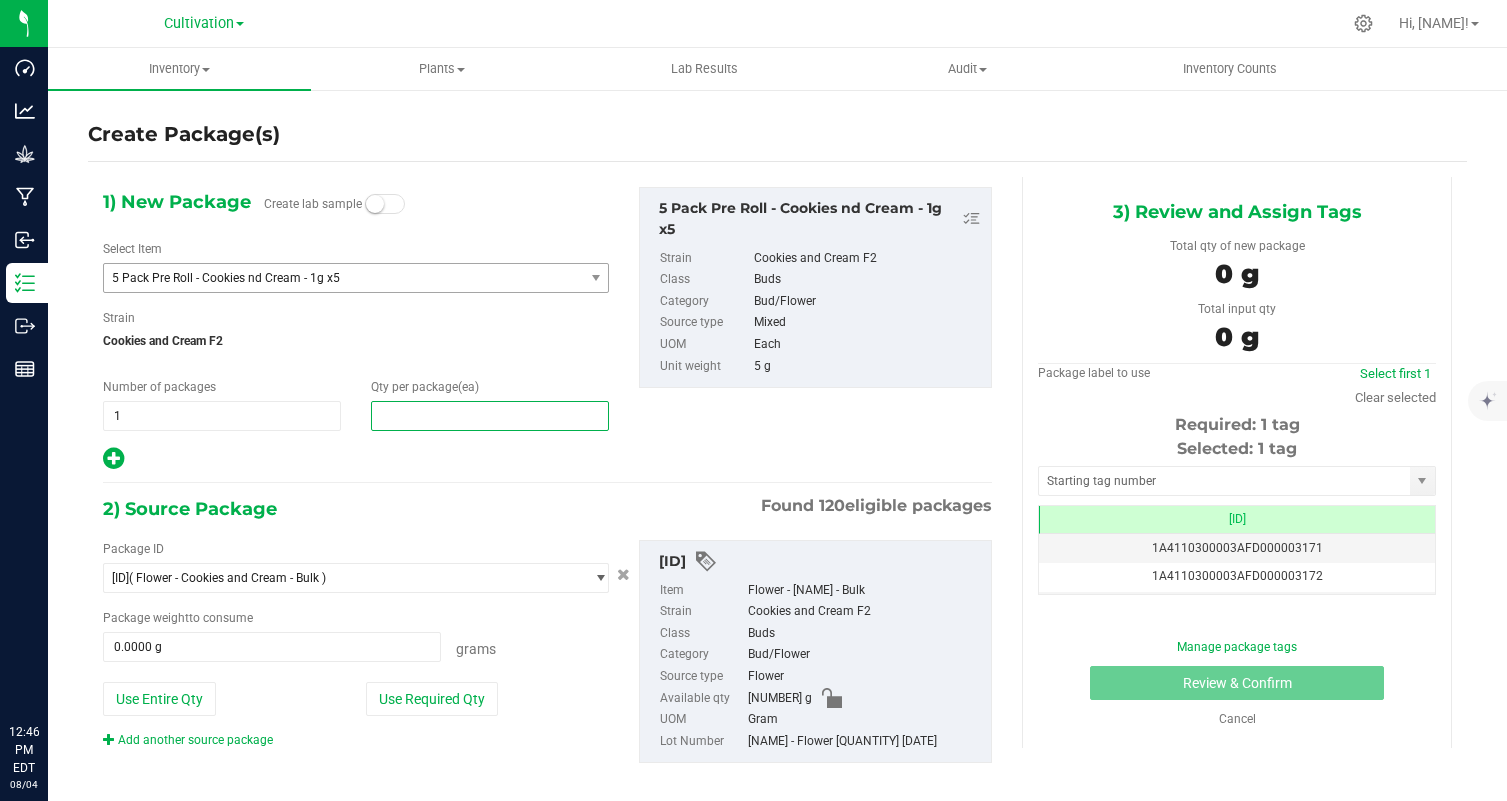 click at bounding box center [490, 416] 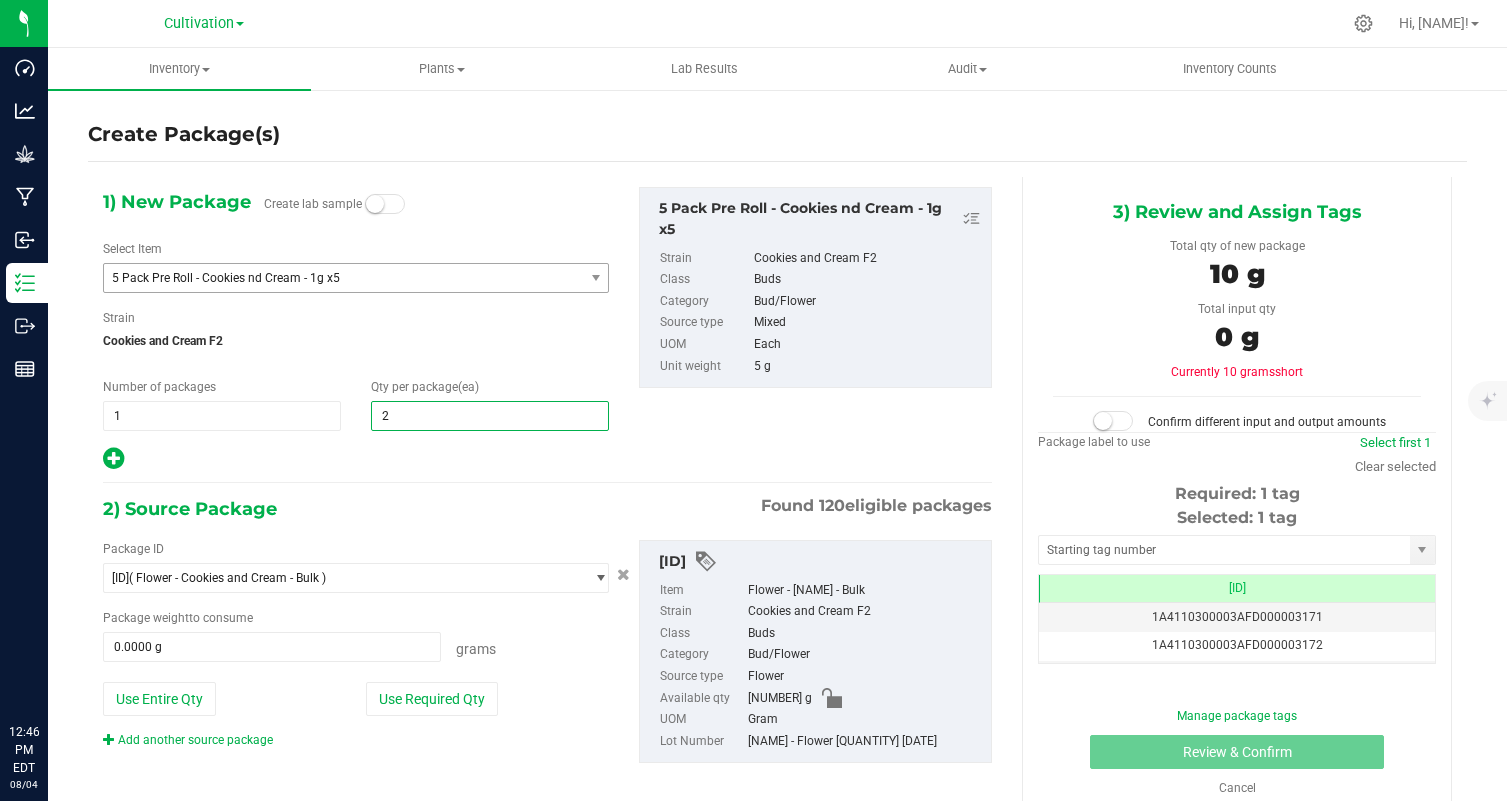 type on "25" 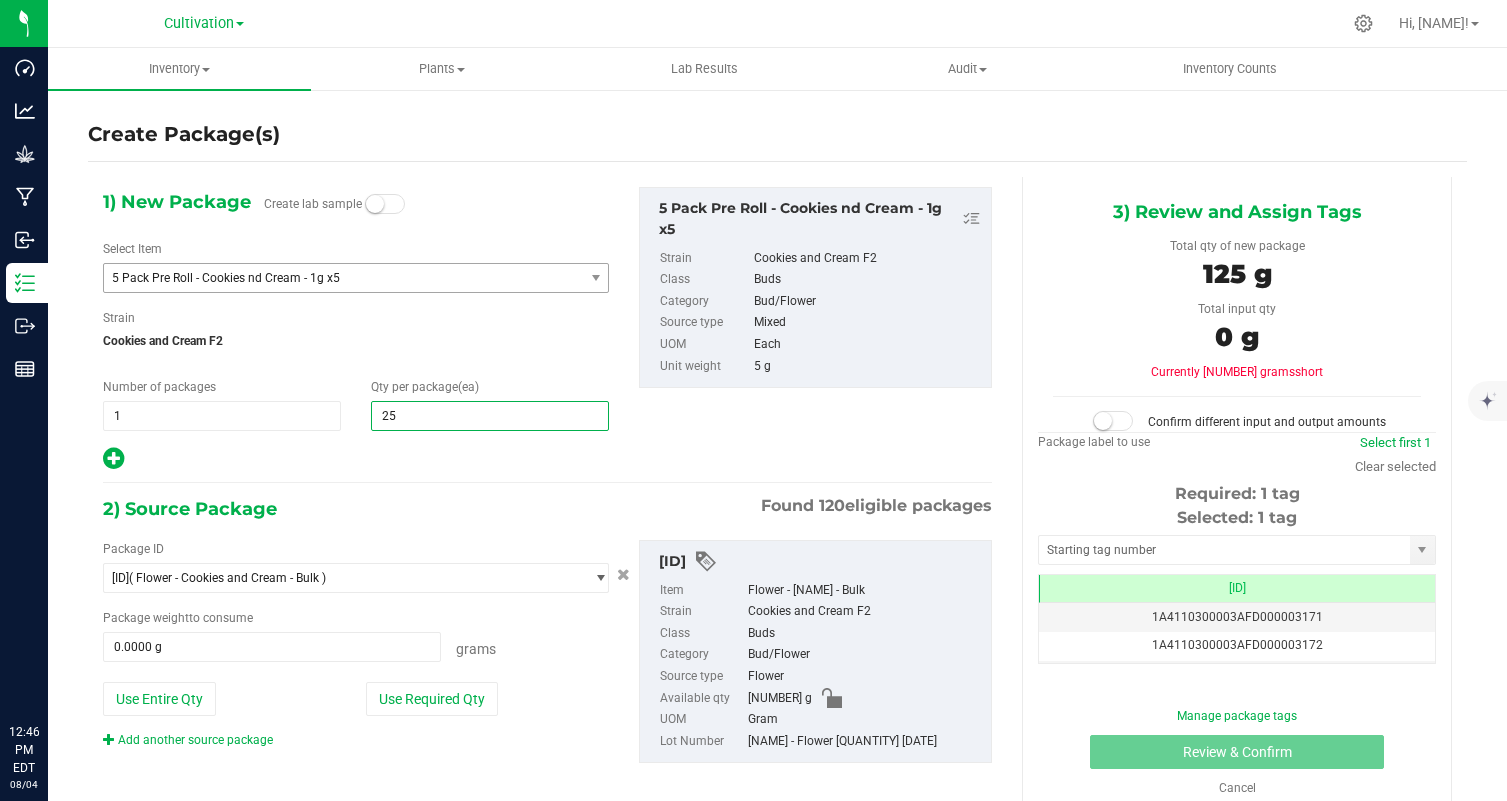 type on "25" 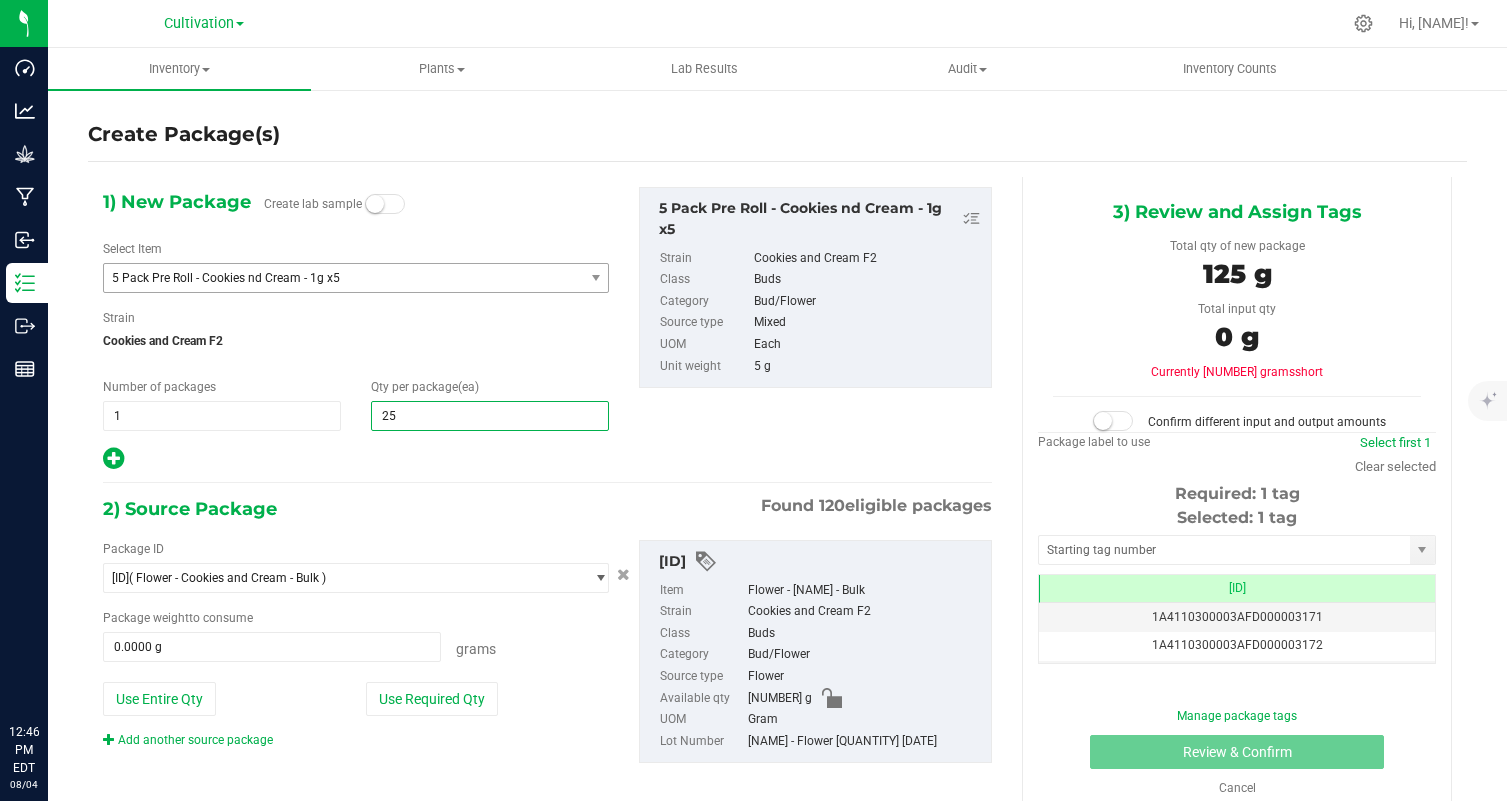 click on "1) New Package
Create lab sample
Select Item
5 Pack Pre Roll - Cookies nd Cream - 1g x5
2 Pack Pre Roll - Strawnana - .5g x2 2 Pack Pre Roll - Super Lemon Mac - .5g x2 2 Pack Pre Roll - Walk Me Home - .5g x2 5 Pack Pre Roll - Afghani - .5g x5 5 Pack Pre Roll - Black Maple - .5g x5 5 Pack Pre Roll - Black Maple - 1g x5 5 Pack Pre Roll - Blueberry Cherry - .5g x5 5 Pack Pre Roll - Blueberry Cherry - 1g x5 5 Pack Pre Roll - Columbian D - .5g x5 5 Pack Pre Roll - Columbian D - 1g x5 5 Pack Pre Roll - Cookies nd Cream - .5g x5" at bounding box center [547, 491] 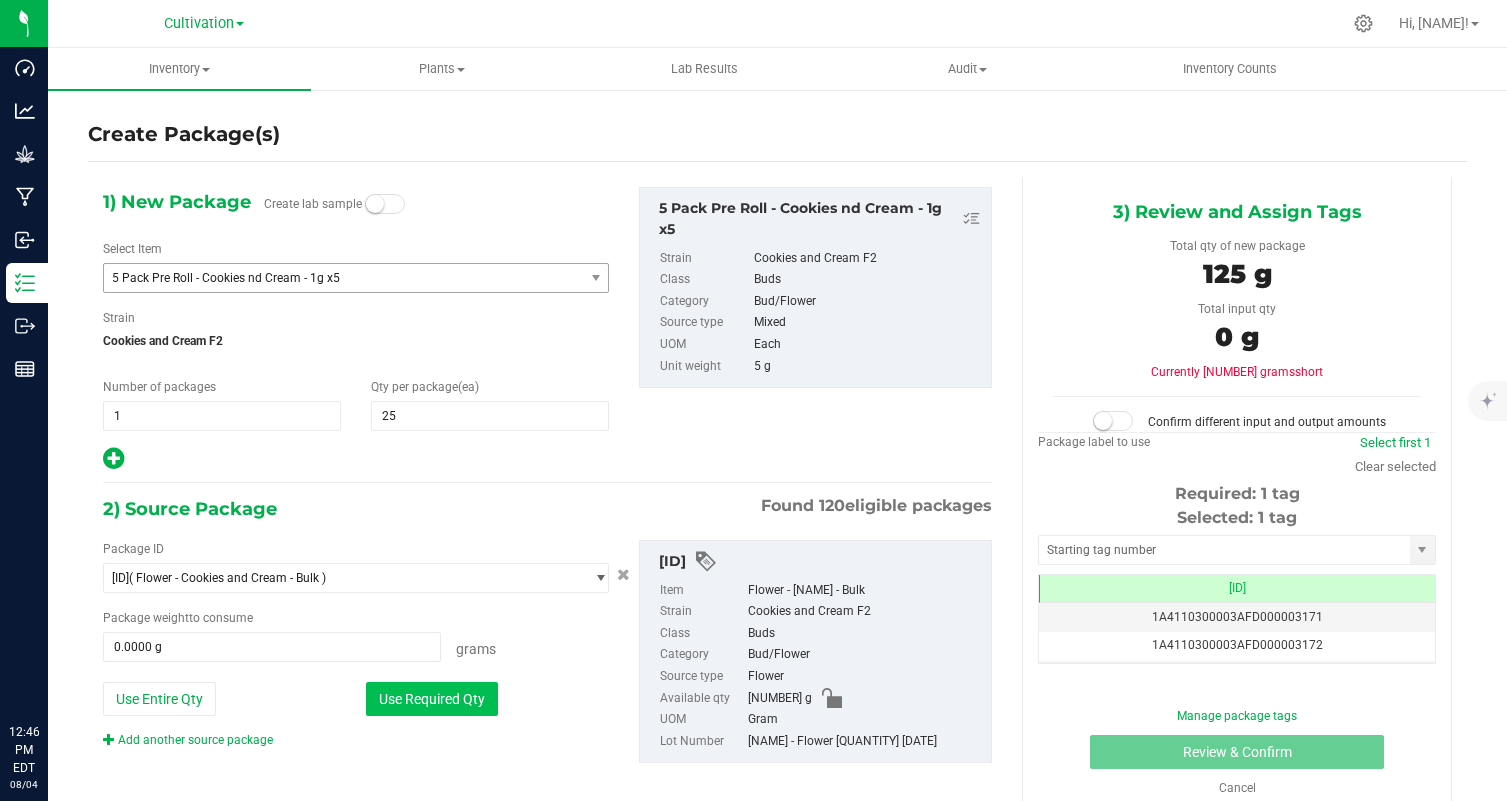 click on "Use Required Qty" at bounding box center [432, 699] 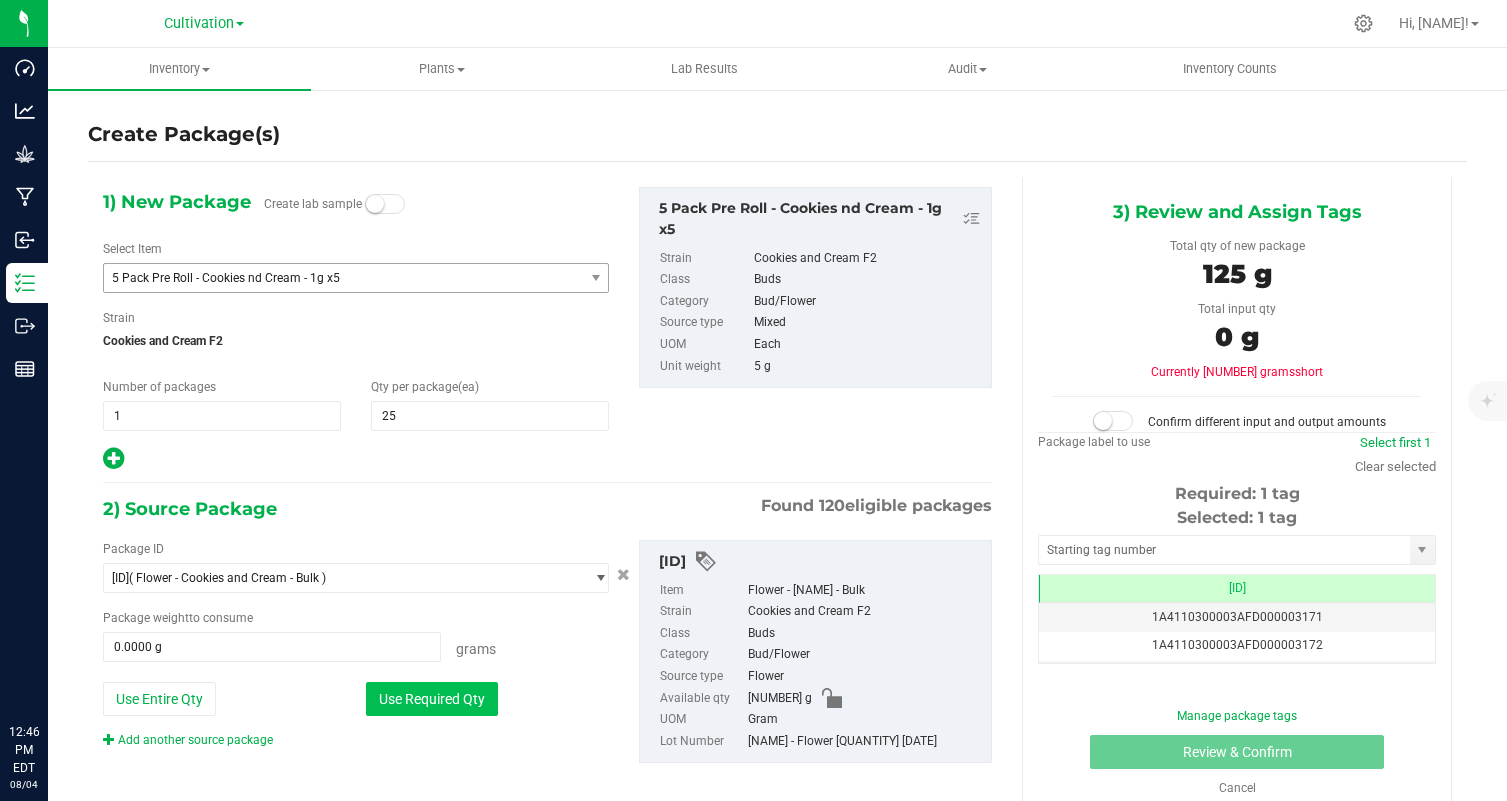 type on "[NUMBER] g" 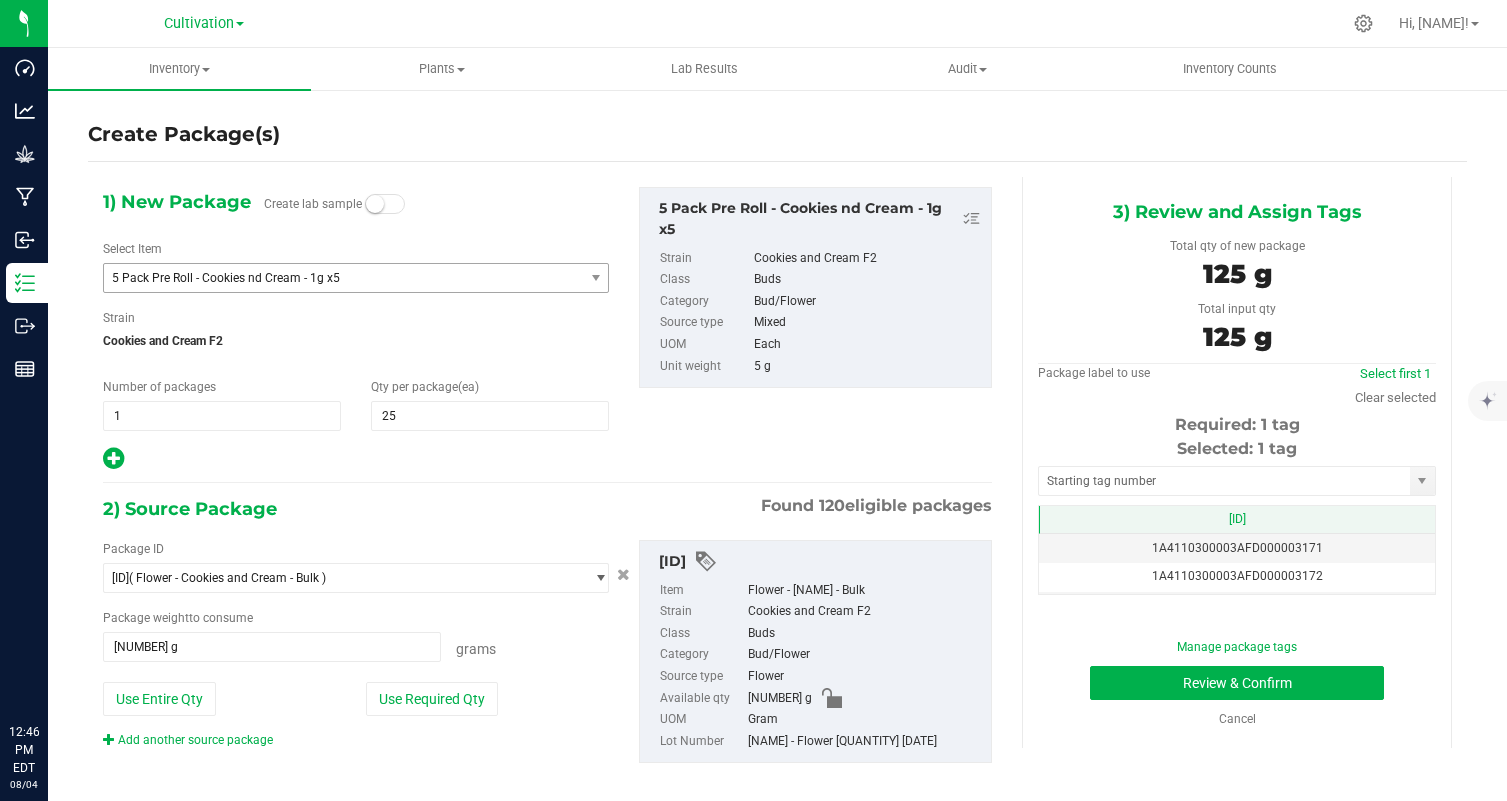 click on "[ID]" at bounding box center (1237, 520) 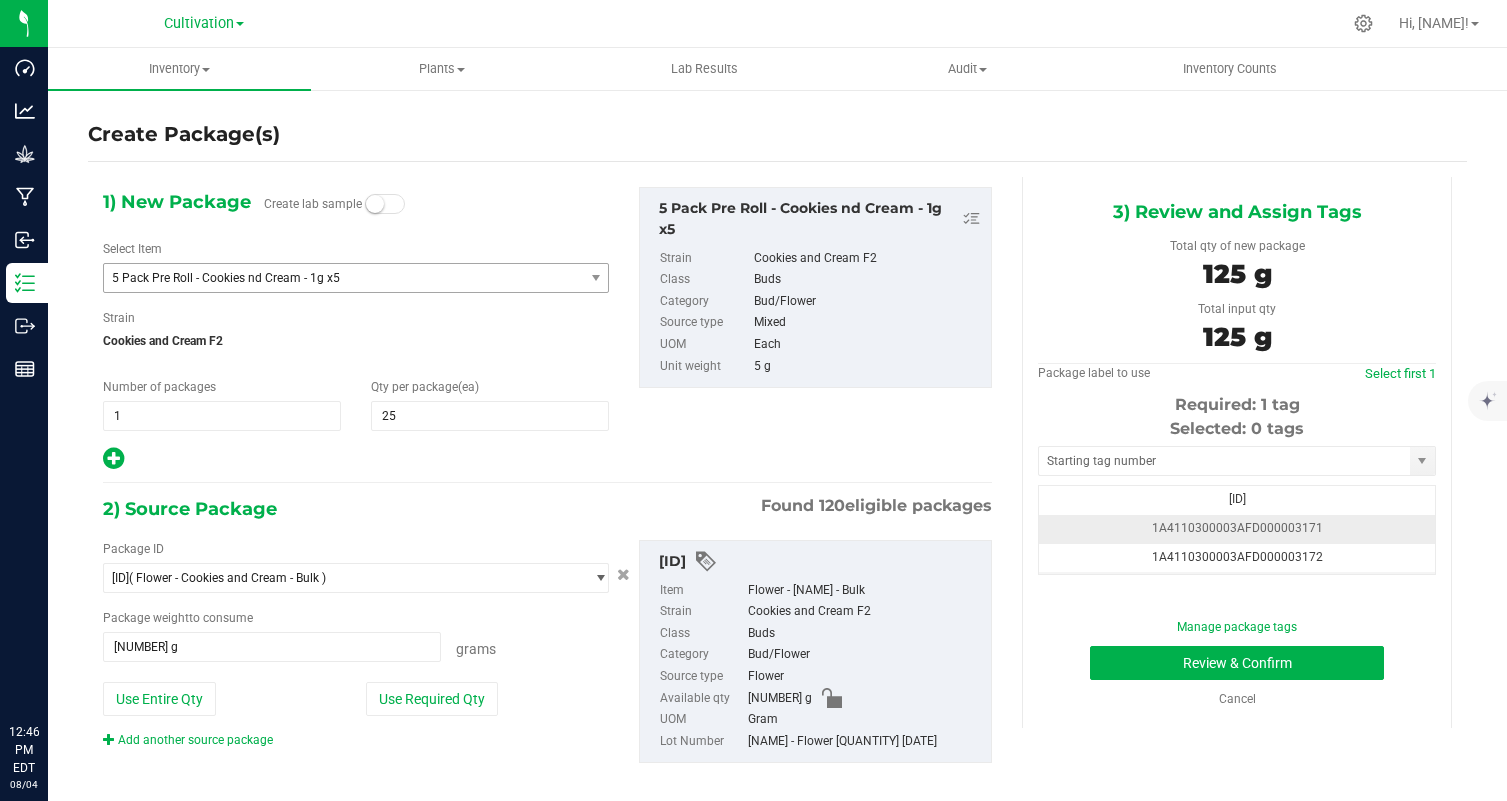 click on "1A4110300003AFD000003171" at bounding box center [1237, 529] 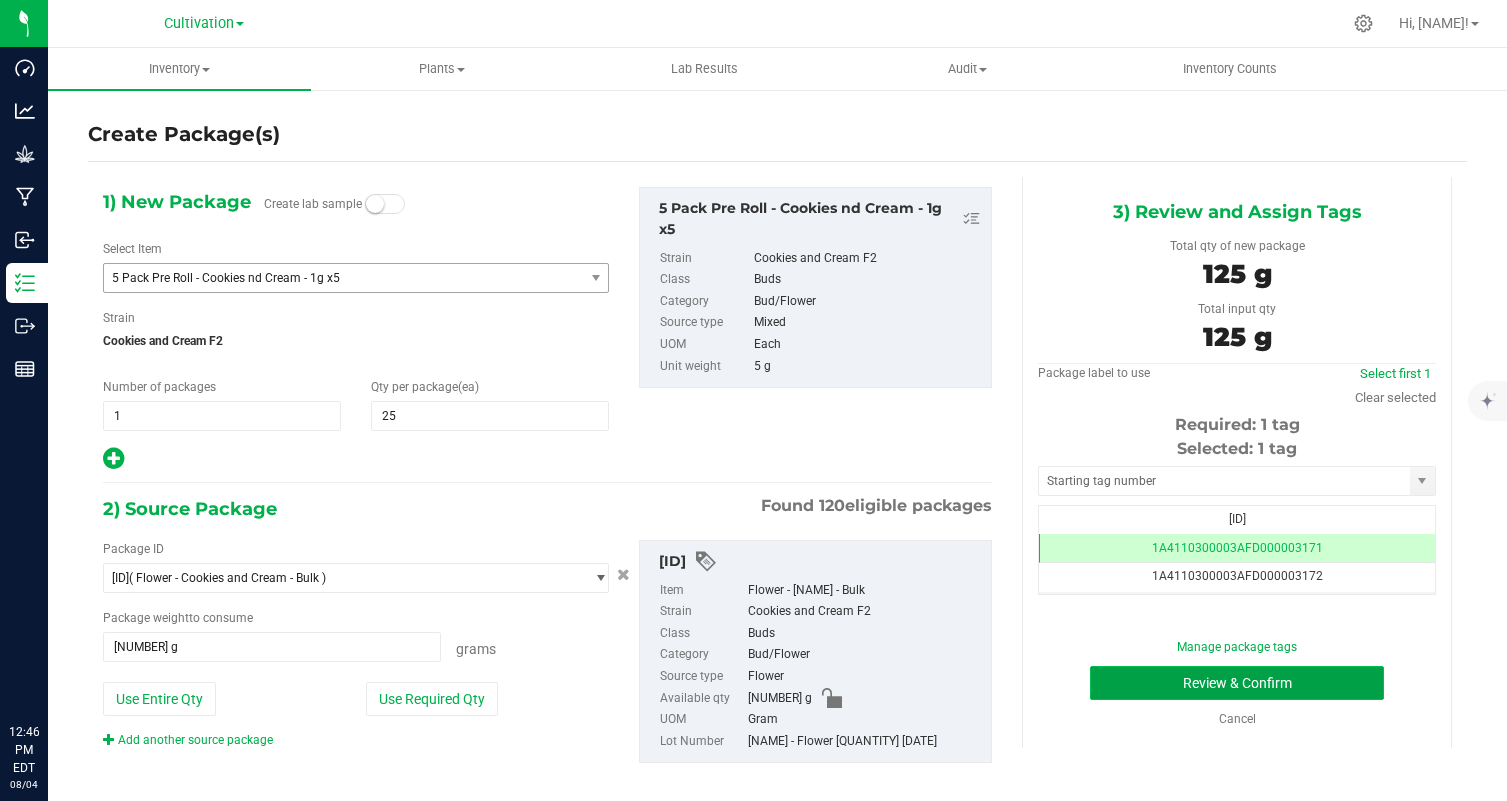 click on "Review & Confirm" at bounding box center (1237, 683) 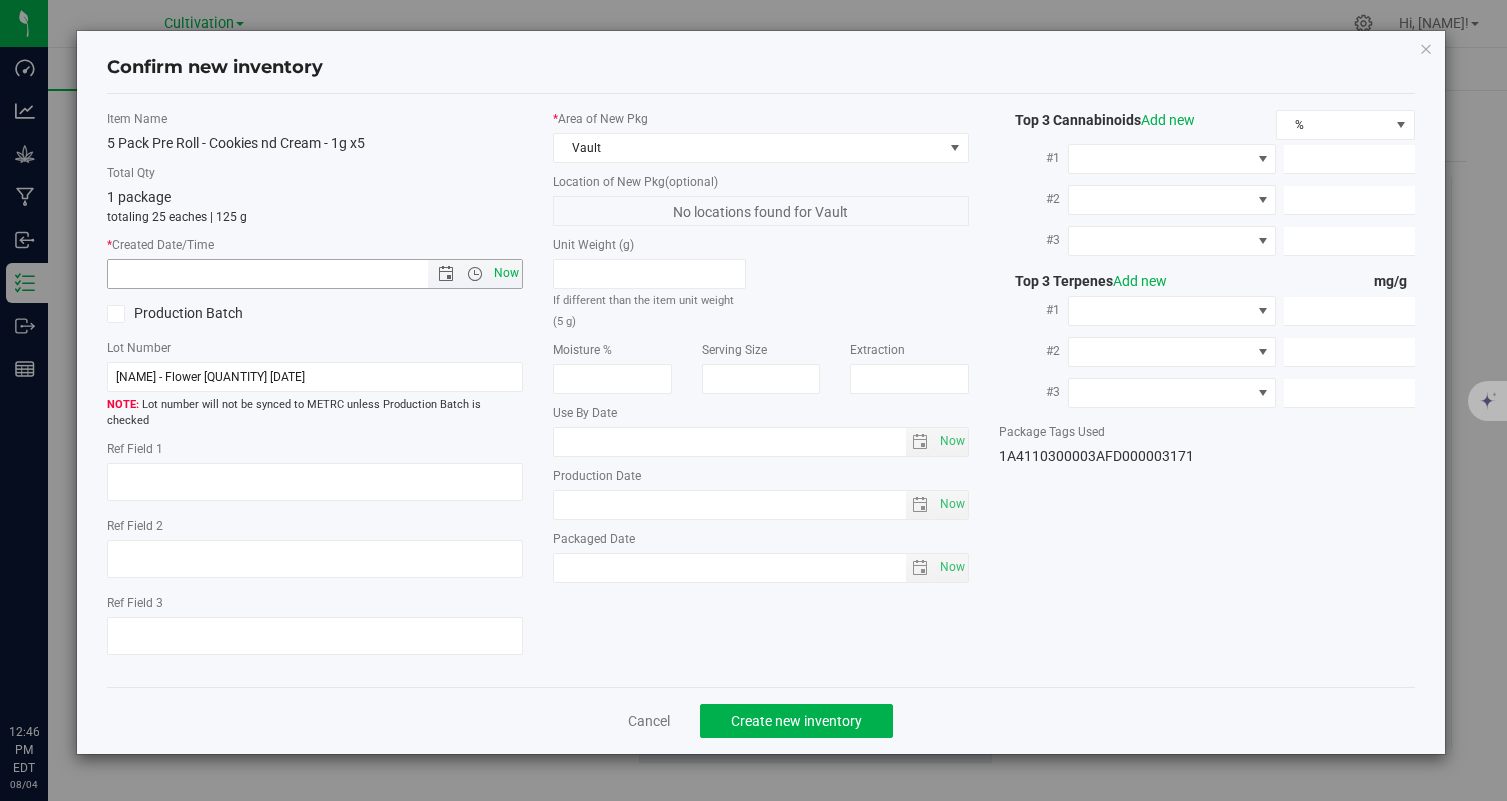 click on "Now" at bounding box center (507, 273) 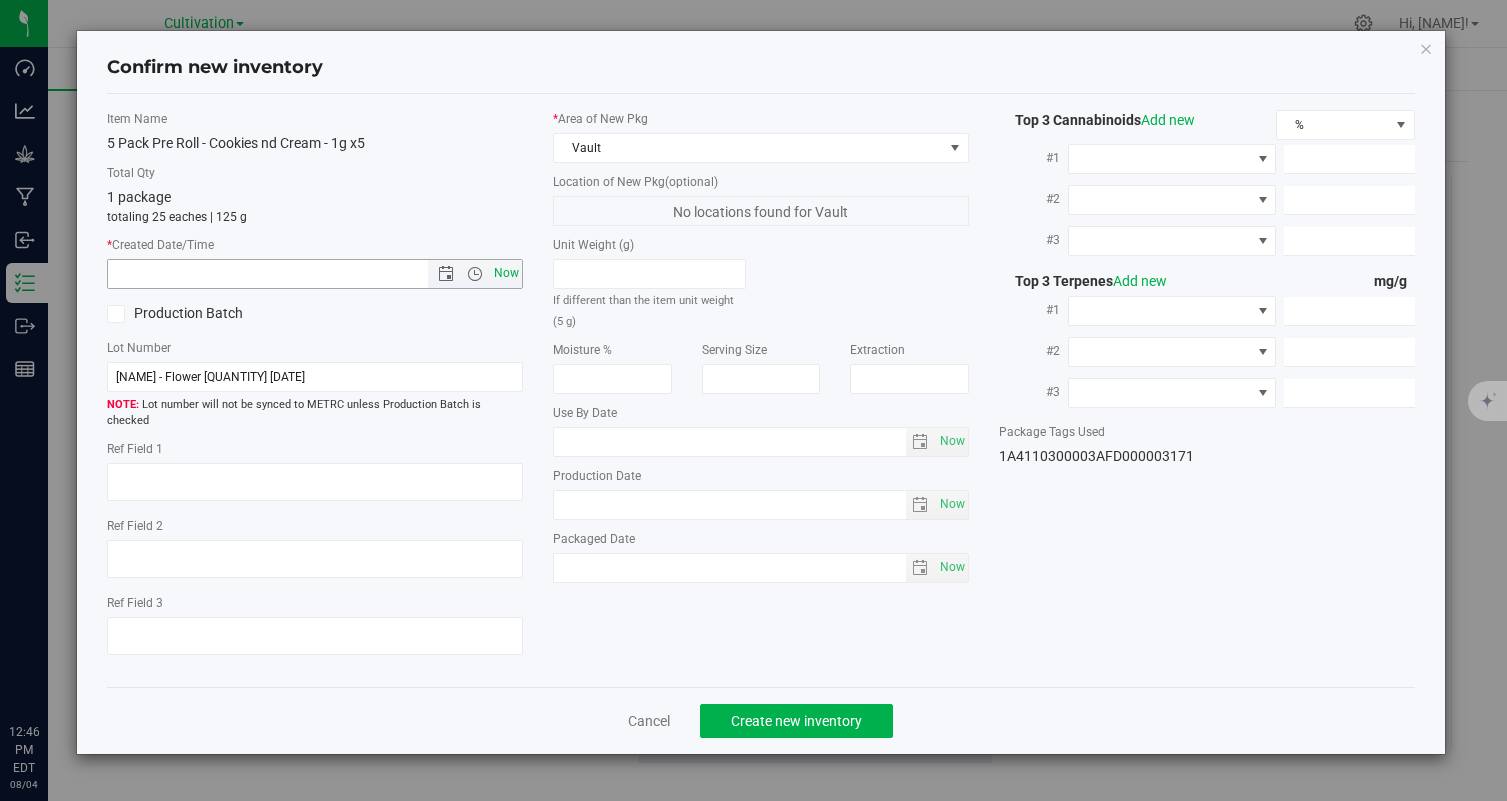 type on "[MONTH]/[DAY]/[YEAR] [HOUR]:[MINUTE] [AM/PM]" 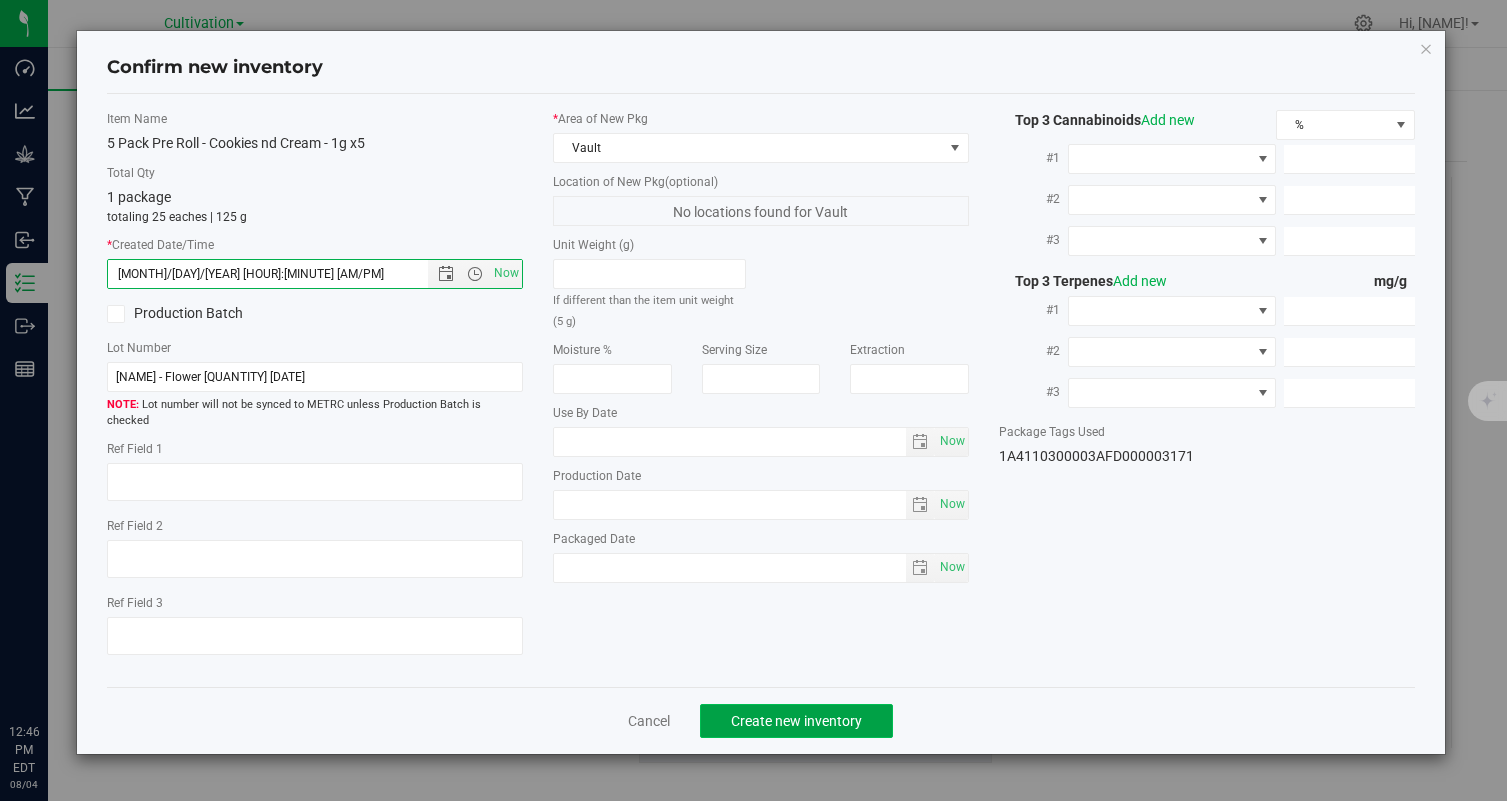 click on "Create new inventory" 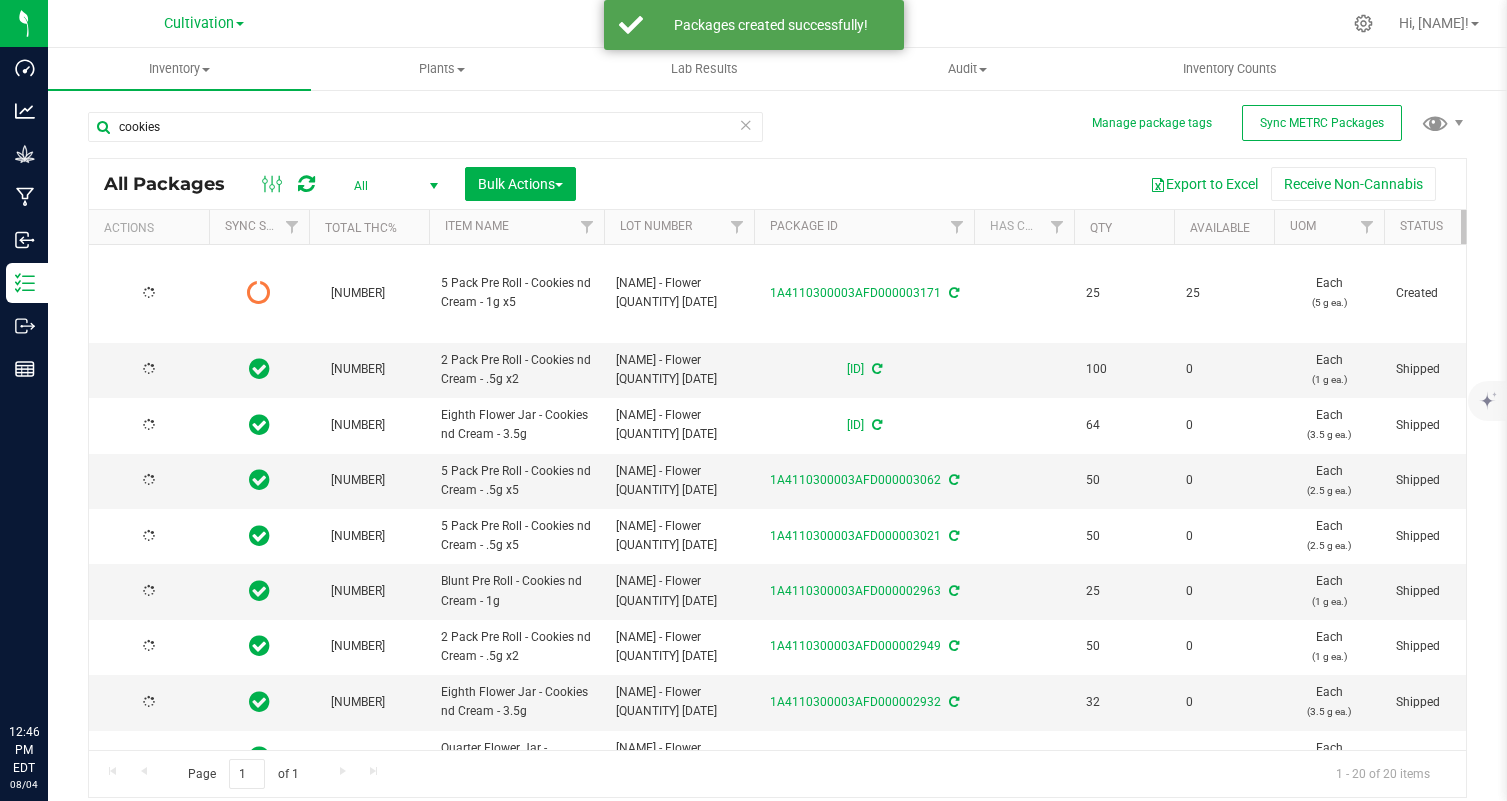 type on "2024-12-22" 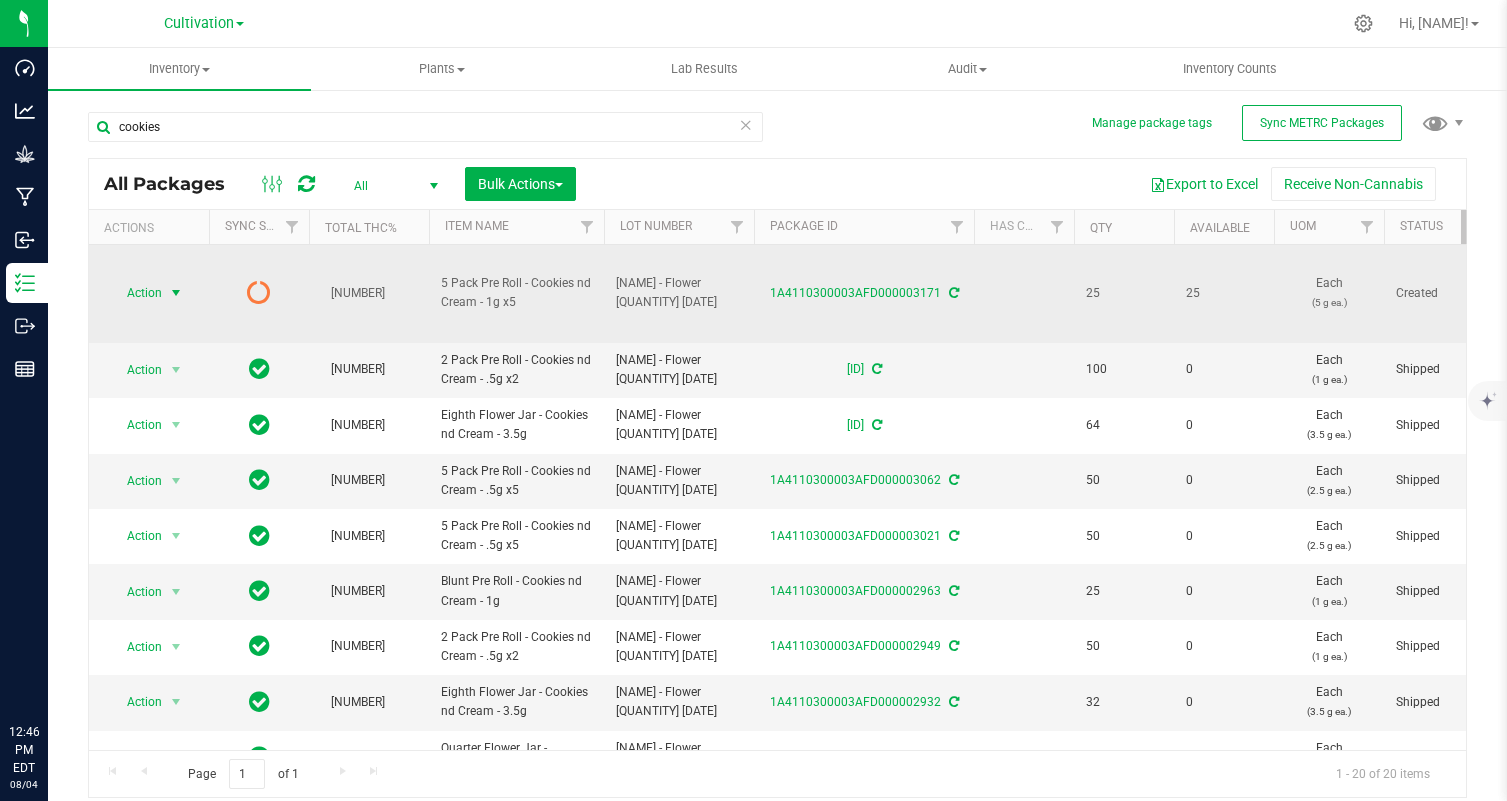 click at bounding box center [176, 293] 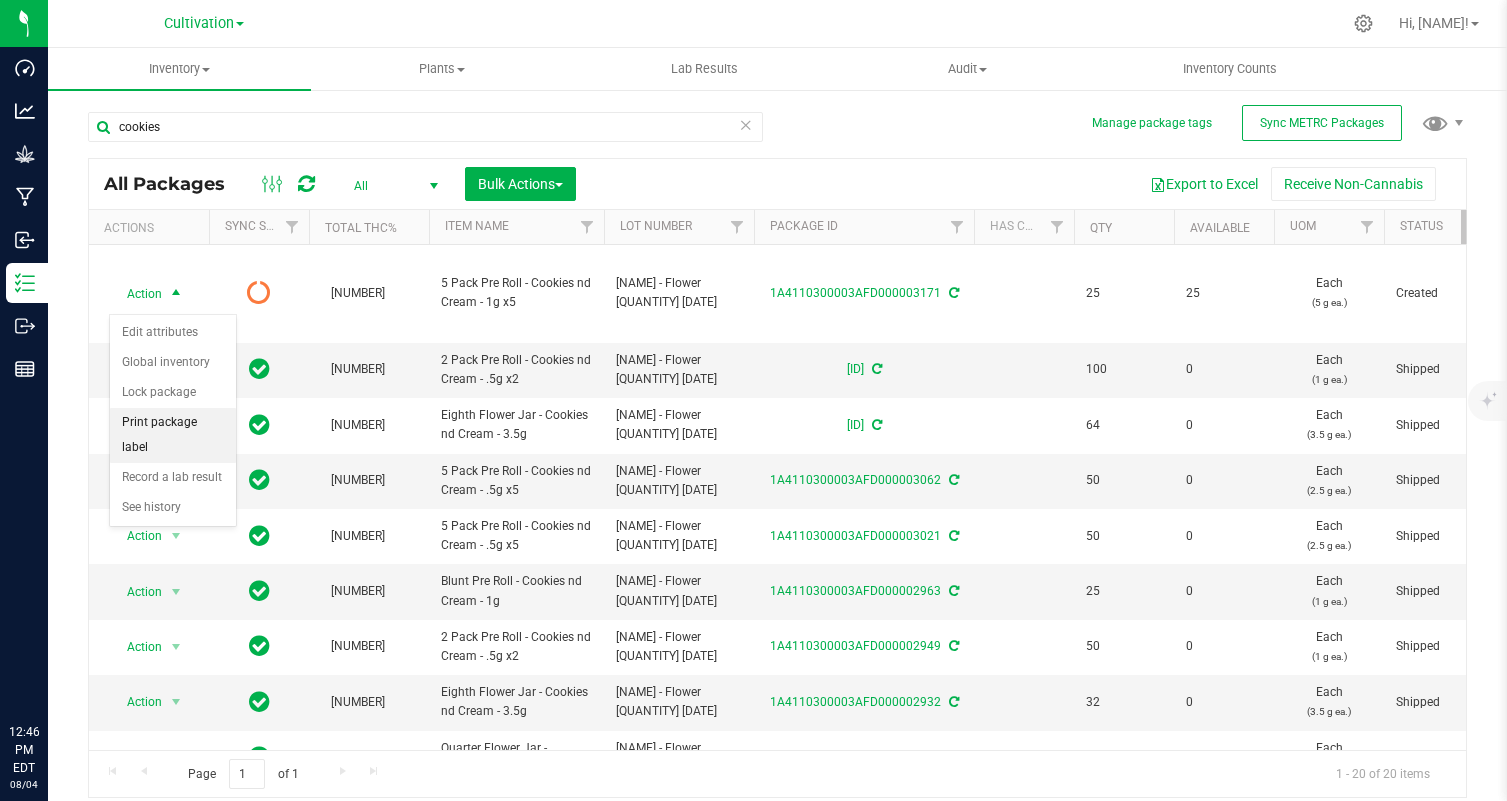 click on "Print package label" at bounding box center [173, 435] 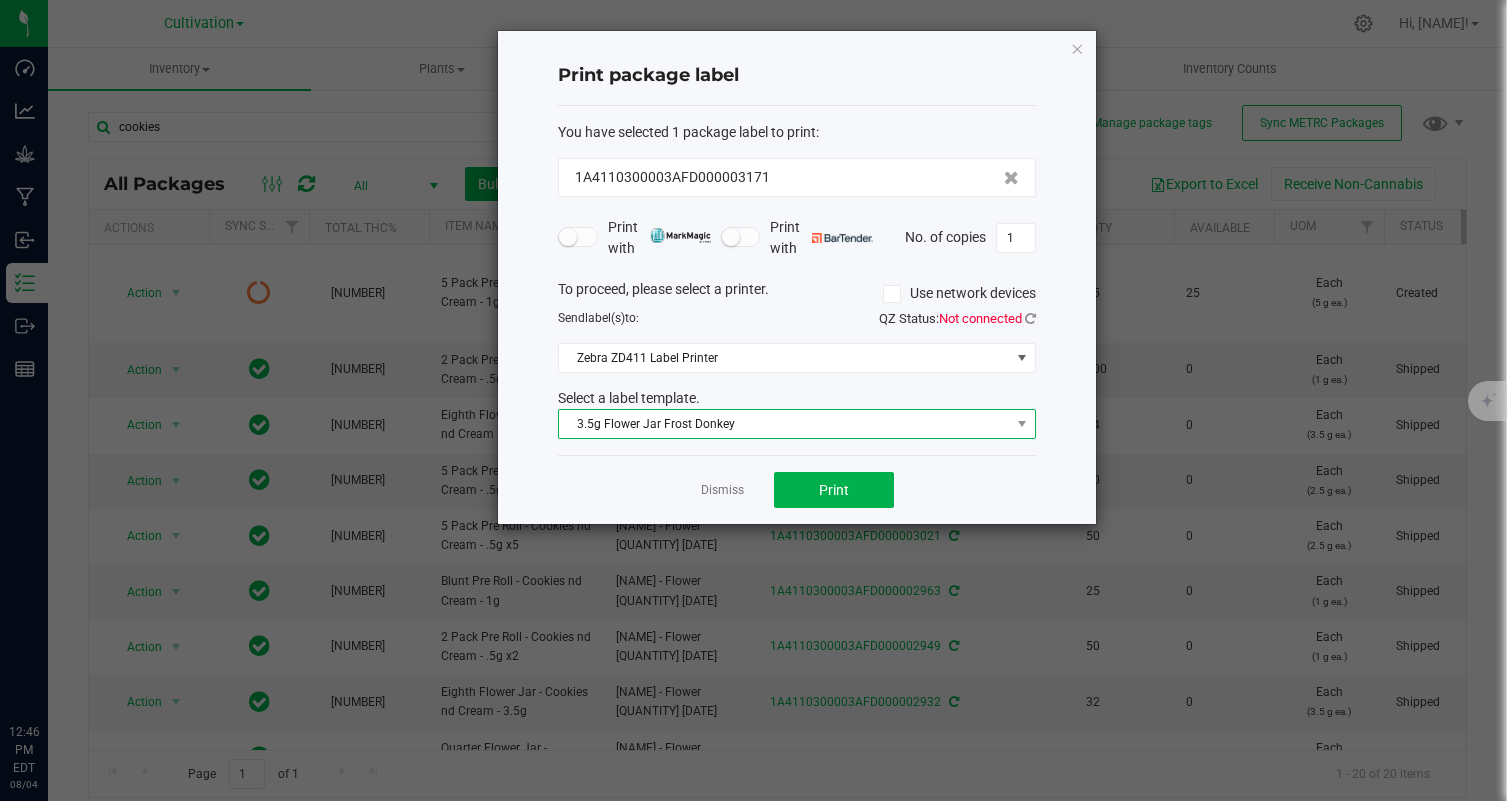 click on "3.5g Flower Jar Frost Donkey" at bounding box center [784, 424] 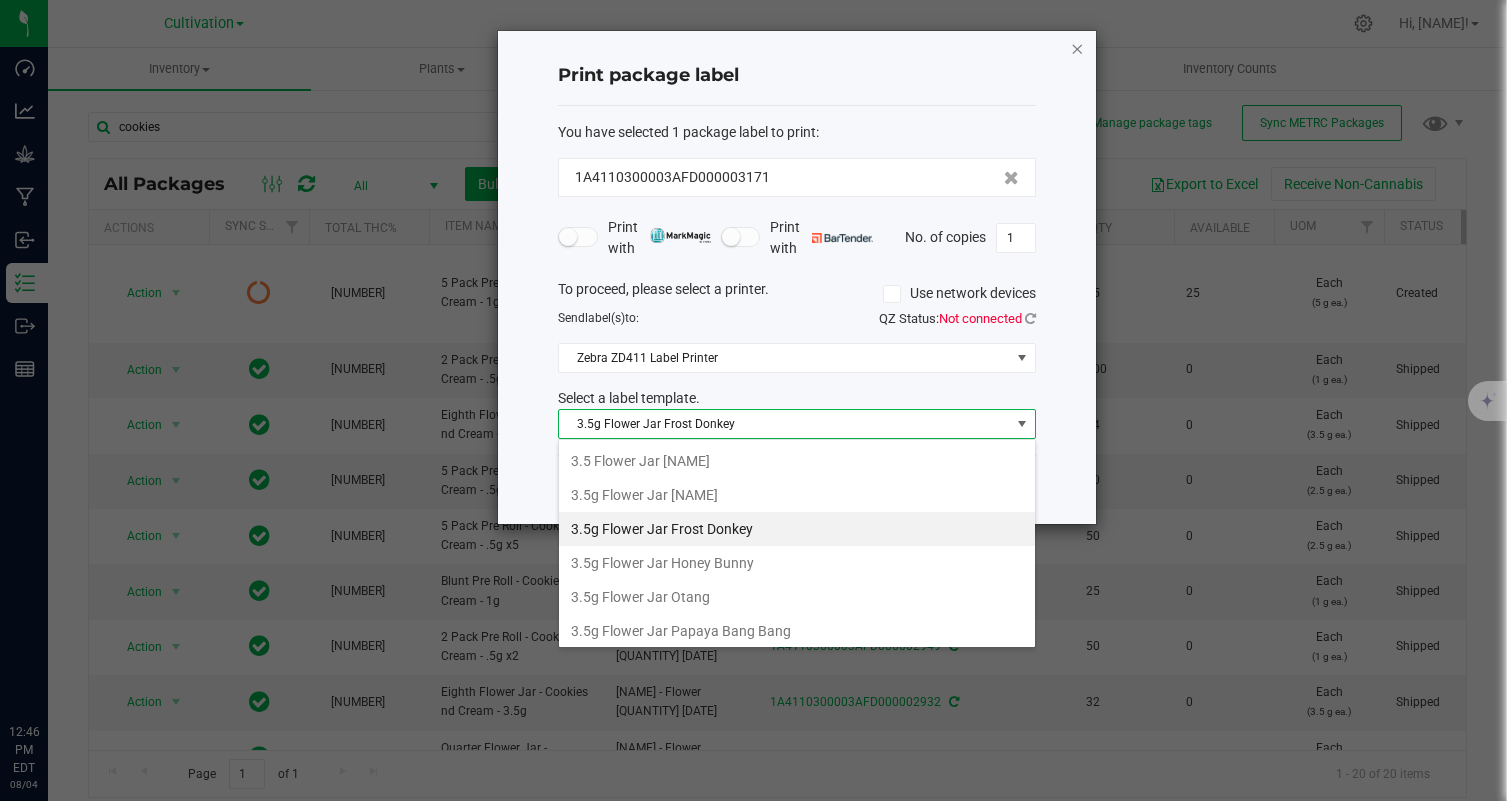 click 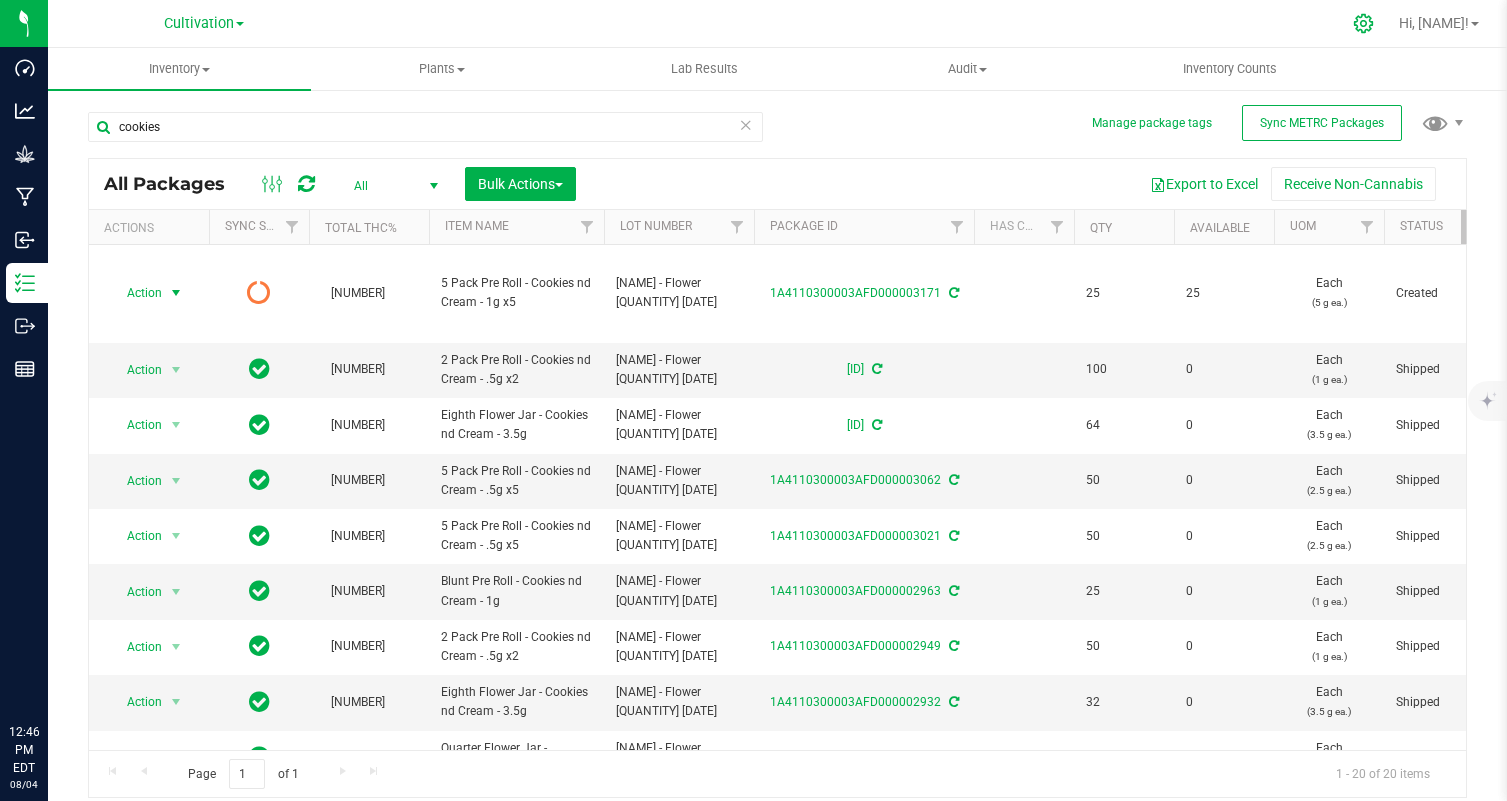 click 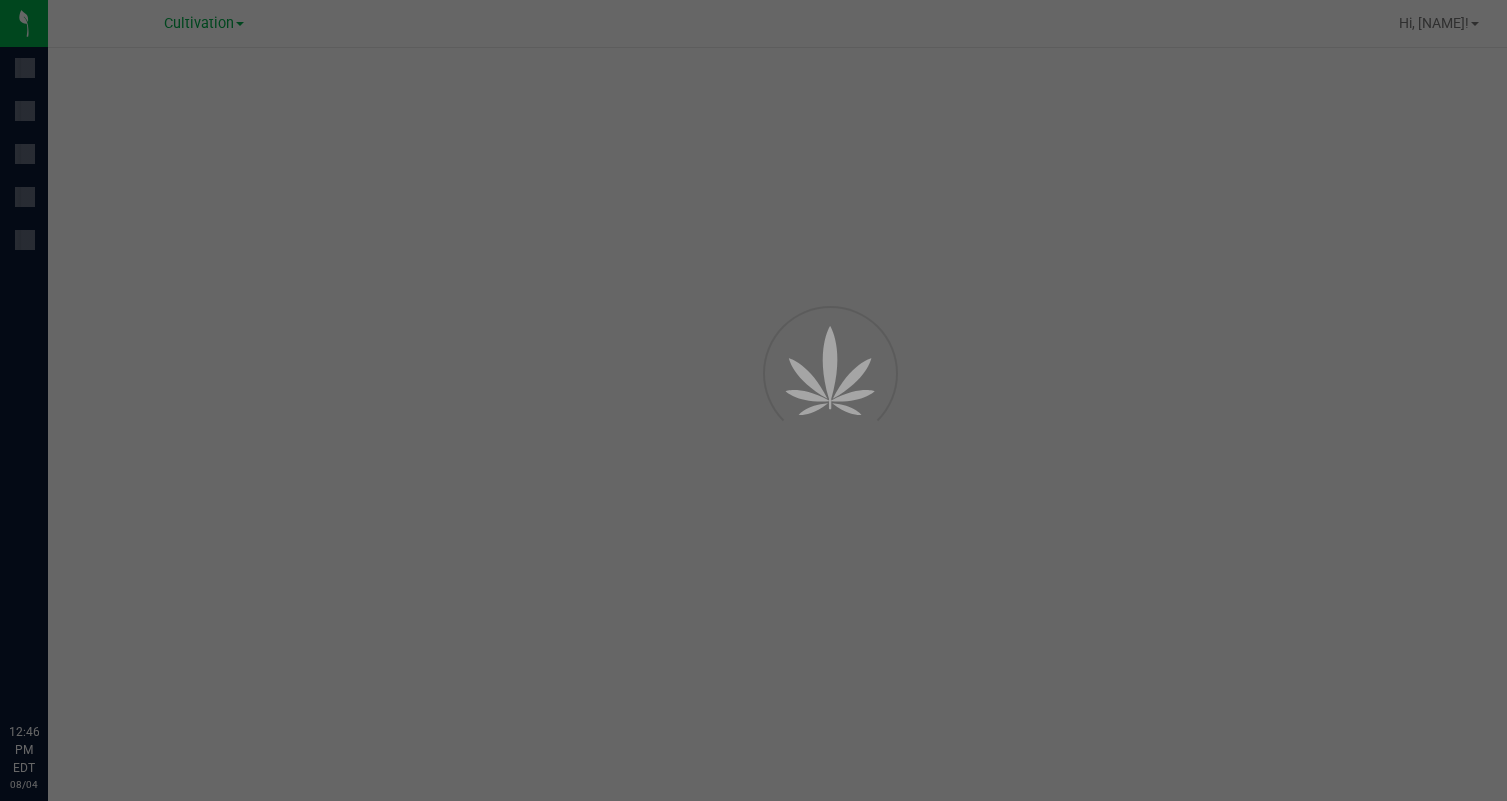 scroll, scrollTop: 0, scrollLeft: 0, axis: both 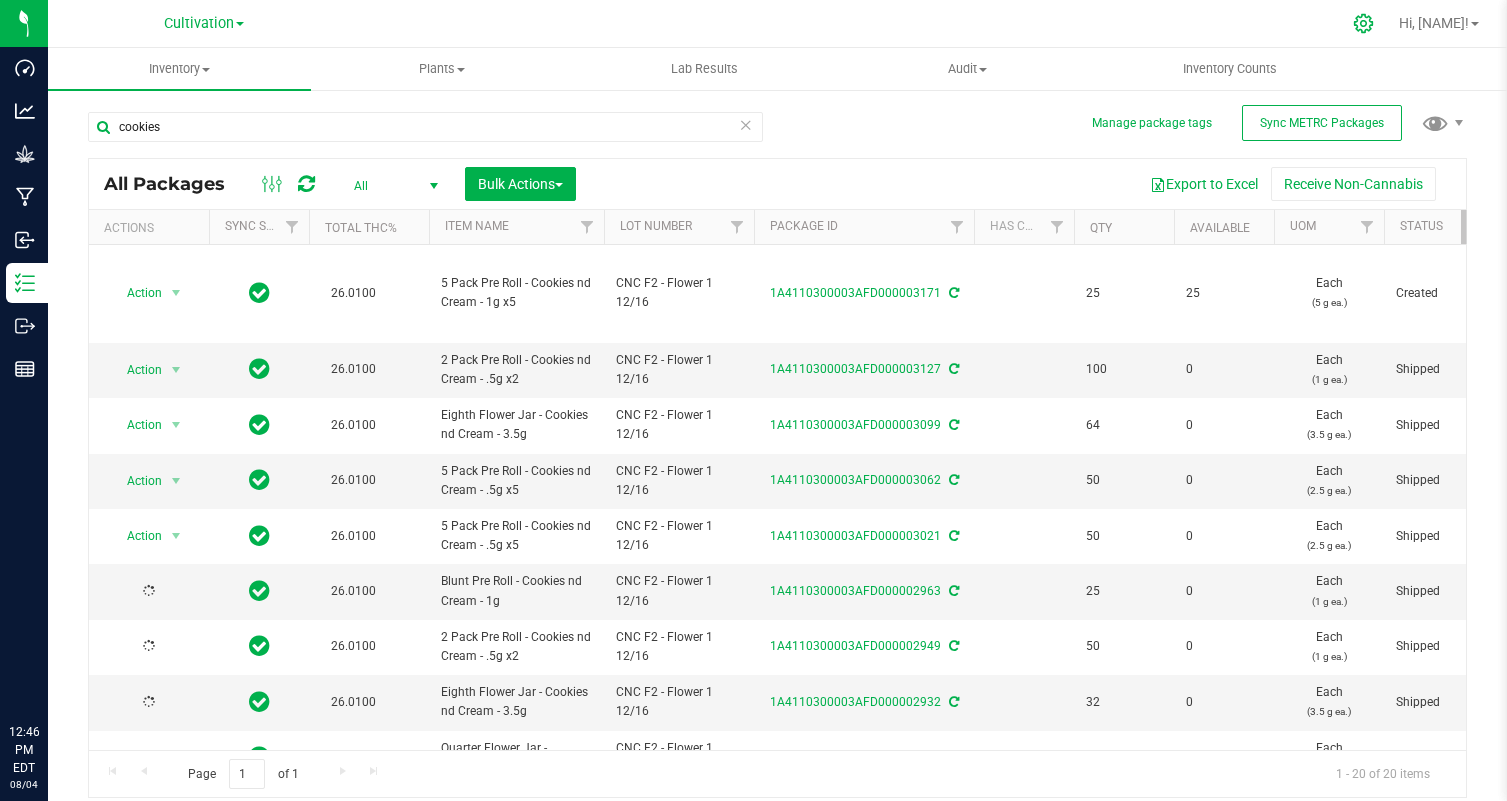 click 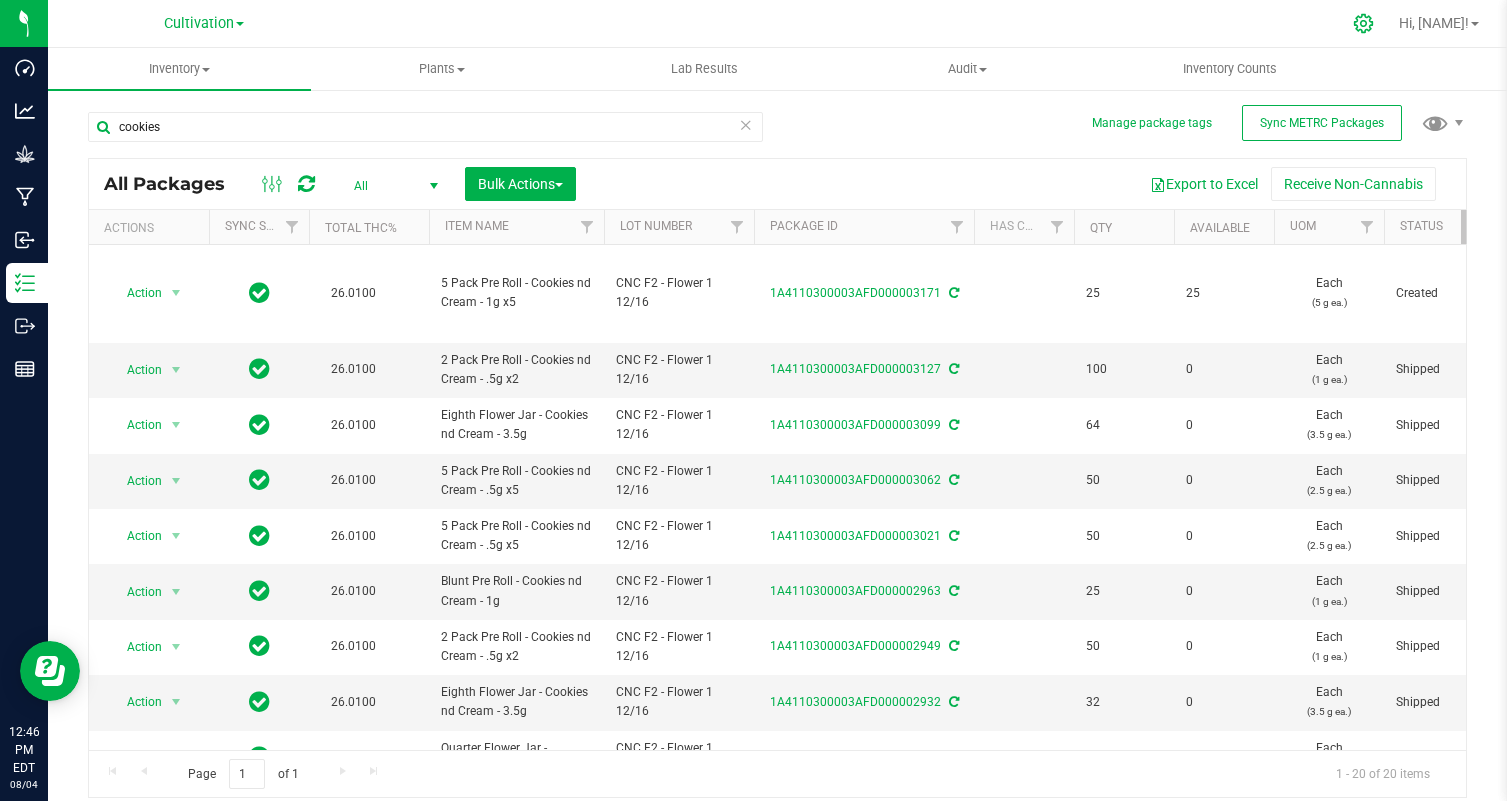 scroll, scrollTop: 0, scrollLeft: 0, axis: both 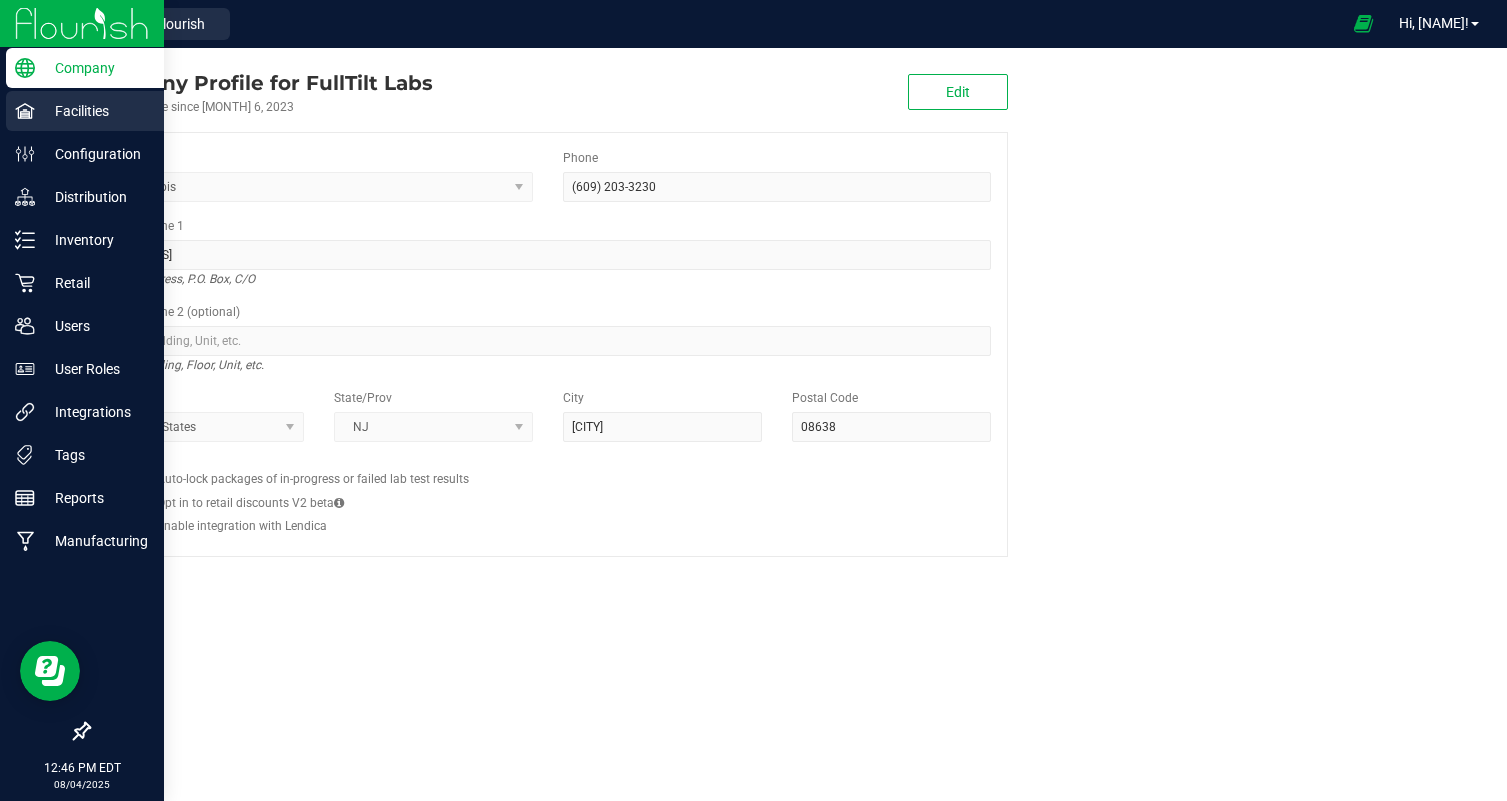 click on "Facilities" at bounding box center [85, 111] 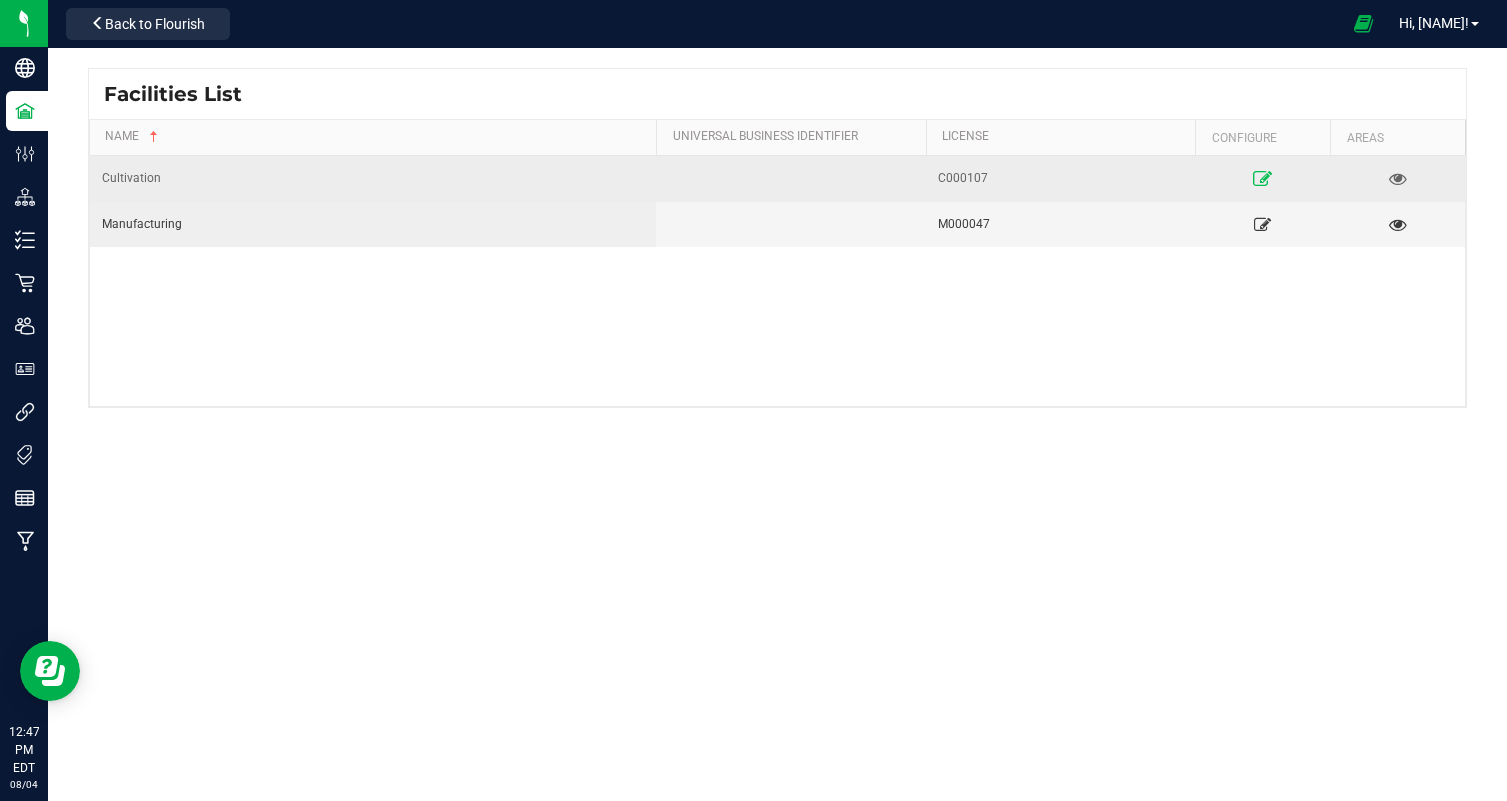 click at bounding box center [1262, 178] 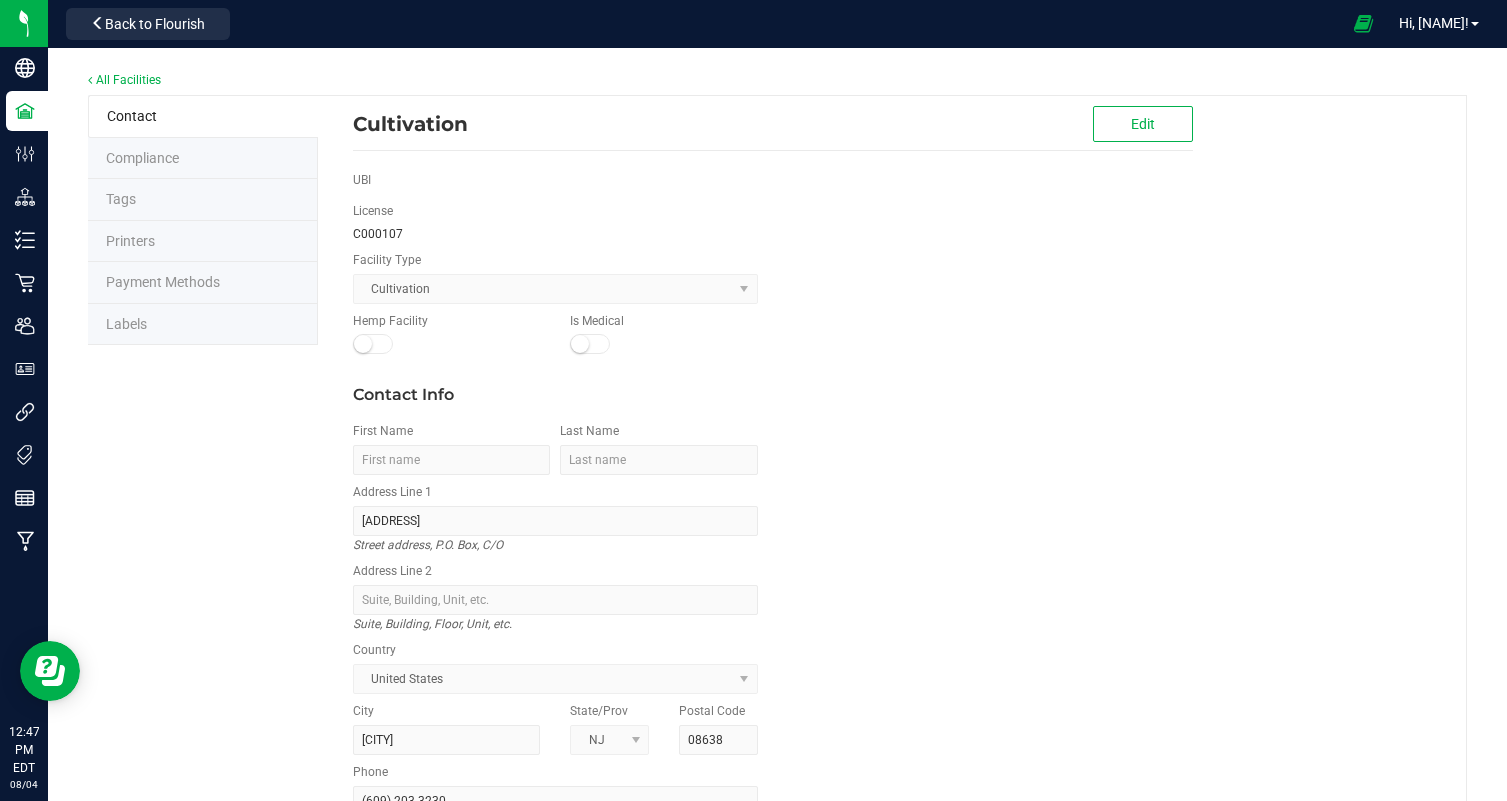 click on "All Facilities
Contact
Compliance
Tags
Printers
Payment Methods
Labels
Cultivation   Edit   UBI   License  C000107  Facility Type  Cultivation  Hemp Facility   Is Medical   Contact Info   First Name   Last Name   Address Line 1  374 Eggert Crossing Rd  Street address, P.O. Box, C/O   Address Line 2   Suite, Building, Floor, Unit, etc.   Country  United States  City  Ewing  State/Prov  NJ  Postal Code  08638  Phone  [PHONE]  Email   Website" at bounding box center [777, 531] 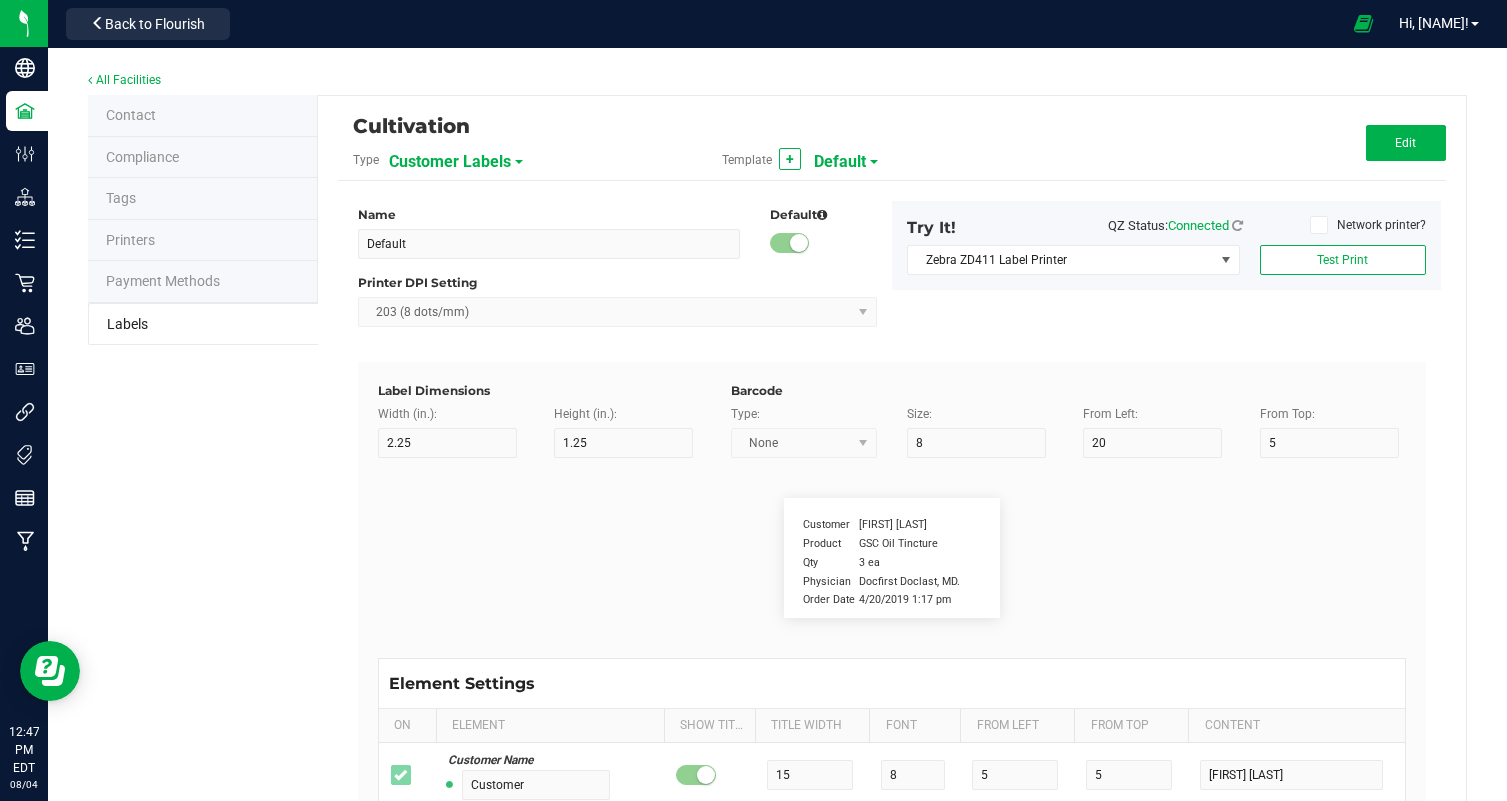 click on "Customer Labels" at bounding box center [450, 162] 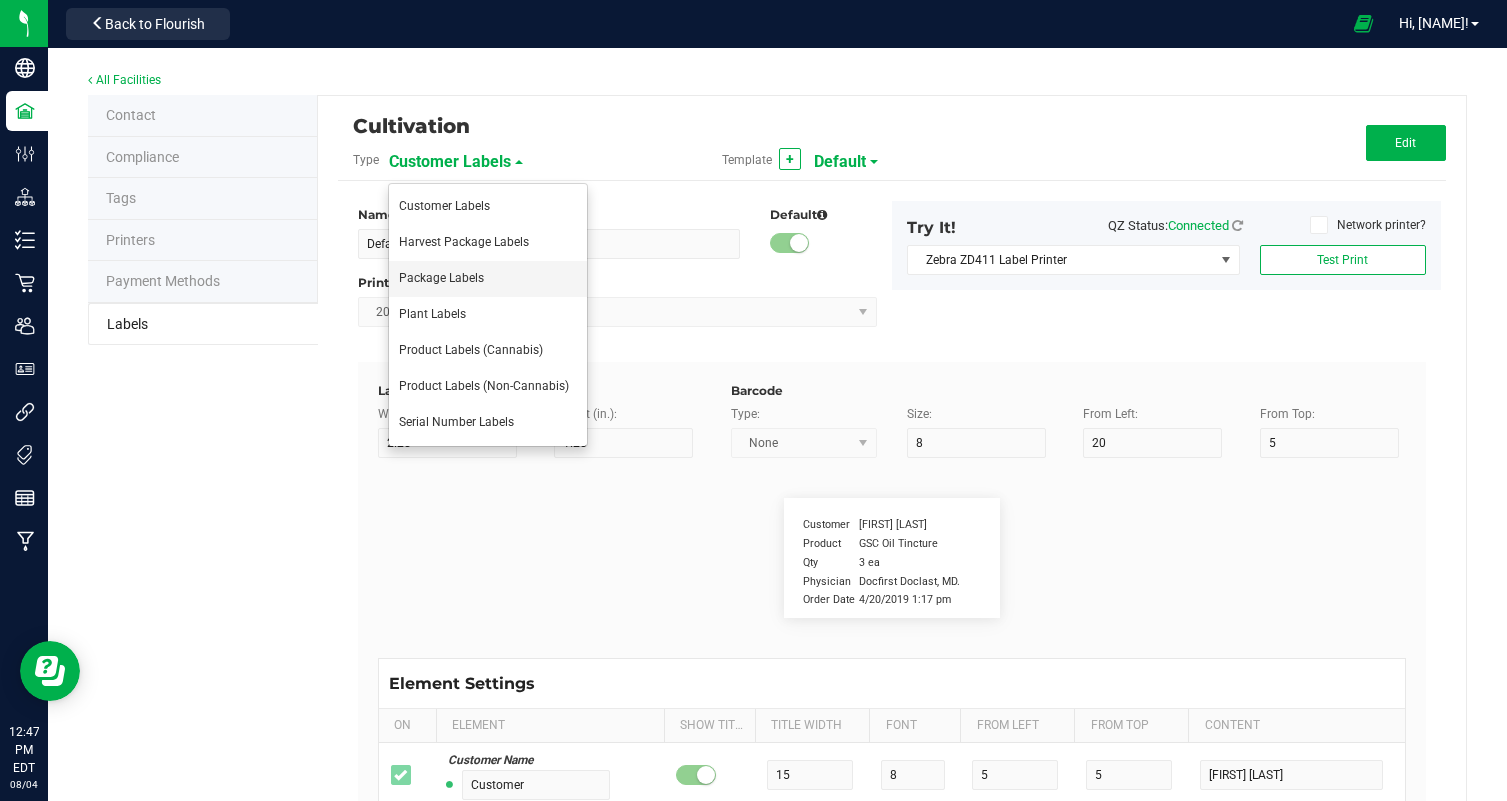 click on "Package Labels" at bounding box center [488, 279] 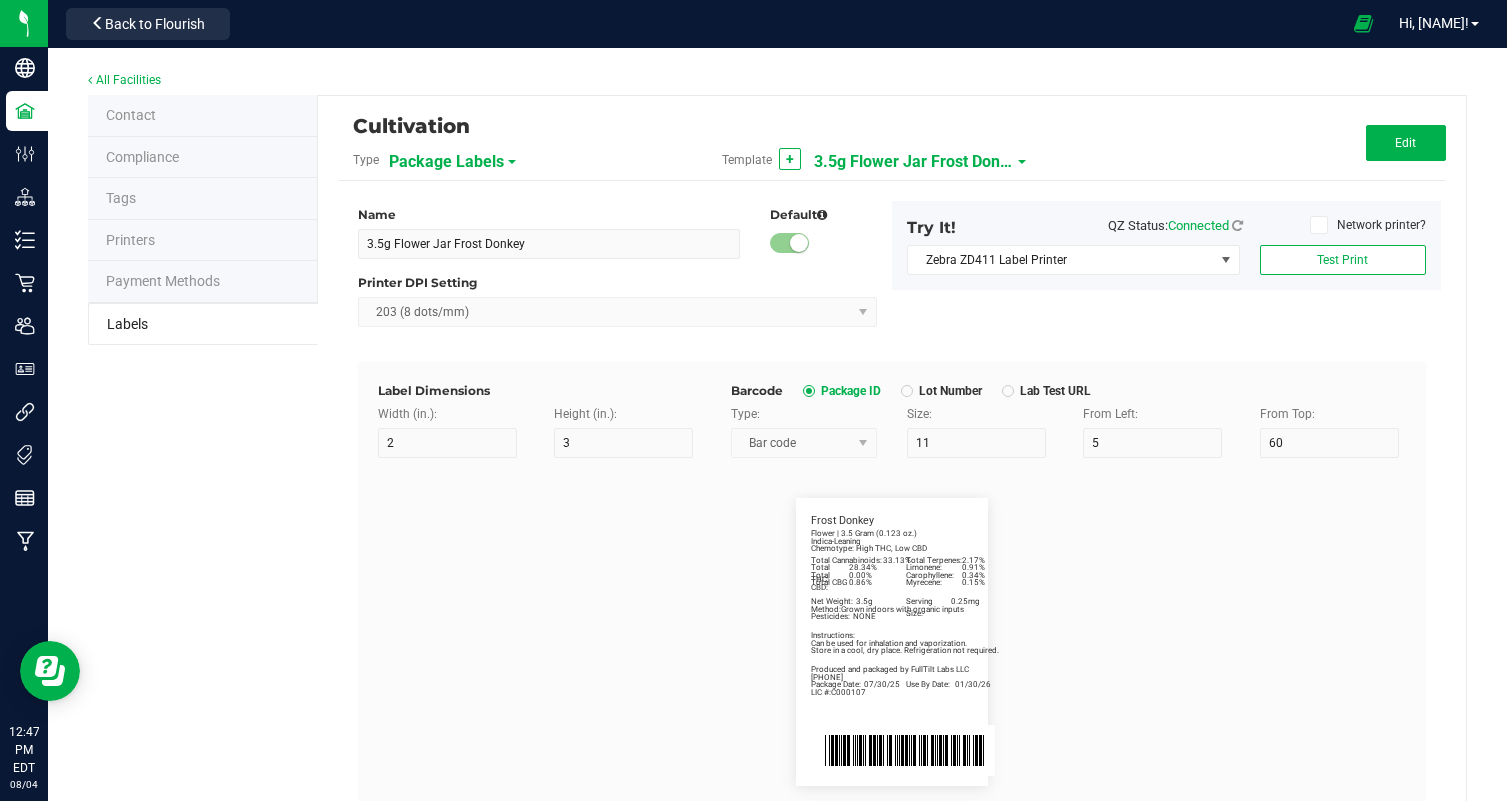 click on "3.5g Flower Jar Frost Donkey" at bounding box center (914, 162) 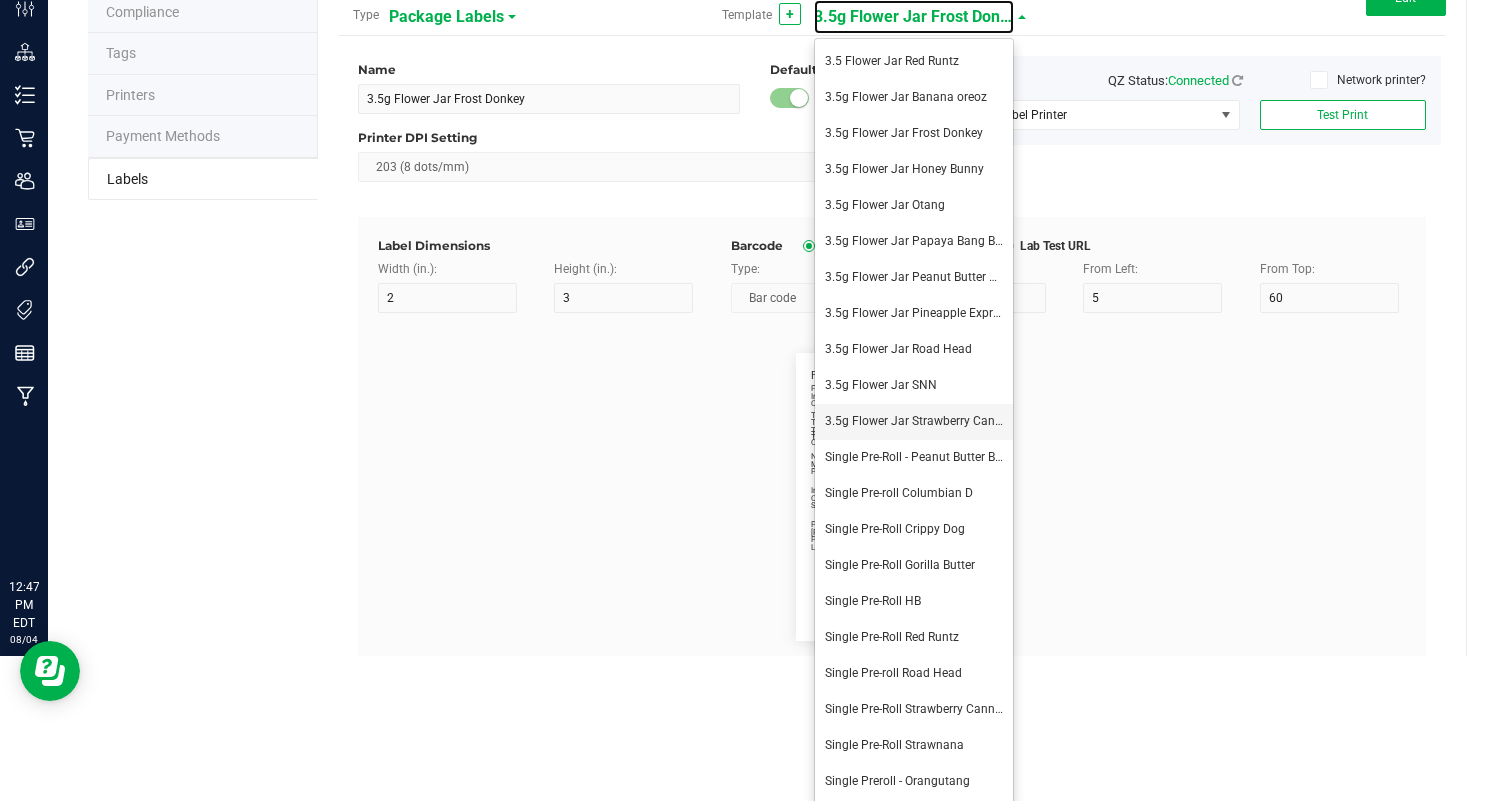scroll, scrollTop: 150, scrollLeft: 0, axis: vertical 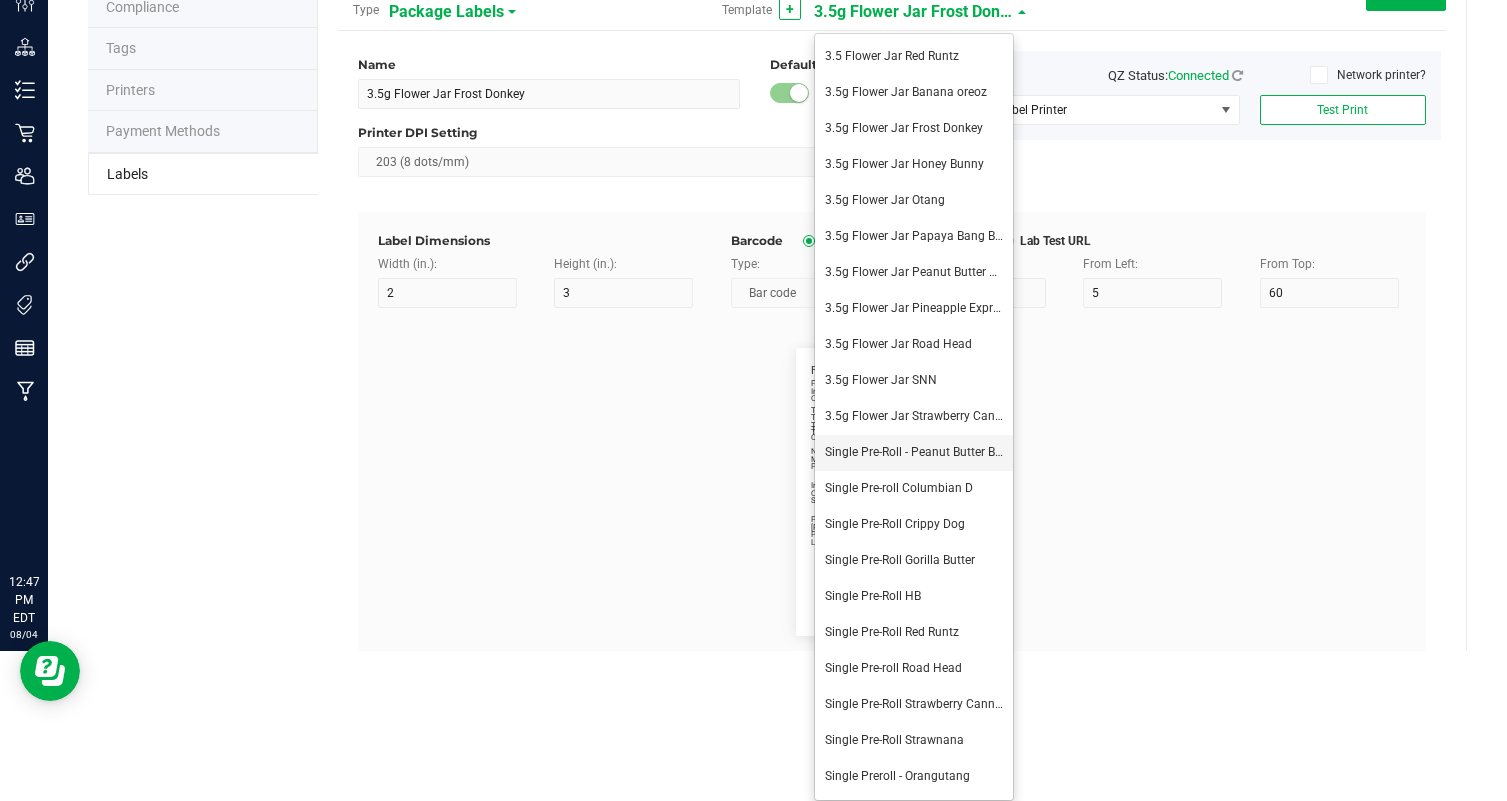click on "Single Pre-Roll - Peanut Butter Breath" at bounding box center (914, 453) 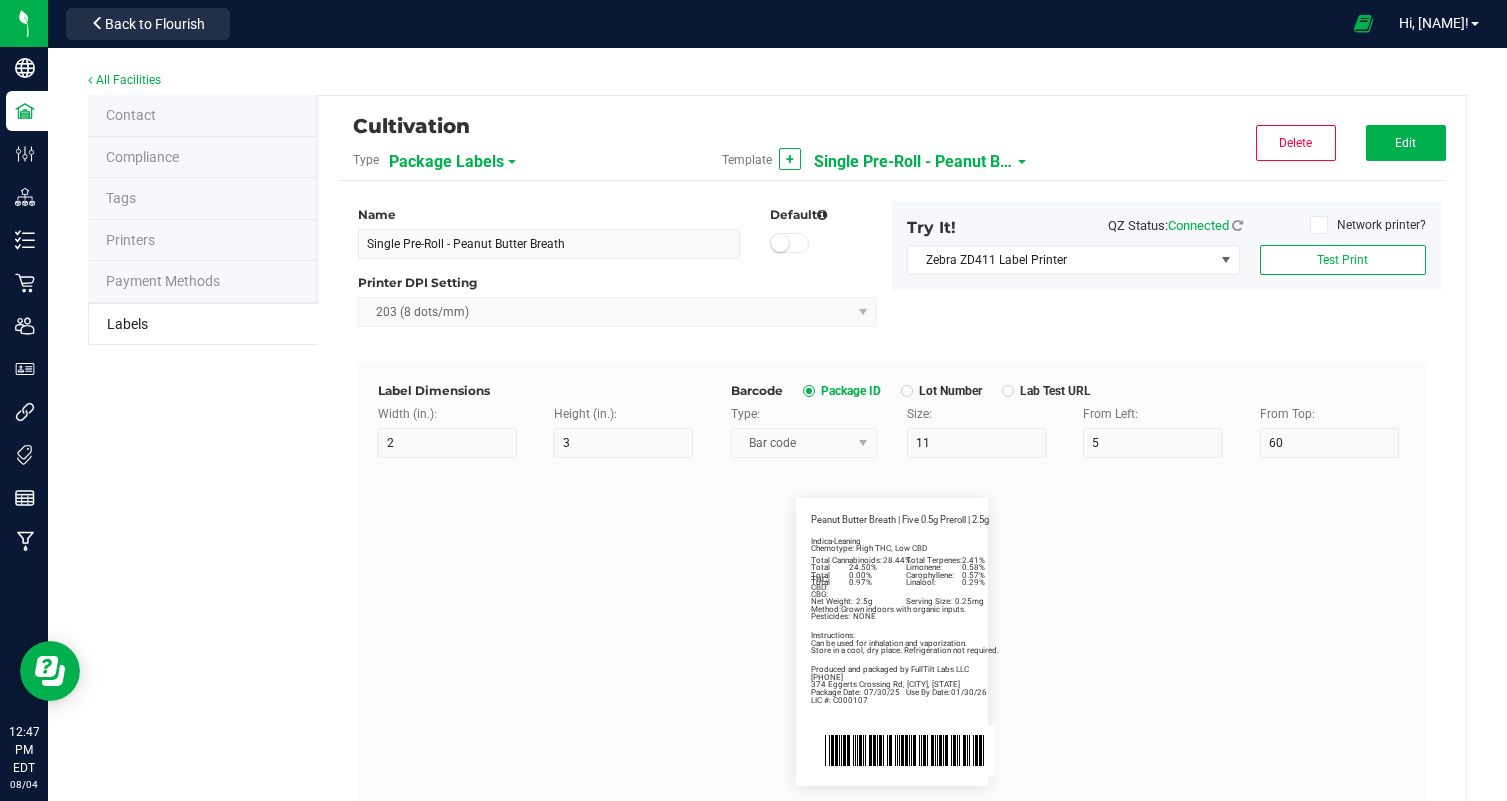 scroll, scrollTop: 0, scrollLeft: 0, axis: both 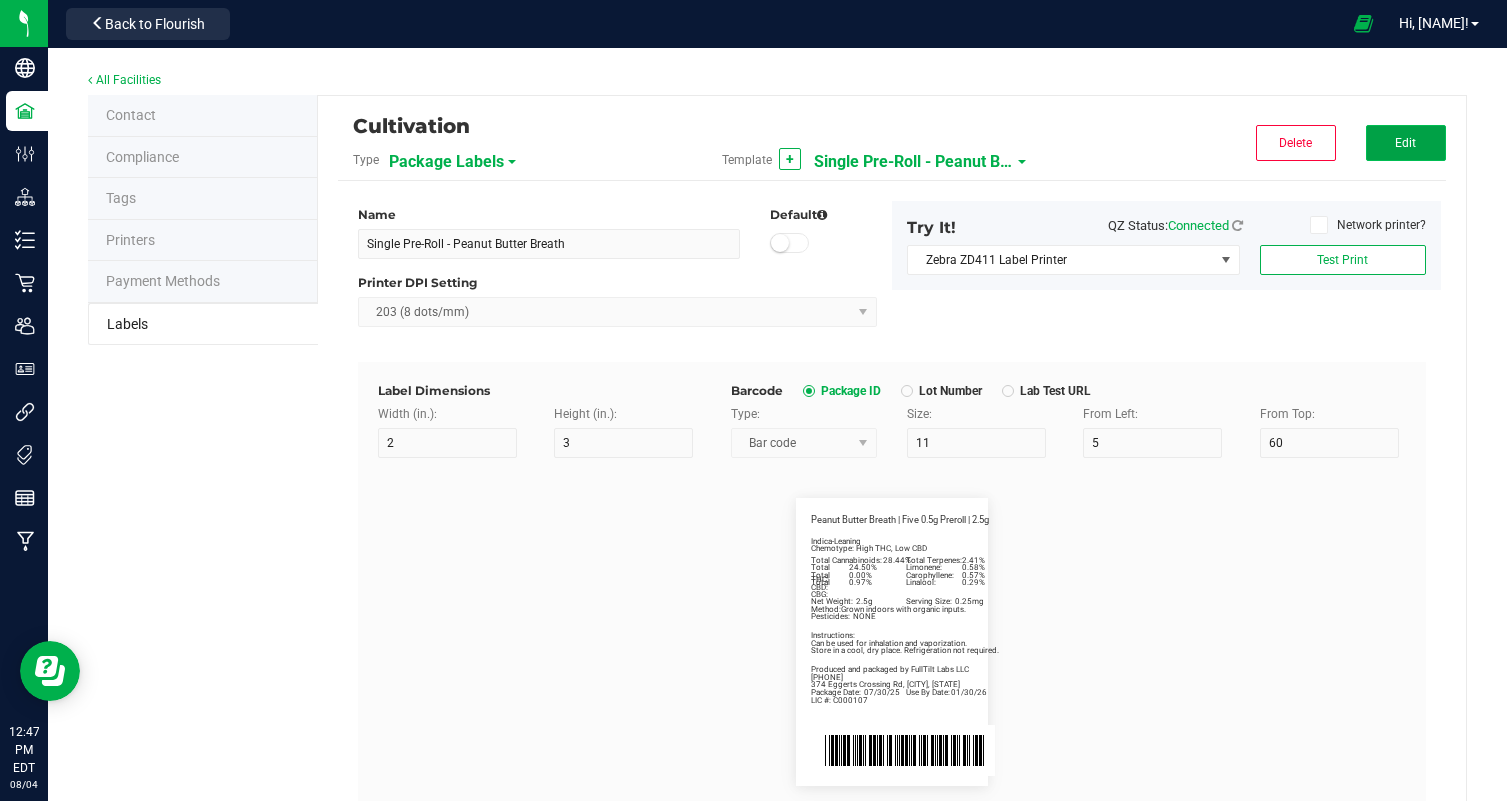 click on "Edit" at bounding box center [1406, 143] 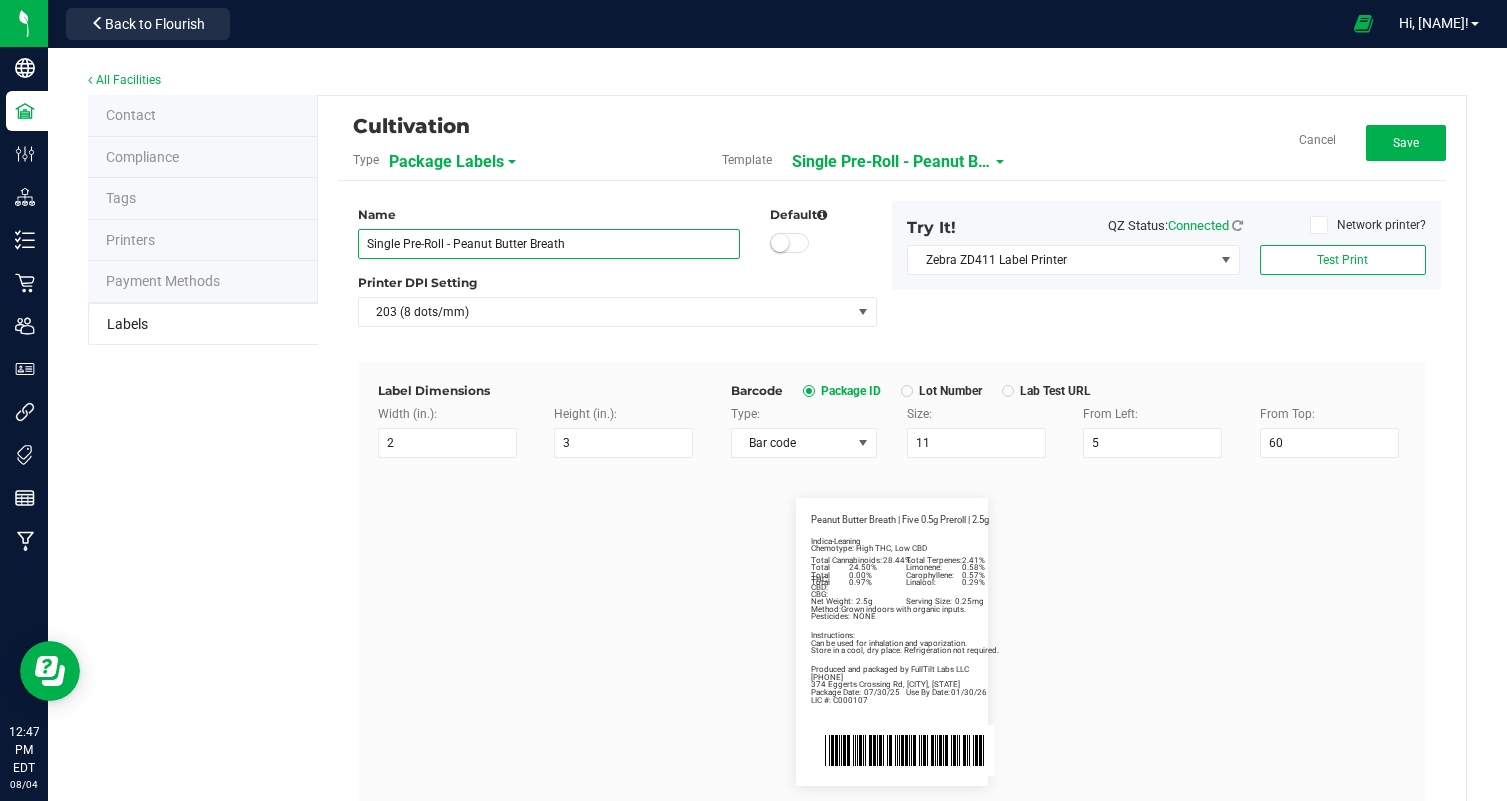 drag, startPoint x: 578, startPoint y: 249, endPoint x: 455, endPoint y: 239, distance: 123.40584 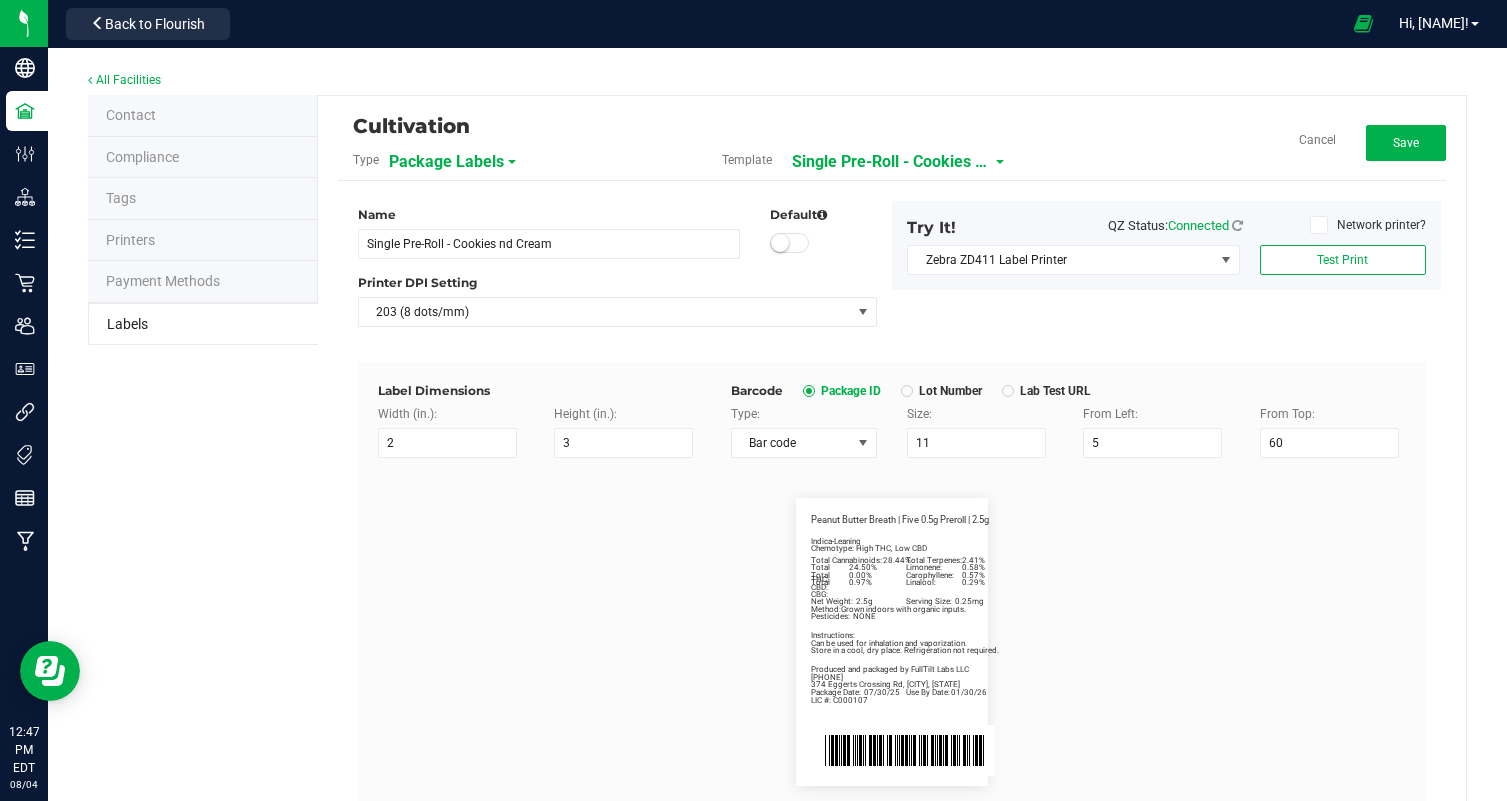 click on "Package Date:   07/30/25   Use By Date:   01/30/26   Limonene:   0.58%   Carophyllene:   0.57%   Linalool:   0.29%   Total Cannabinoids:   28.44%   Total Terpenes:   2.41%   Total THC:   24.50%   Total CBD:   0.00%   Total CBG:   0.97%   Peanut Butter Breath | Five 0.5g Preroll | 2.5g   Indica-Leaning   Chemotype:   High THC, Low CBD   Net Weight:   2.5g   Serving Size:   0.25mg   Produced and packaged by FullTilt Labs LLC   Instructions:      Can be used for inhalation and vaporization.   Method:   Grown indoors with organic inputs.   Pesticides:   NONE   (609) 895-6678   LIC #: C000107      Store in a cool, dry place. Refrigeration not required.   374 Eggerts Crossing Rd, Ewing, NJ" at bounding box center [892, 642] 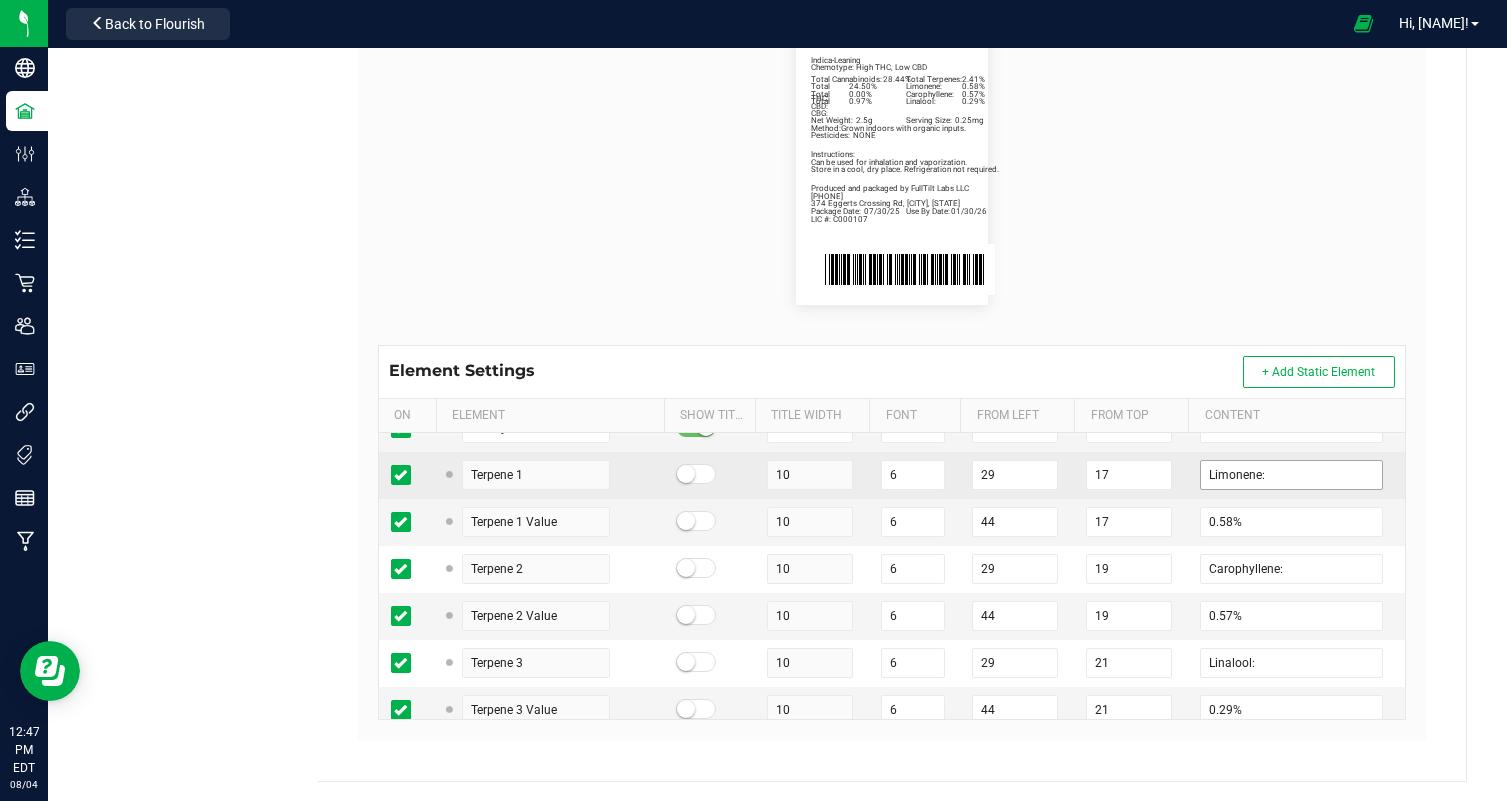 scroll, scrollTop: 89, scrollLeft: 0, axis: vertical 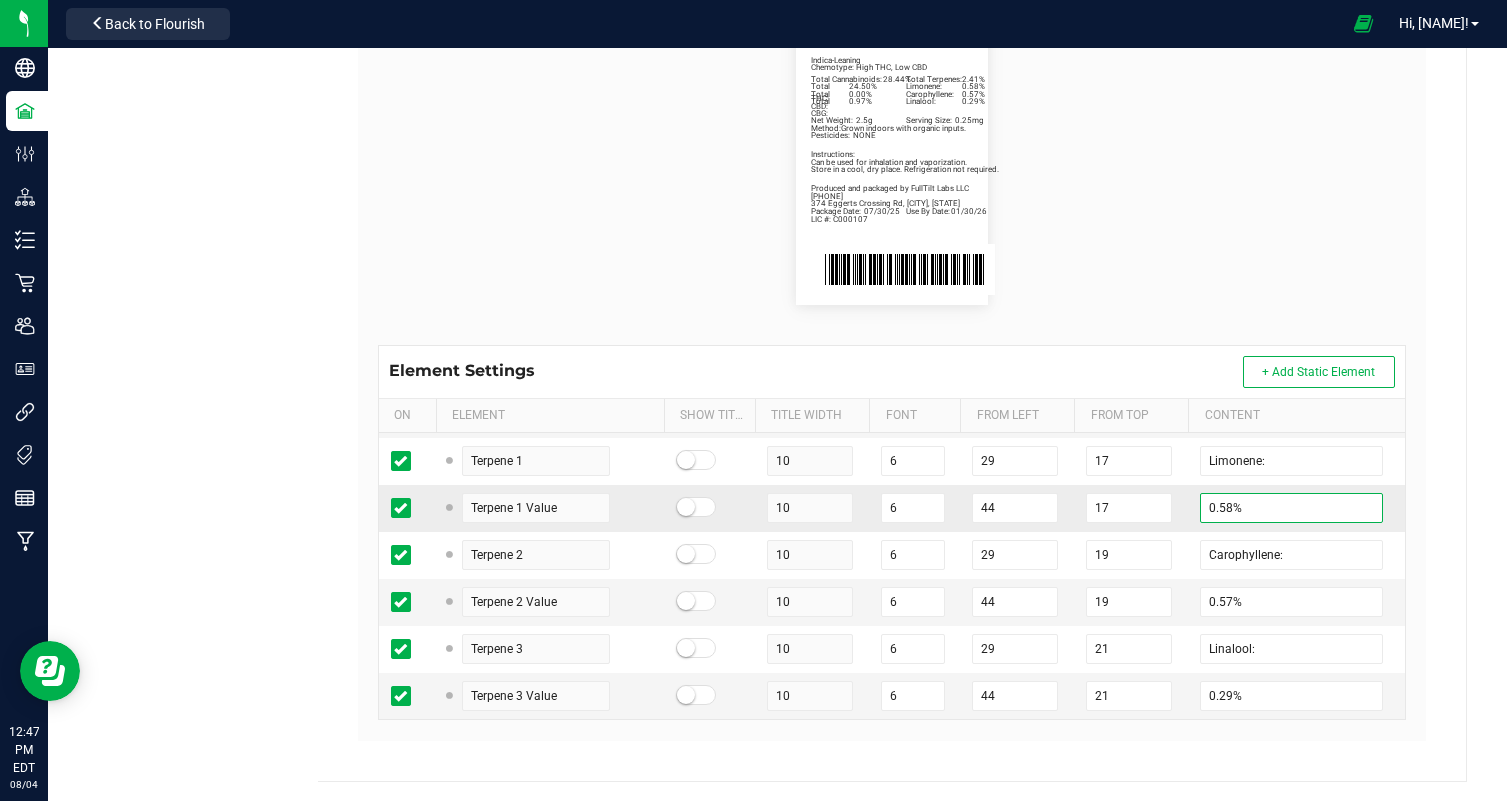 click on "0.58%" at bounding box center (1291, 508) 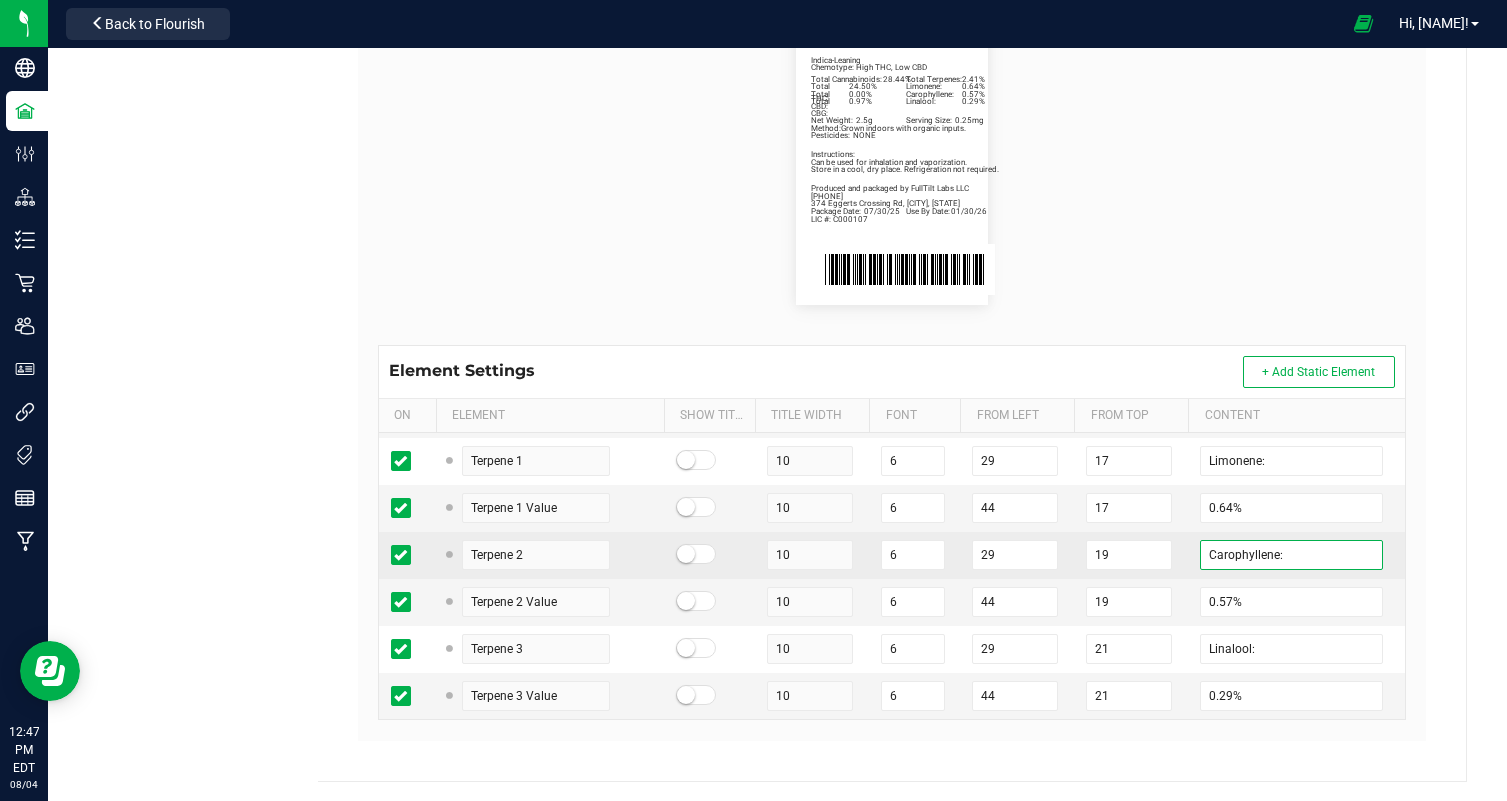 click on "Carophyllene:" at bounding box center (1291, 555) 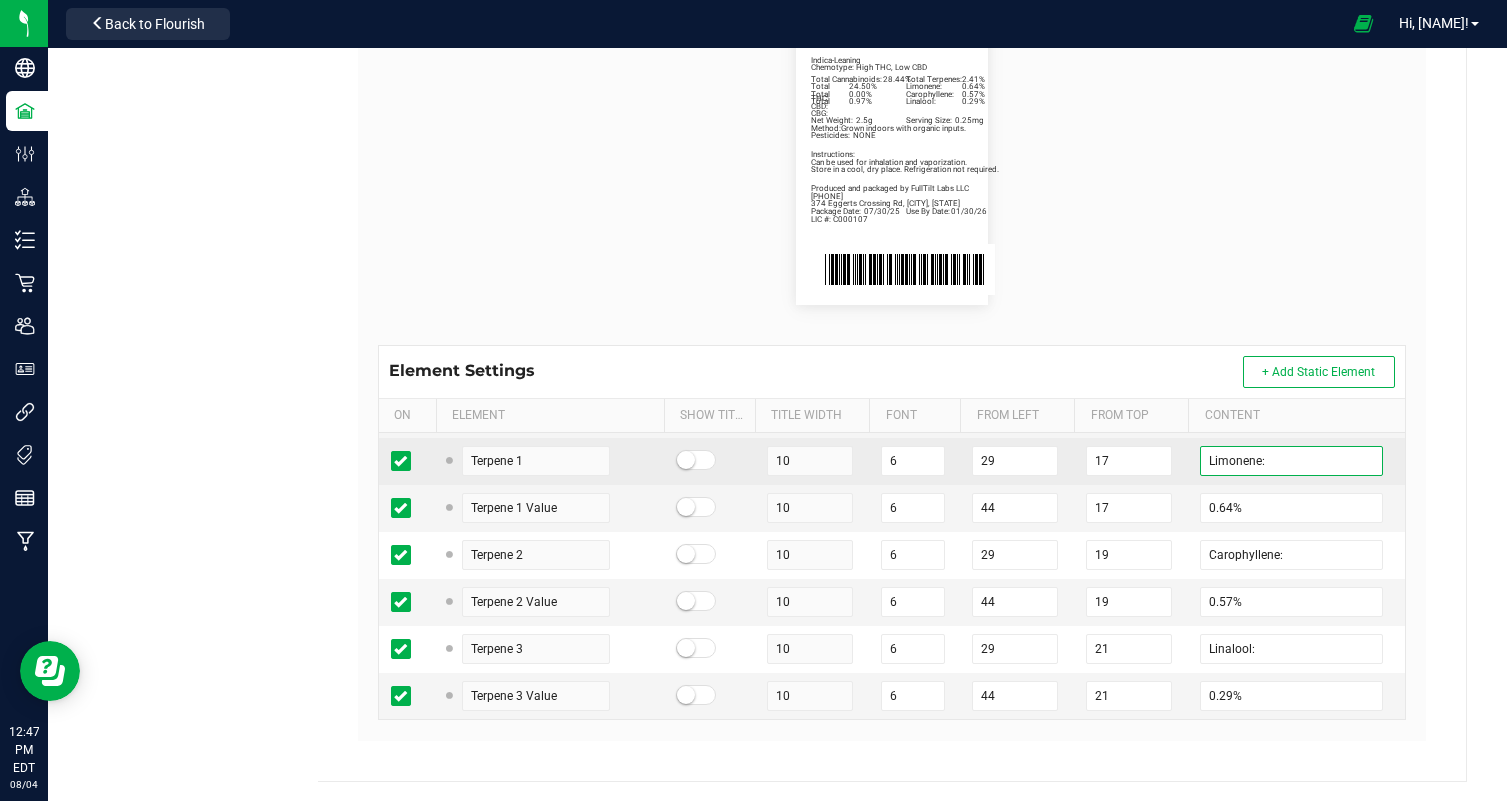 click on "Limonene:" at bounding box center (1291, 461) 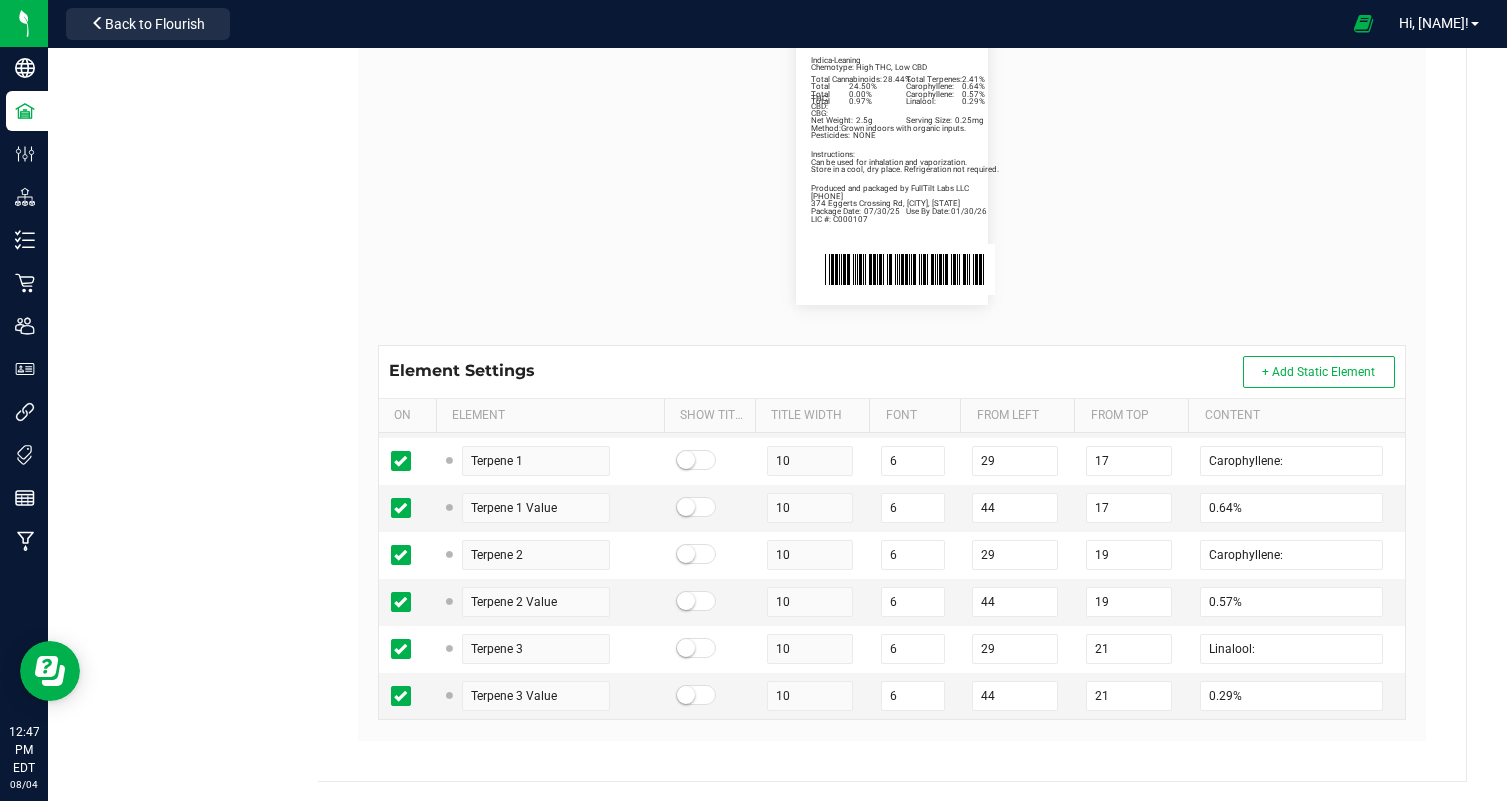 click on "Package Date:   07/30/25   Use By Date:   01/30/26   Carophyllene:   0.64%   Carophyllene:   0.57%   Linalool:   0.29%   Total Cannabinoids:   28.44%   Total Terpenes:   2.41%   Total THC:   24.50%   Total CBD:   0.00%   Total CBG:   0.97%   Peanut Butter Breath | Five 0.5g Preroll | 2.5g   Indica-Leaning   Chemotype:   High THC, Low CBD   Net Weight:   2.5g   Serving Size:   0.25mg   Produced and packaged by FullTilt Labs LLC   Instructions:      Can be used for inhalation and vaporization.   Method:   Grown indoors with organic inputs.   Pesticides:   NONE   (609) 895-6678   LIC #: C000107      Store in a cool, dry place. Refrigeration not required.   374 Eggerts Crossing Rd, Ewing, NJ" at bounding box center (892, 161) 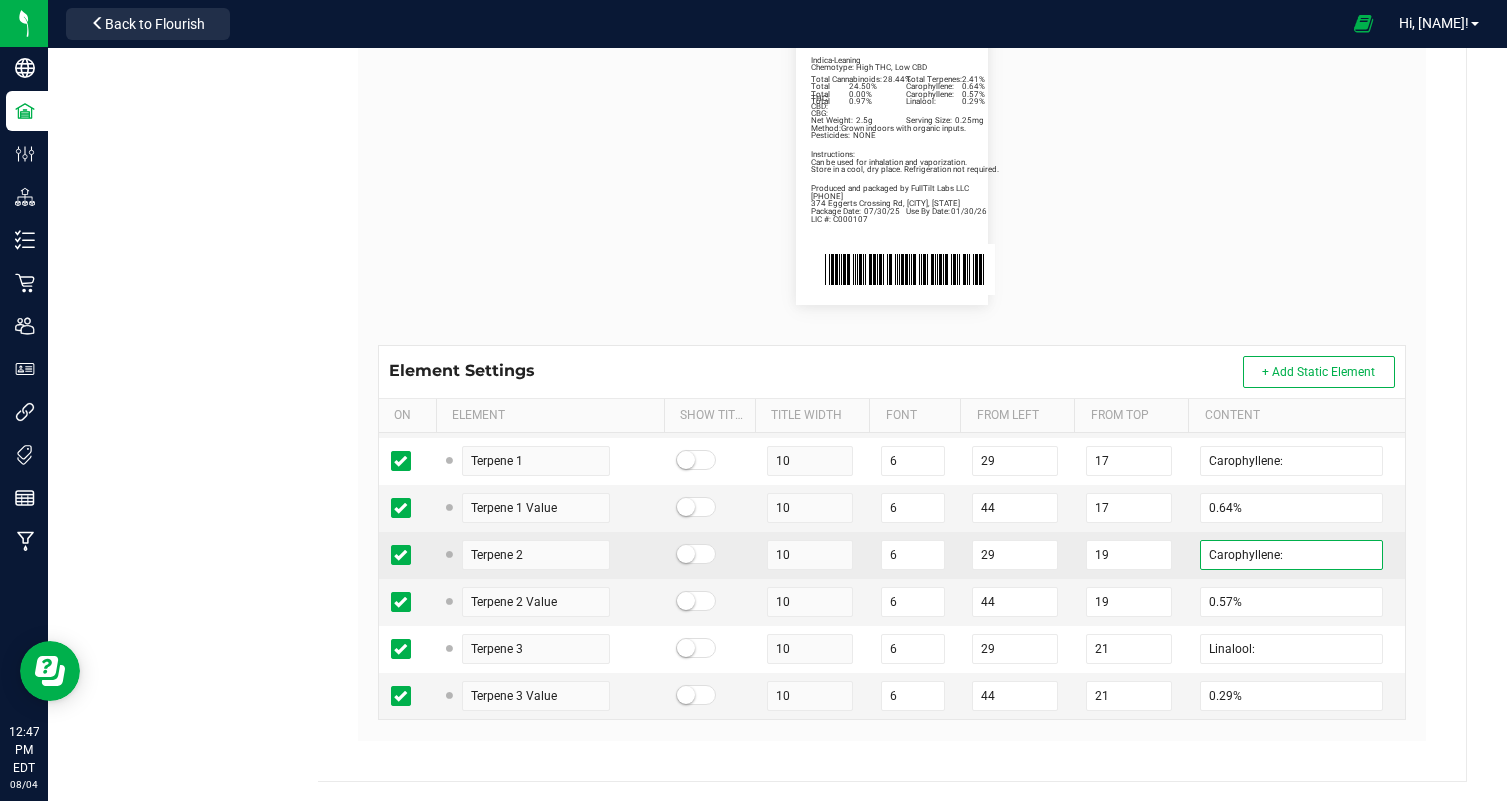 click on "Carophyllene:" at bounding box center [1291, 555] 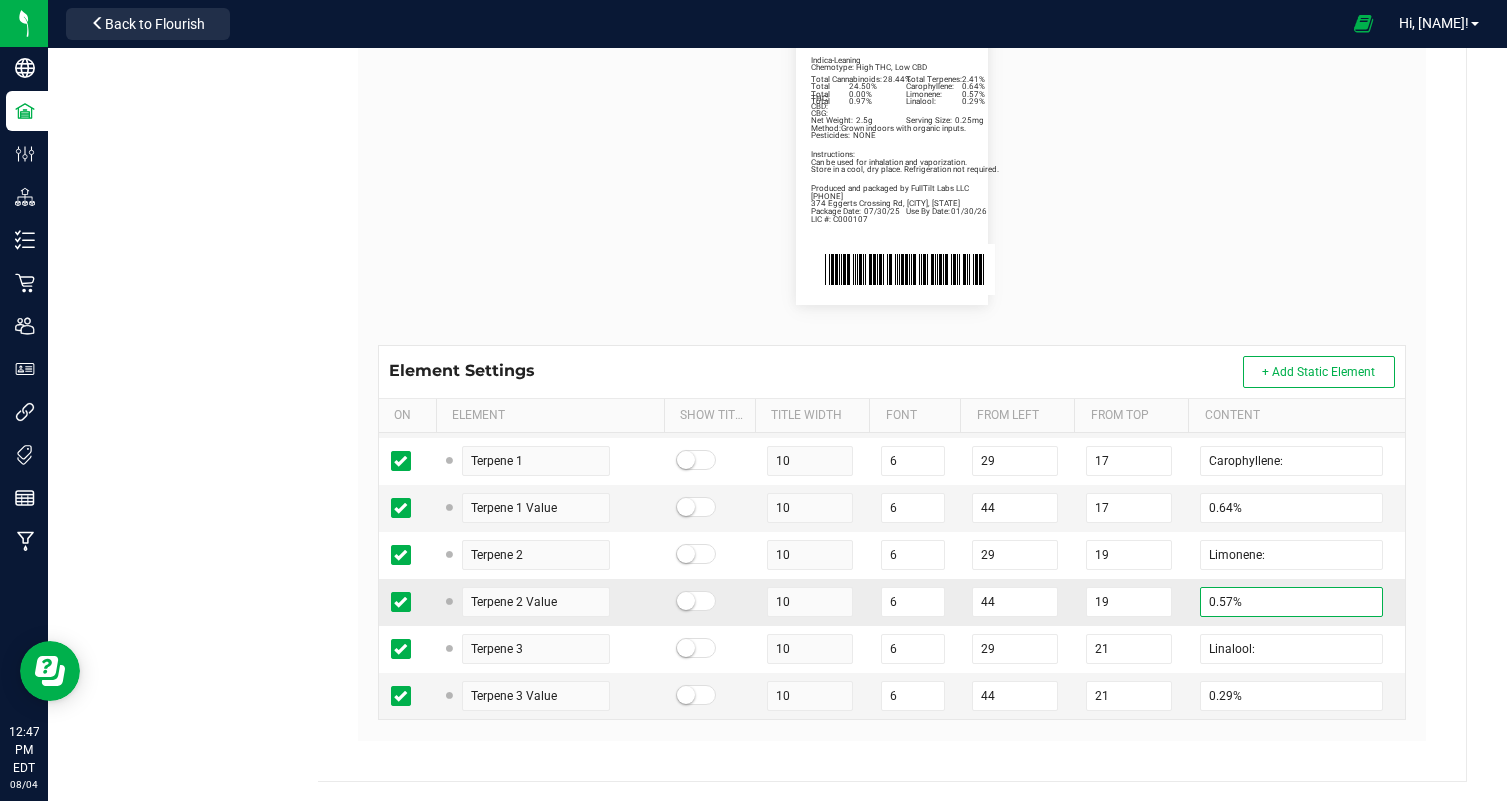 click on "0.57%" at bounding box center [1291, 602] 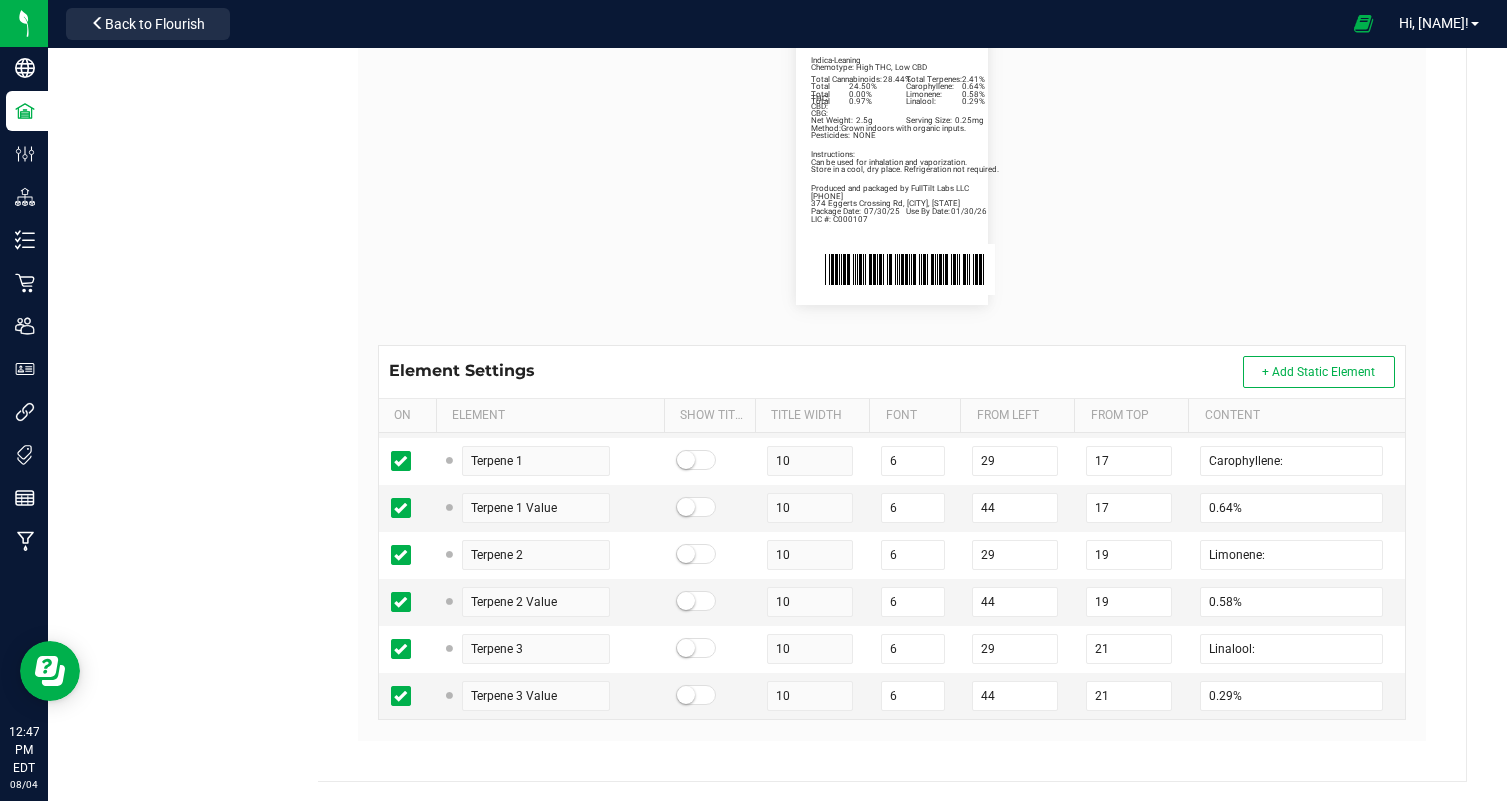 click on "Package Date:   07/30/25   Use By Date:   01/30/26   Carophyllene:   0.64%   Limonene:   0.58%   Linalool:   0.29%   Total Cannabinoids:   28.44%   Total Terpenes:   2.41%   Total THC:   24.50%   Total CBD:   0.00%   Total CBG:   0.97%   Peanut Butter Breath | Five 0.5g Preroll | 2.5g   Indica-Leaning   Chemotype:   High THC, Low CBD   Net Weight:   2.5g   Serving Size:   0.25mg   Produced and packaged by FullTilt Labs LLC   Instructions:      Can be used for inhalation and vaporization.   Method:   Grown indoors with organic inputs.   Pesticides:   NONE   (609) 895-6678   LIC #: C000107      Store in a cool, dry place. Refrigeration not required.   374 Eggerts Crossing Rd, Ewing, NJ" at bounding box center (892, 161) 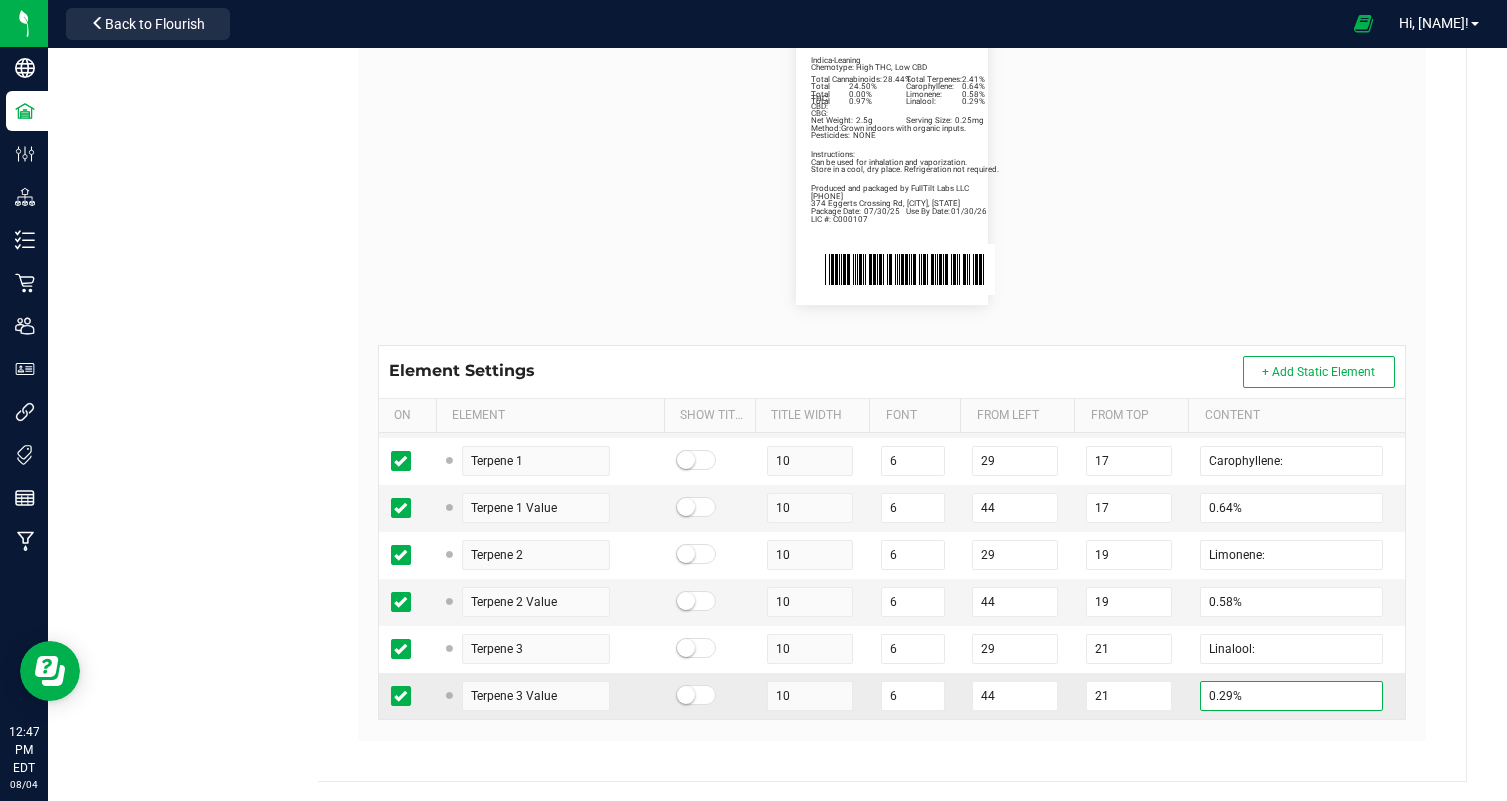 click on "0.29%" at bounding box center [1291, 696] 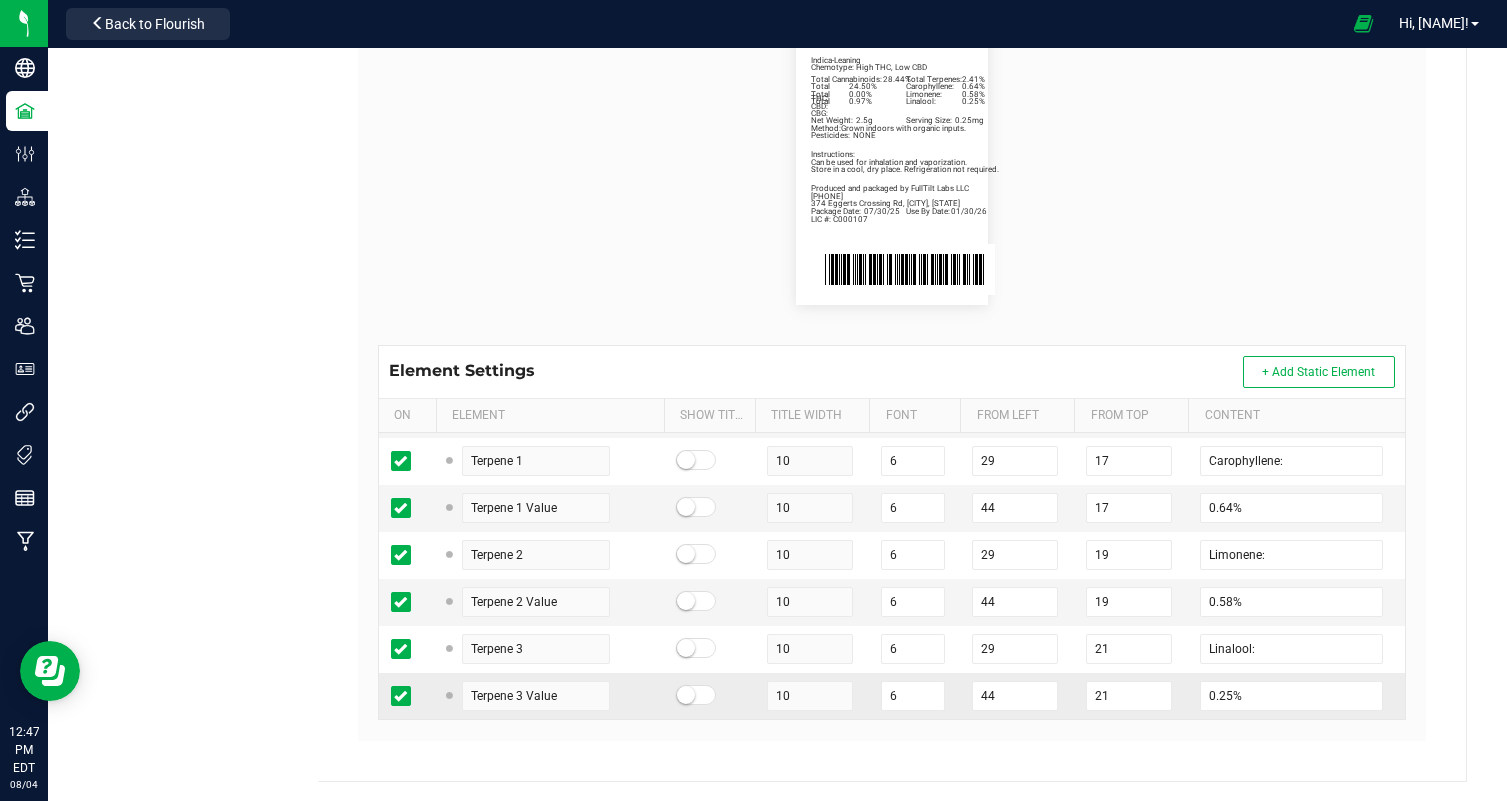click on "21" at bounding box center (1131, 696) 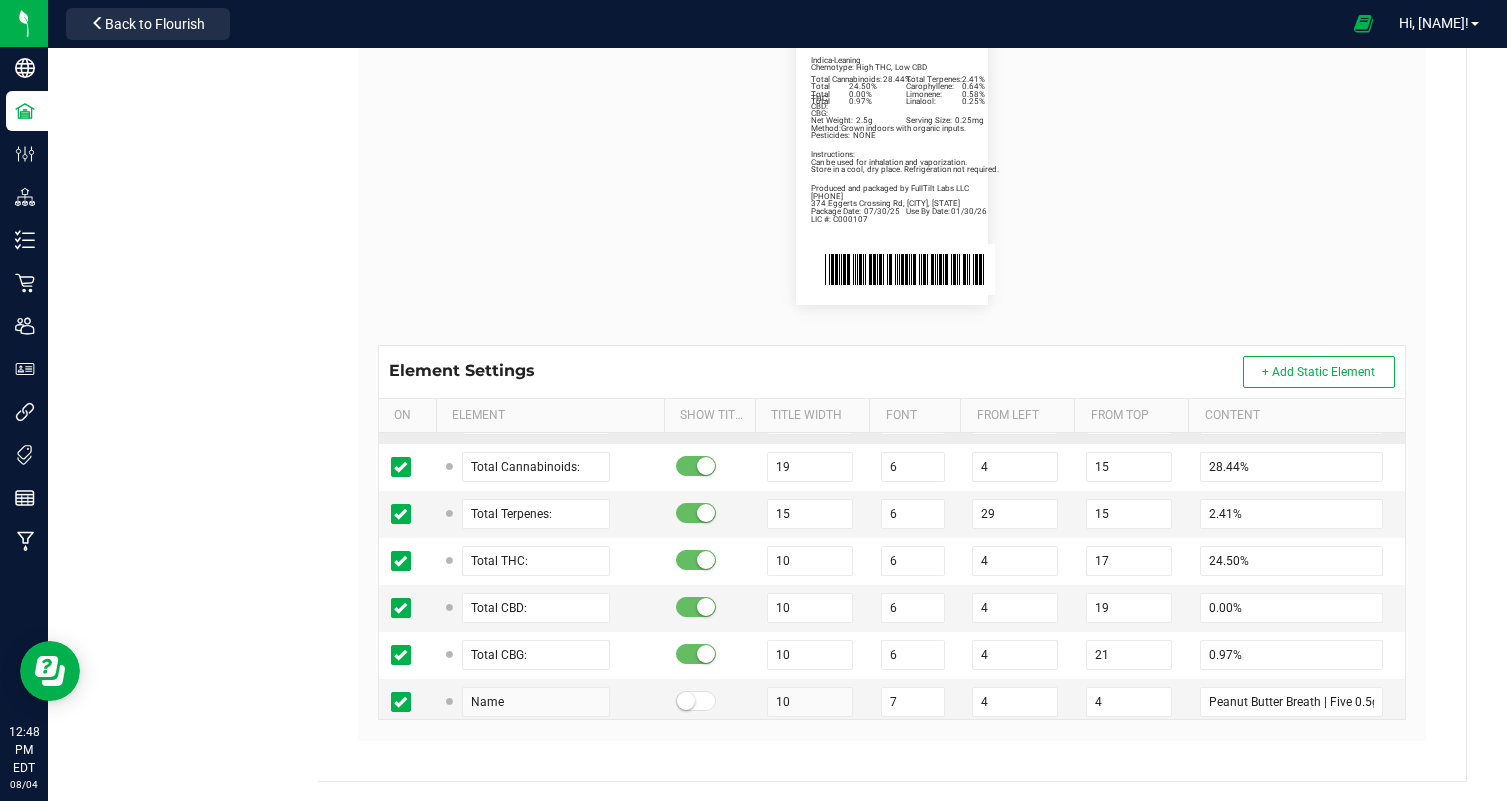 scroll, scrollTop: 371, scrollLeft: 0, axis: vertical 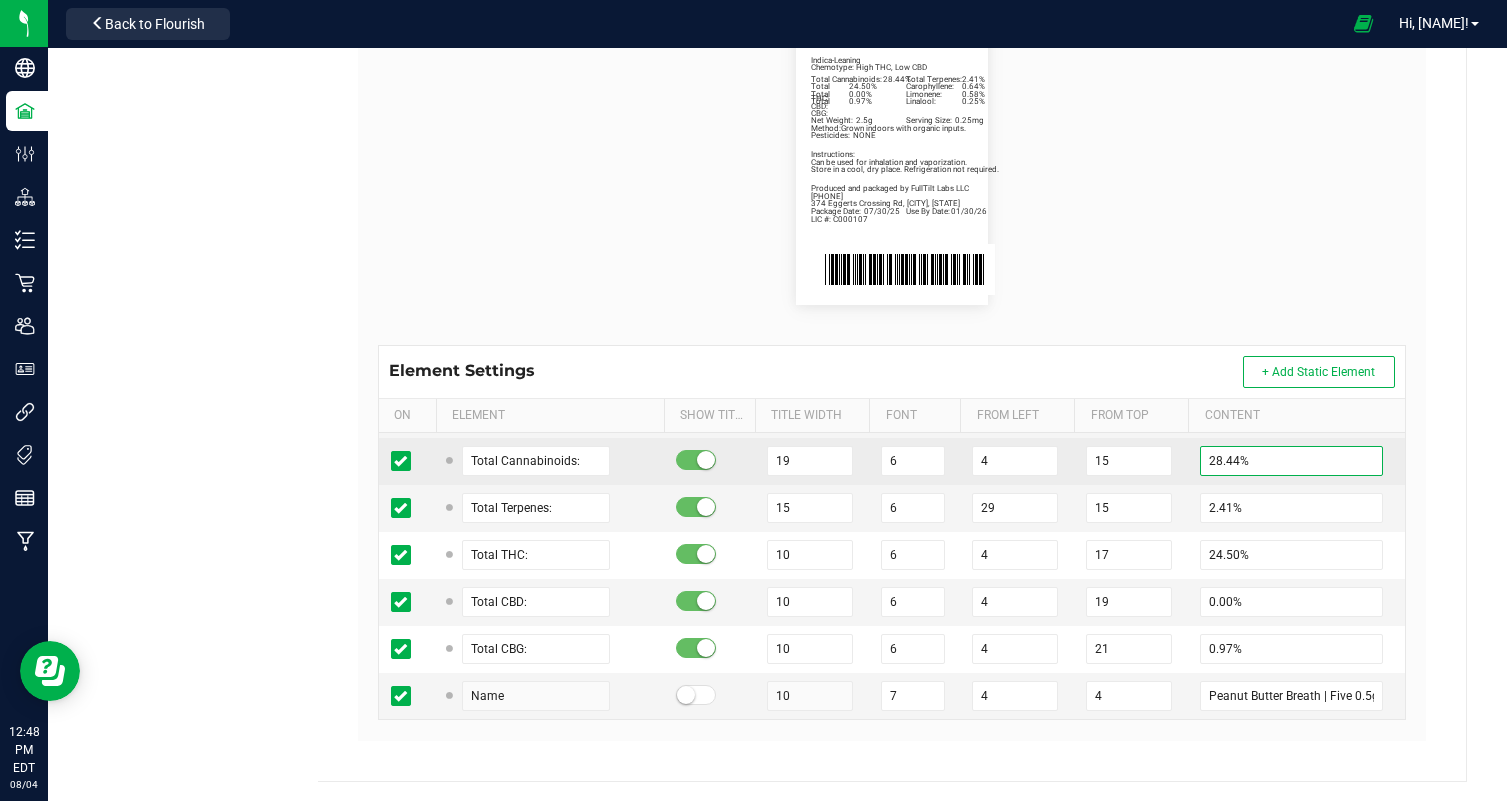 click on "28.44%" at bounding box center [1291, 461] 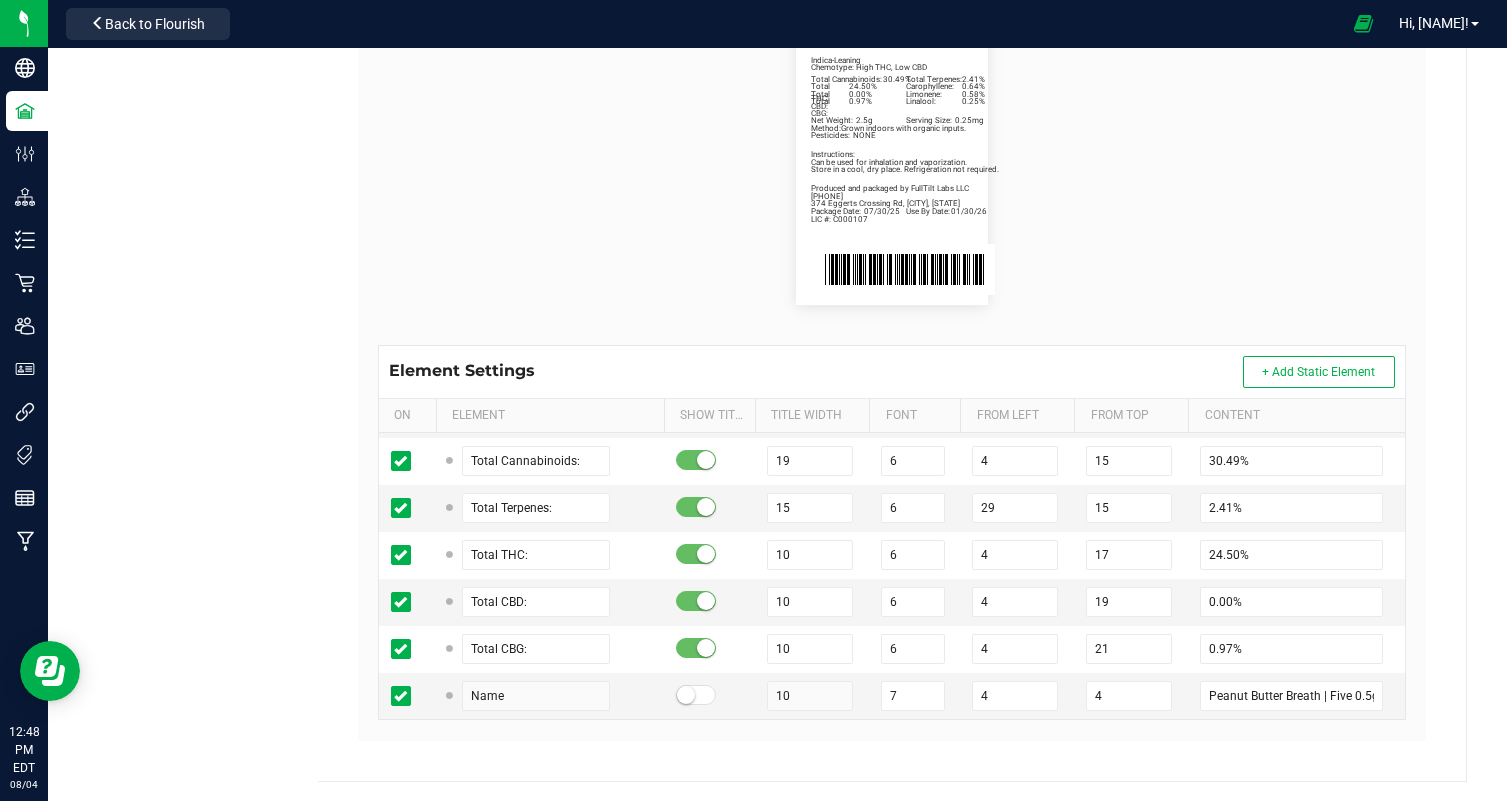 click on "Package Date:   07/30/25   Use By Date:   01/30/26   Carophyllene:   0.64%   Limonene:   0.58%   Linalool:   0.25%   Total Cannabinoids:   30.49%   Total Terpenes:   2.41%   Total THC:   24.50%   Total CBD:   0.00%   Total CBG:   0.97%   Peanut Butter Breath | Five 0.5g Preroll | 2.5g   Indica-Leaning   Chemotype:   High THC, Low CBD   Net Weight:   2.5g   Serving Size:   0.25mg   Produced and packaged by FullTilt Labs LLC   Instructions:      Can be used for inhalation and vaporization.   Method:   Grown indoors with organic inputs.   Pesticides:   NONE   (609) 895-6678   LIC #: C000107      Store in a cool, dry place. Refrigeration not required.   374 Eggerts Crossing Rd, Ewing, NJ" at bounding box center [892, 161] 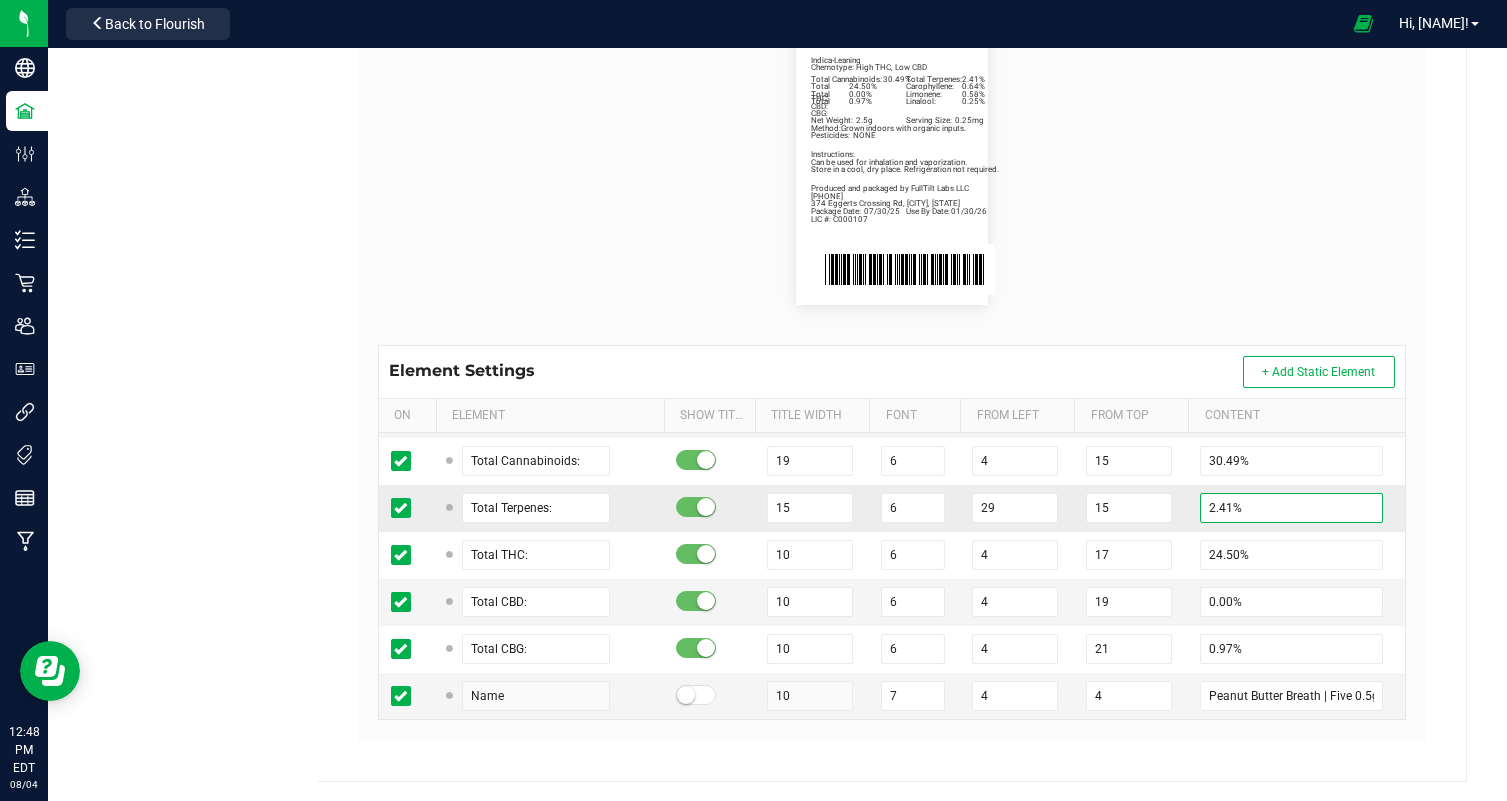 click on "2.41%" at bounding box center (1291, 508) 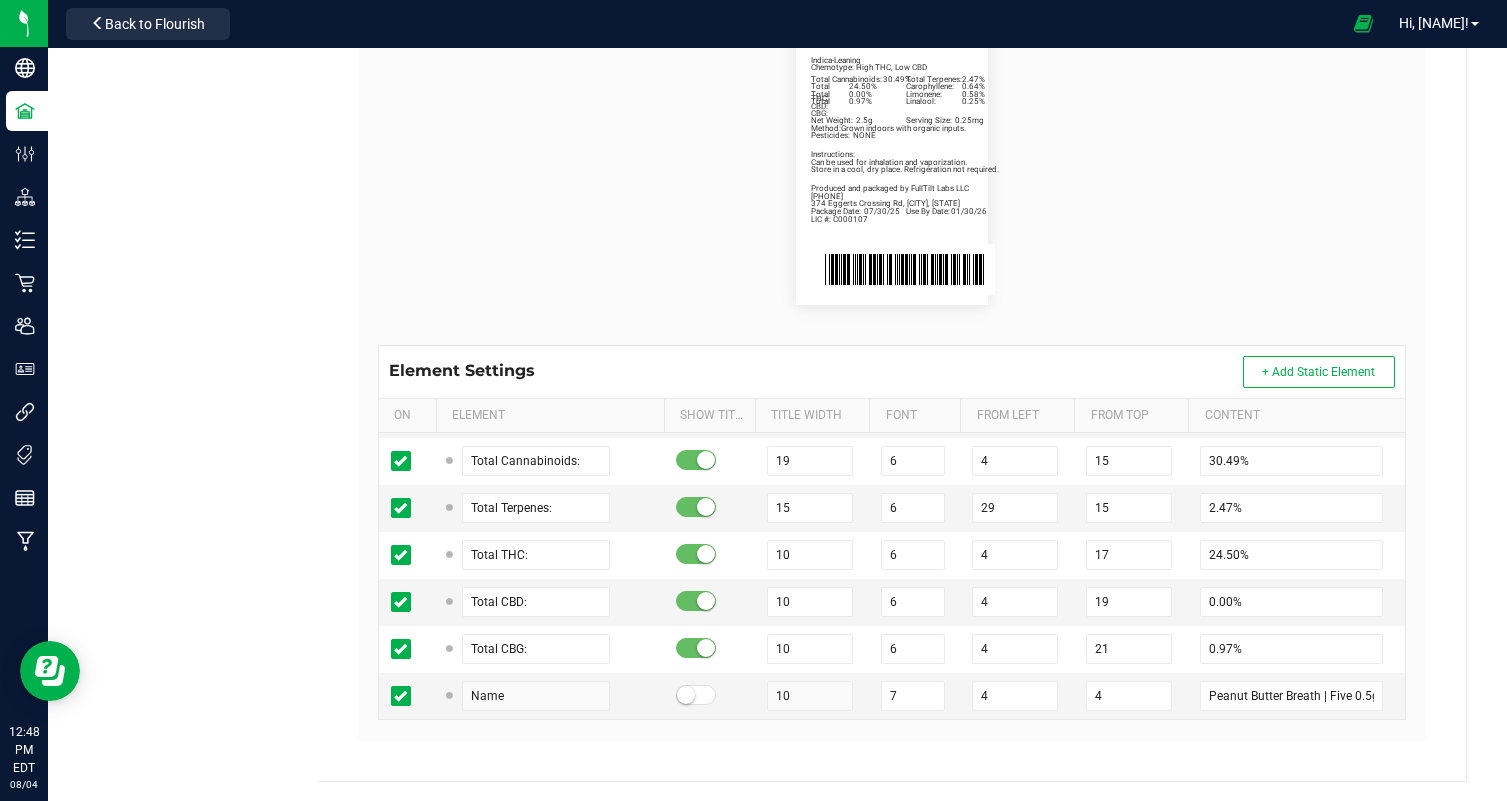 click on "Package Date:   07/30/25   Use By Date:   01/30/26   Carophyllene:   0.64%   Limonene:   0.58%   Linalool:   0.25%   Total Cannabinoids:   30.49%   Total Terpenes:   2.47%   Total THC:   24.50%   Total CBD:   0.00%   Total CBG:   0.97%   Peanut Butter Breath | Five 0.5g Preroll | 2.5g   Indica-Leaning   Chemotype:   High THC, Low CBD   Net Weight:   2.5g   Serving Size:   0.25mg   Produced and packaged by FullTilt Labs LLC   Instructions:      Can be used for inhalation and vaporization.   Method:   Grown indoors with organic inputs.   Pesticides:   NONE   (609) 895-6678   LIC #: C000107      Store in a cool, dry place. Refrigeration not required.   374 Eggerts Crossing Rd, Ewing, NJ" at bounding box center [892, 161] 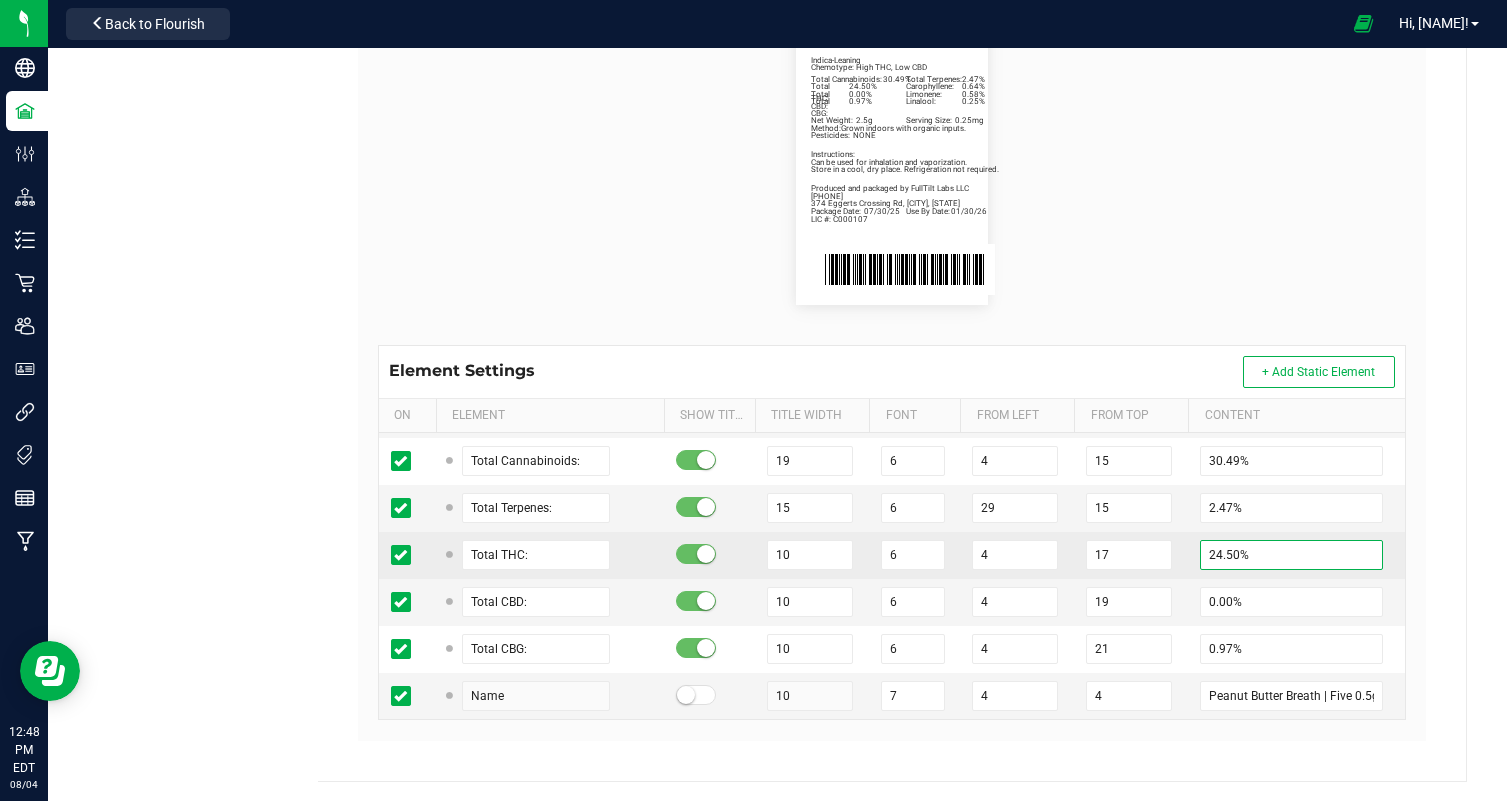 click on "24.50%" at bounding box center (1291, 555) 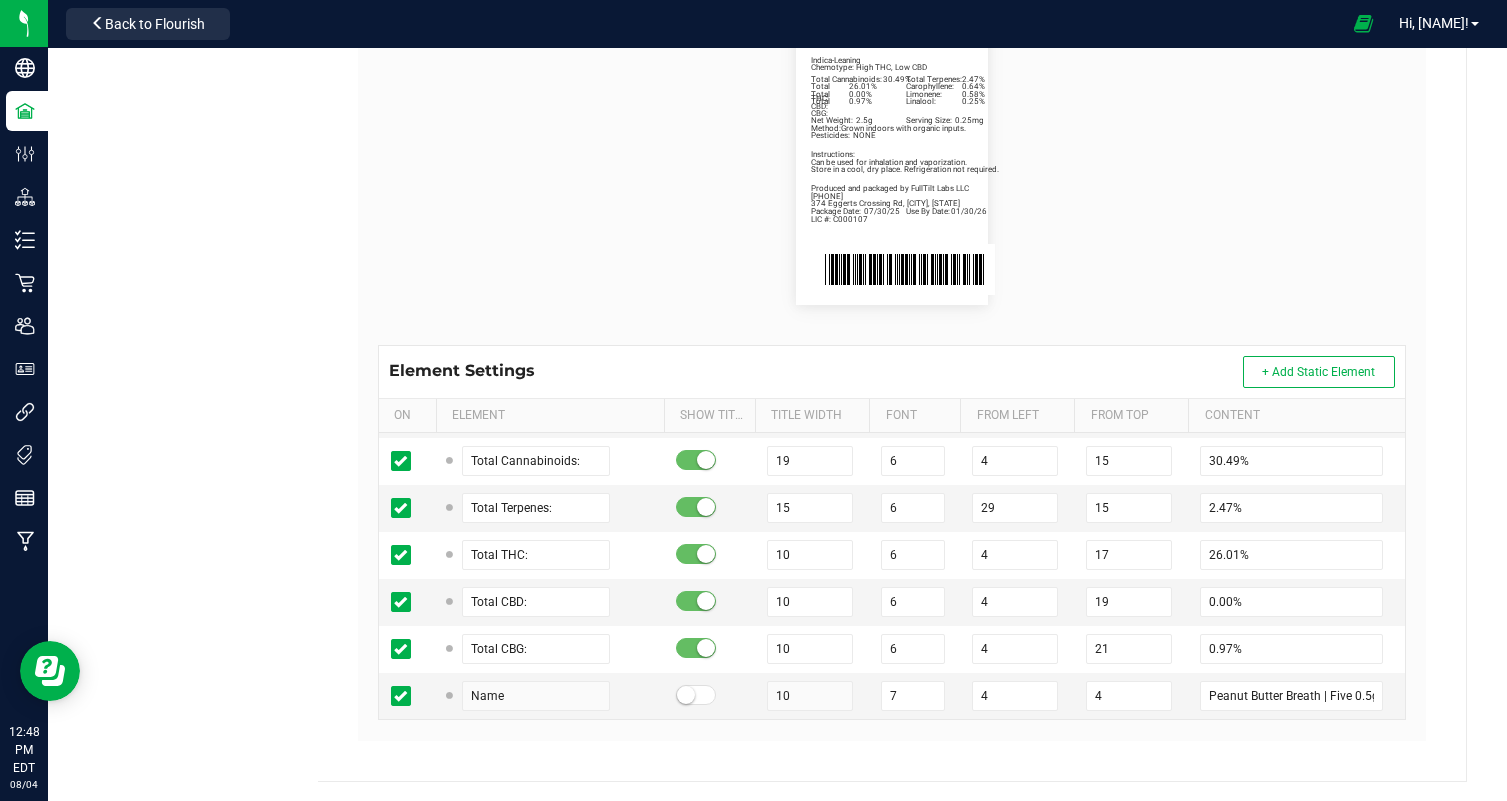click on "Package Date:   07/30/25   Use By Date:   01/30/26   Carophyllene:   0.64%   Limonene:   0.58%   Linalool:   0.25%   Total Cannabinoids:   30.49%   Total Terpenes:   2.47%   Total THC:   26.01%   Total CBD:   0.00%   Total CBG:   0.97%   Peanut Butter Breath | Five 0.5g Preroll | 2.5g   Indica-Leaning   Chemotype:   High THC, Low CBD   Net Weight:   2.5g   Serving Size:   0.25mg   Produced and packaged by FullTilt Labs LLC   Instructions:      Can be used for inhalation and vaporization.   Method:   Grown indoors with organic inputs.   Pesticides:   NONE   (609) 895-6678   LIC #: C000107      Store in a cool, dry place. Refrigeration not required.   374 Eggerts Crossing Rd, Ewing, NJ" at bounding box center [892, 161] 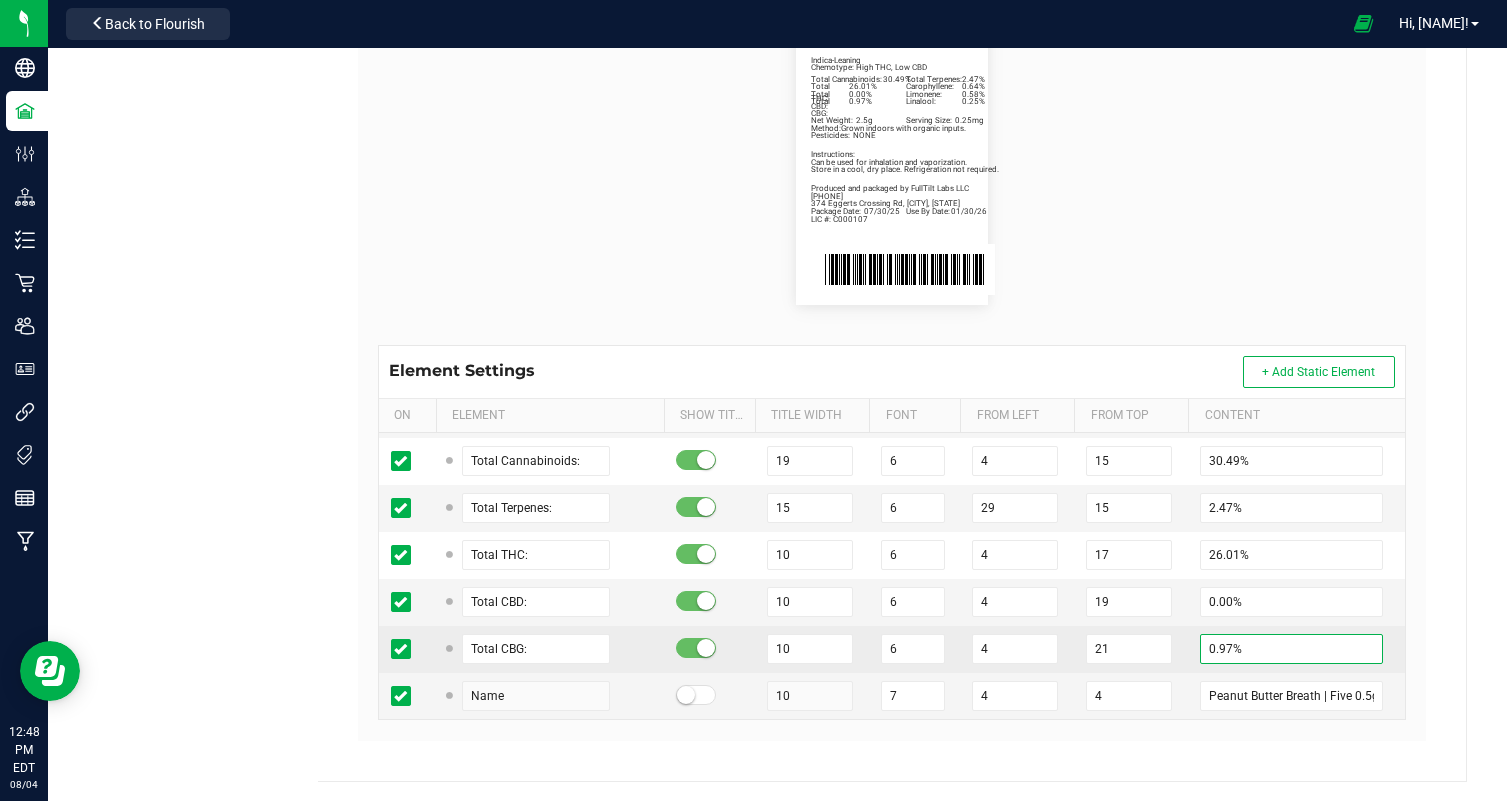 click on "0.97%" at bounding box center (1291, 649) 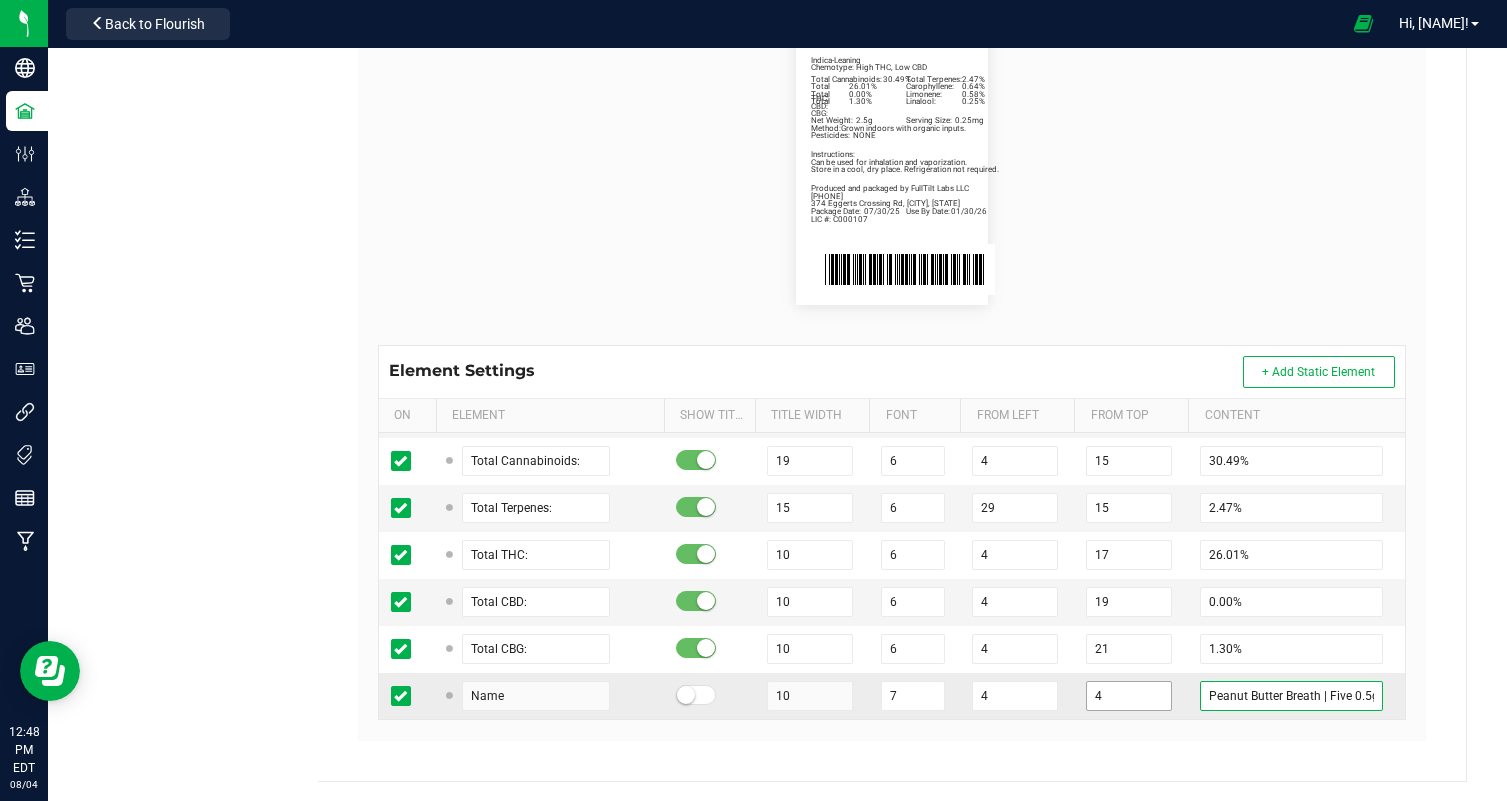 drag, startPoint x: 1317, startPoint y: 694, endPoint x: 1121, endPoint y: 689, distance: 196.06377 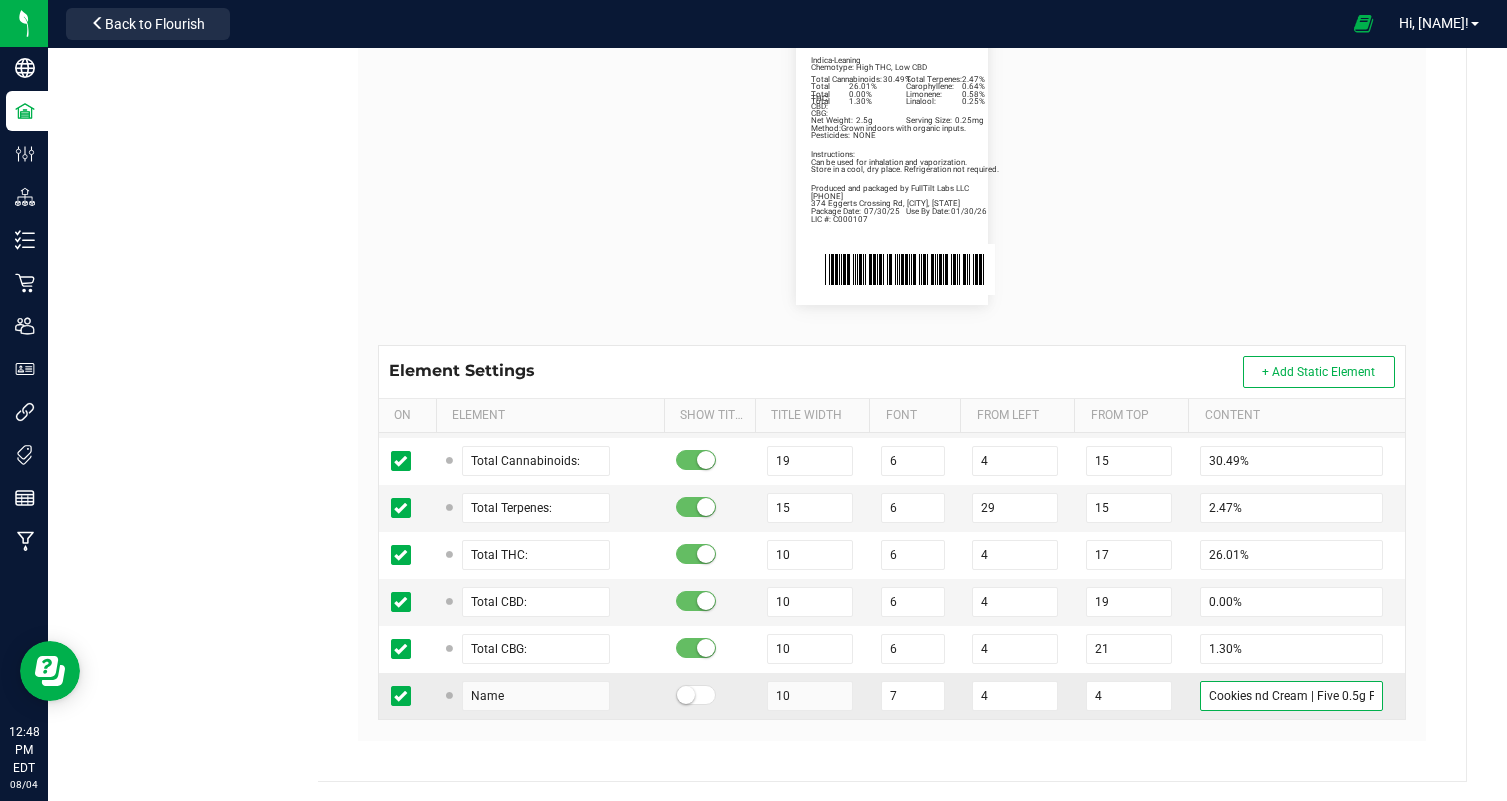 click on "Cookies nd Cream | Five 0.5g Preroll | 2.5g" at bounding box center (1291, 696) 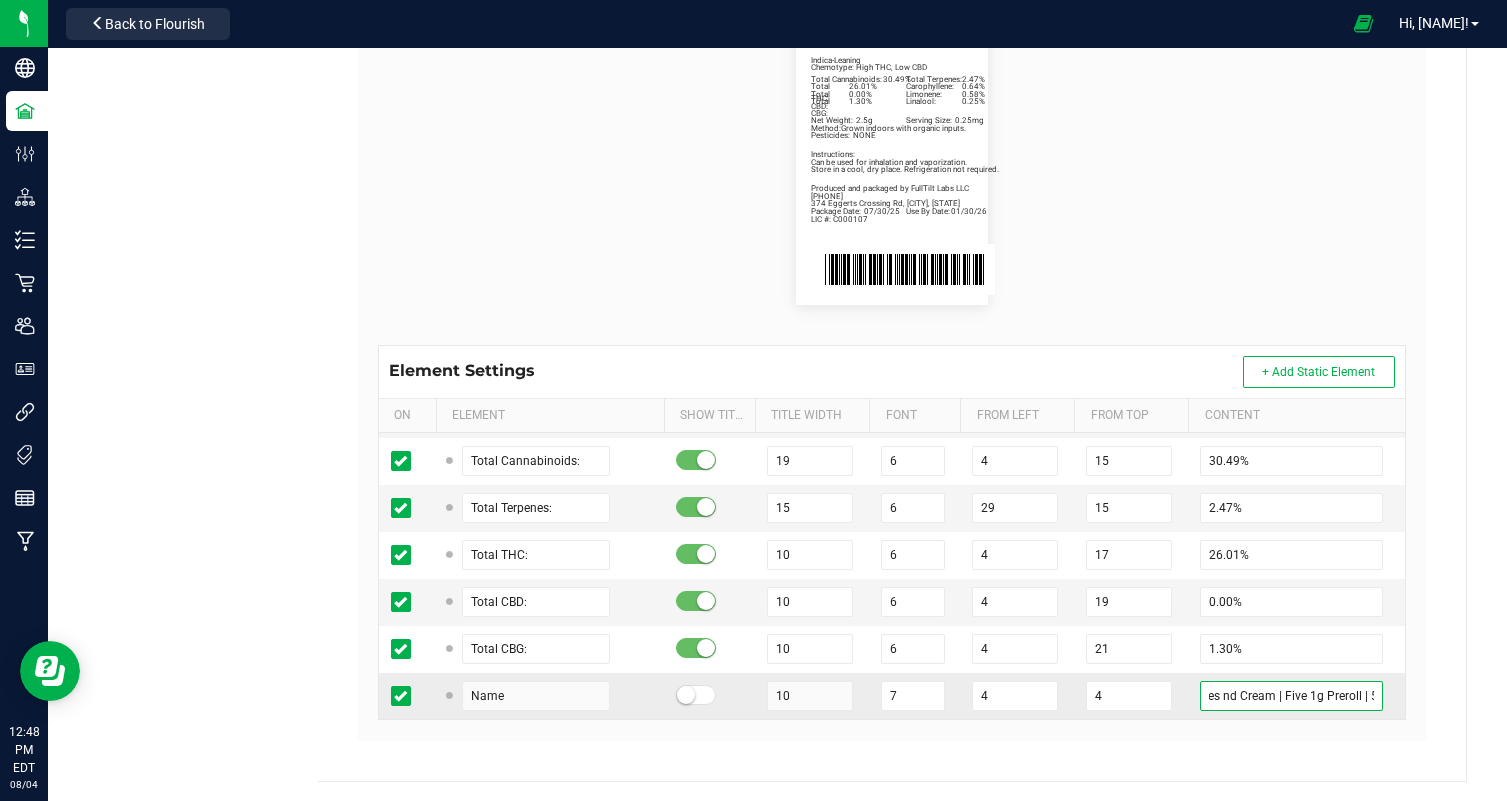 scroll, scrollTop: 0, scrollLeft: 33, axis: horizontal 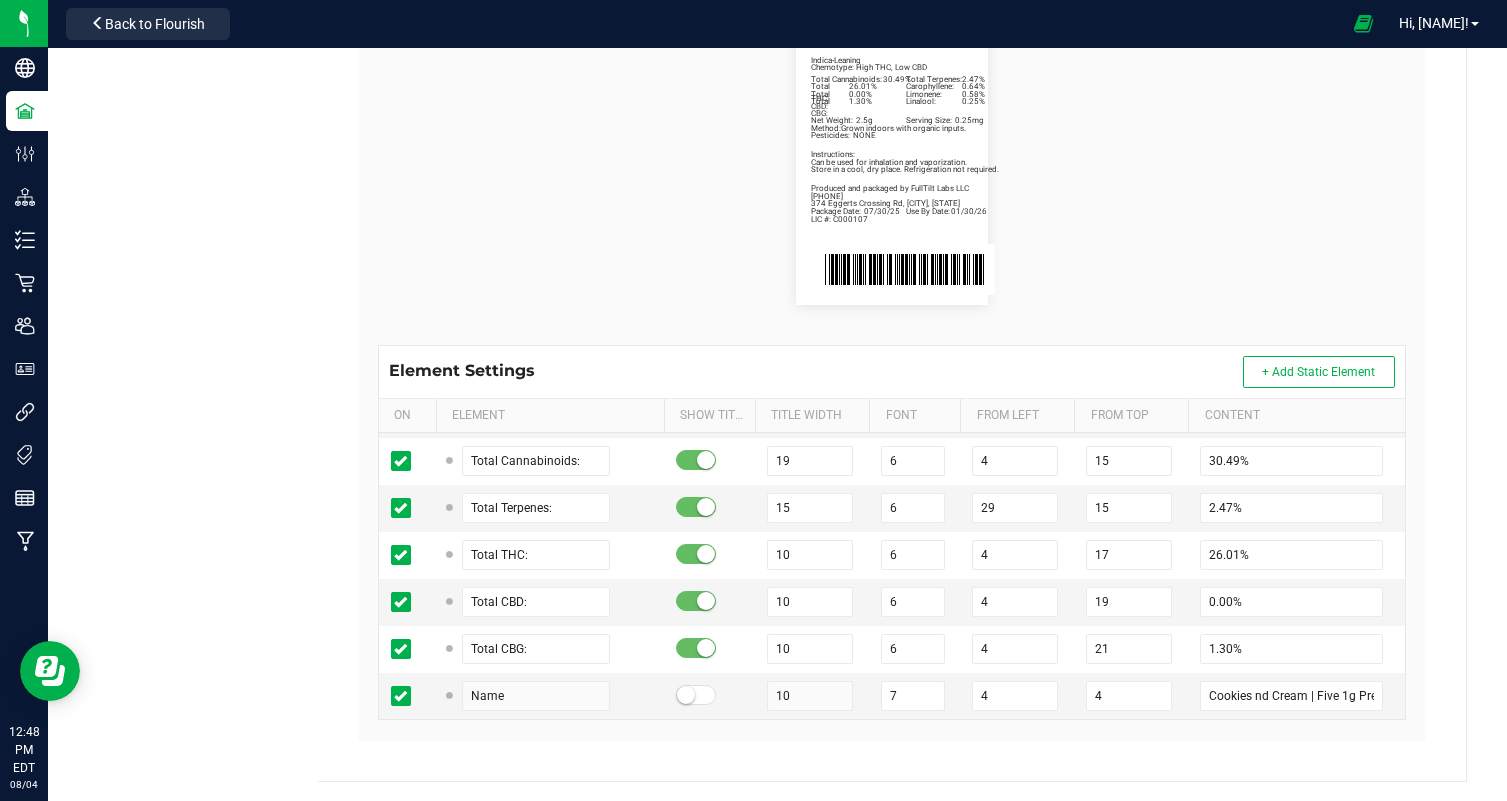 click on "Package Date:   07/30/25   Use By Date:   01/30/26   Carophyllene:   0.64%   Limonene:   0.58%   Linalool:   0.25%   Total Cannabinoids:   30.49%   Total Terpenes:   2.47%   Total THC:   26.01%   Total CBD:   0.00%   Total CBG:   1.30%   Cookies nd Cream | Five 1g Preroll | 5g   Indica-Leaning   Chemotype:   High THC, Low CBD   Net Weight:   2.5g   Serving Size:   0.25mg   Produced and packaged by FullTilt Labs LLC   Instructions:      Can be used for inhalation and vaporization.   Method:   Grown indoors with organic inputs.   Pesticides:   NONE   (609) 895-6678   LIC #: C000107      Store in a cool, dry place. Refrigeration not required.   374 Eggerts Crossing Rd, Ewing, NJ" at bounding box center (892, 161) 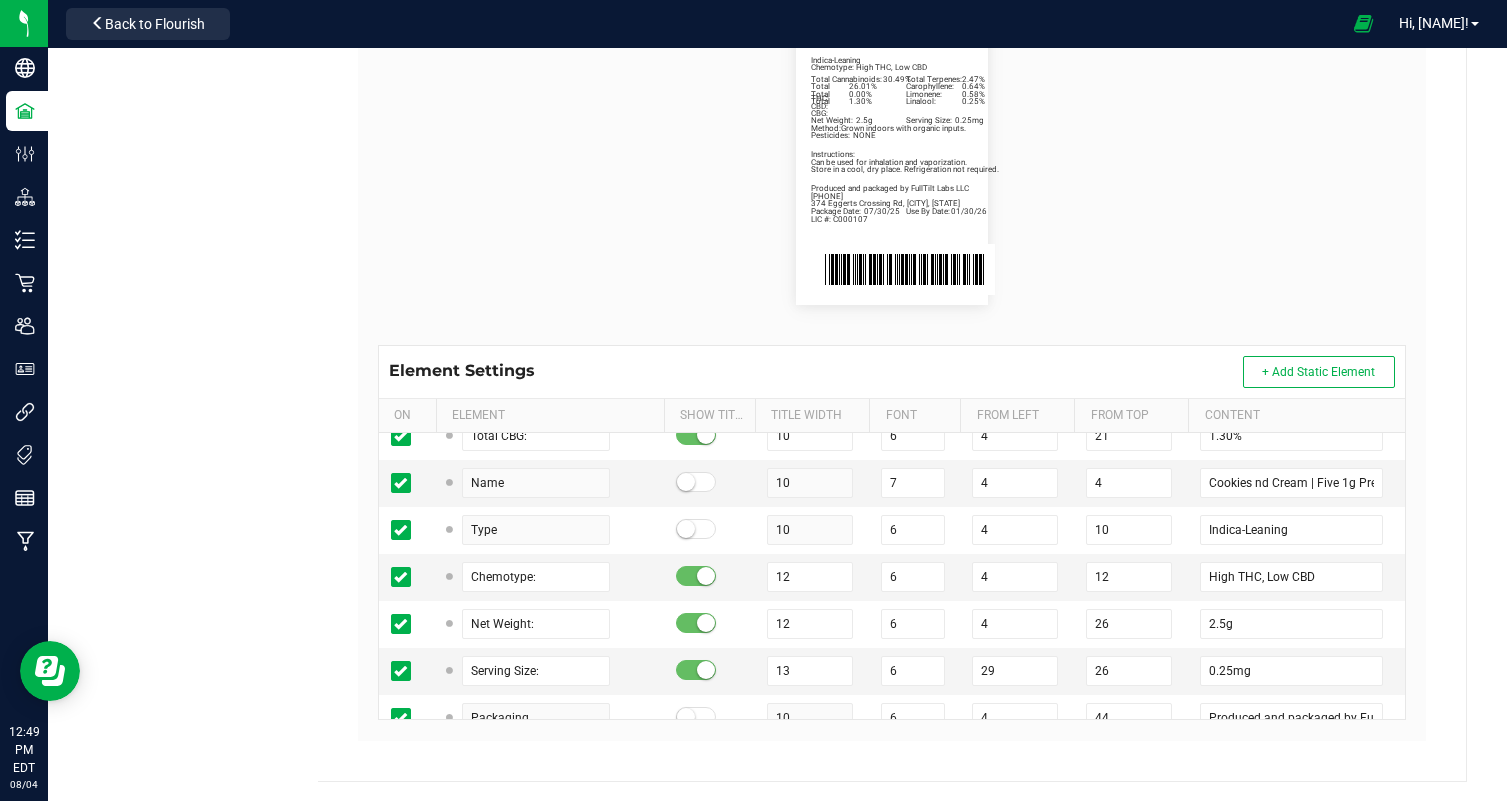 scroll, scrollTop: 635, scrollLeft: 0, axis: vertical 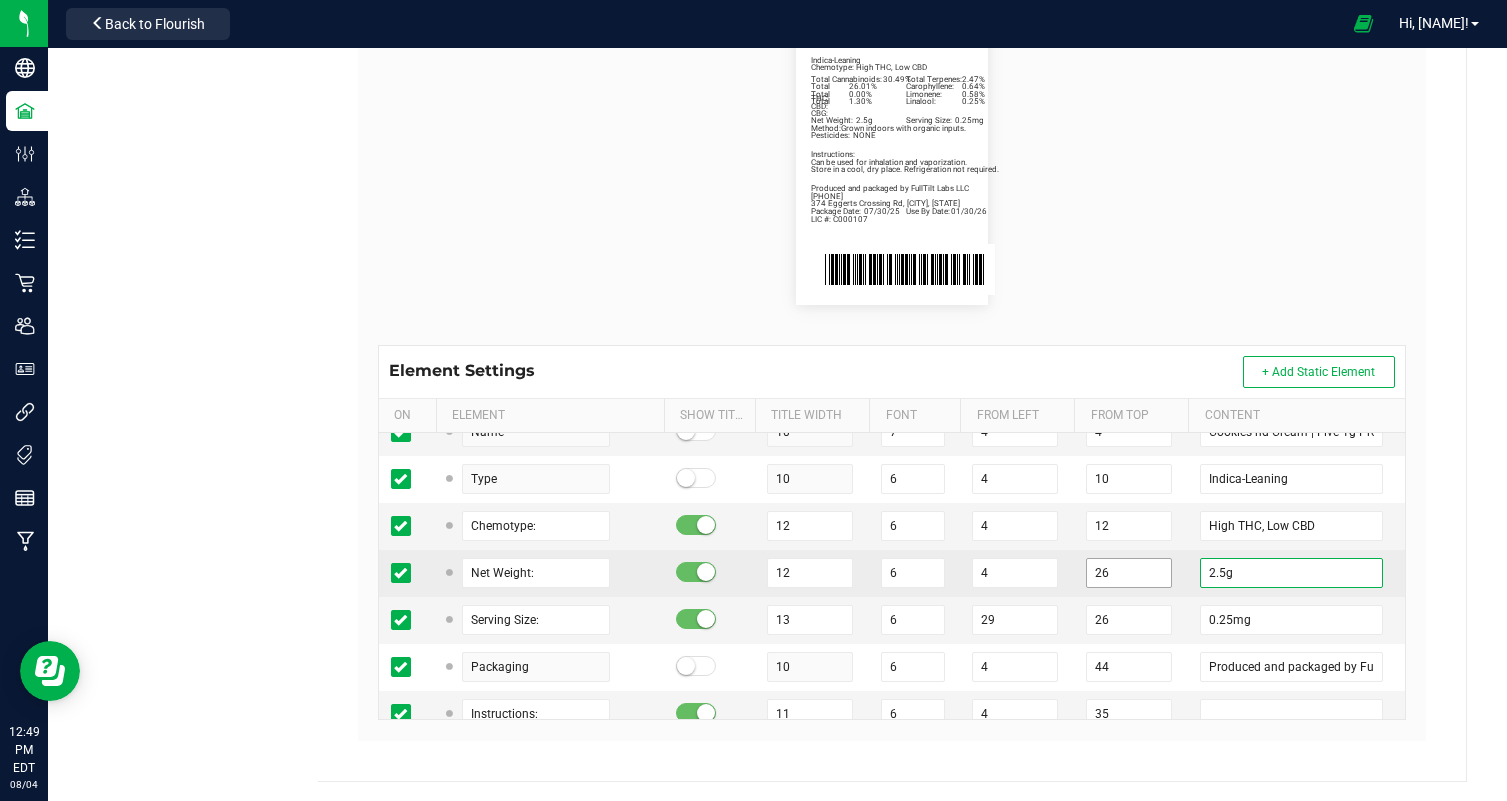 drag, startPoint x: 1228, startPoint y: 572, endPoint x: 1146, endPoint y: 572, distance: 82 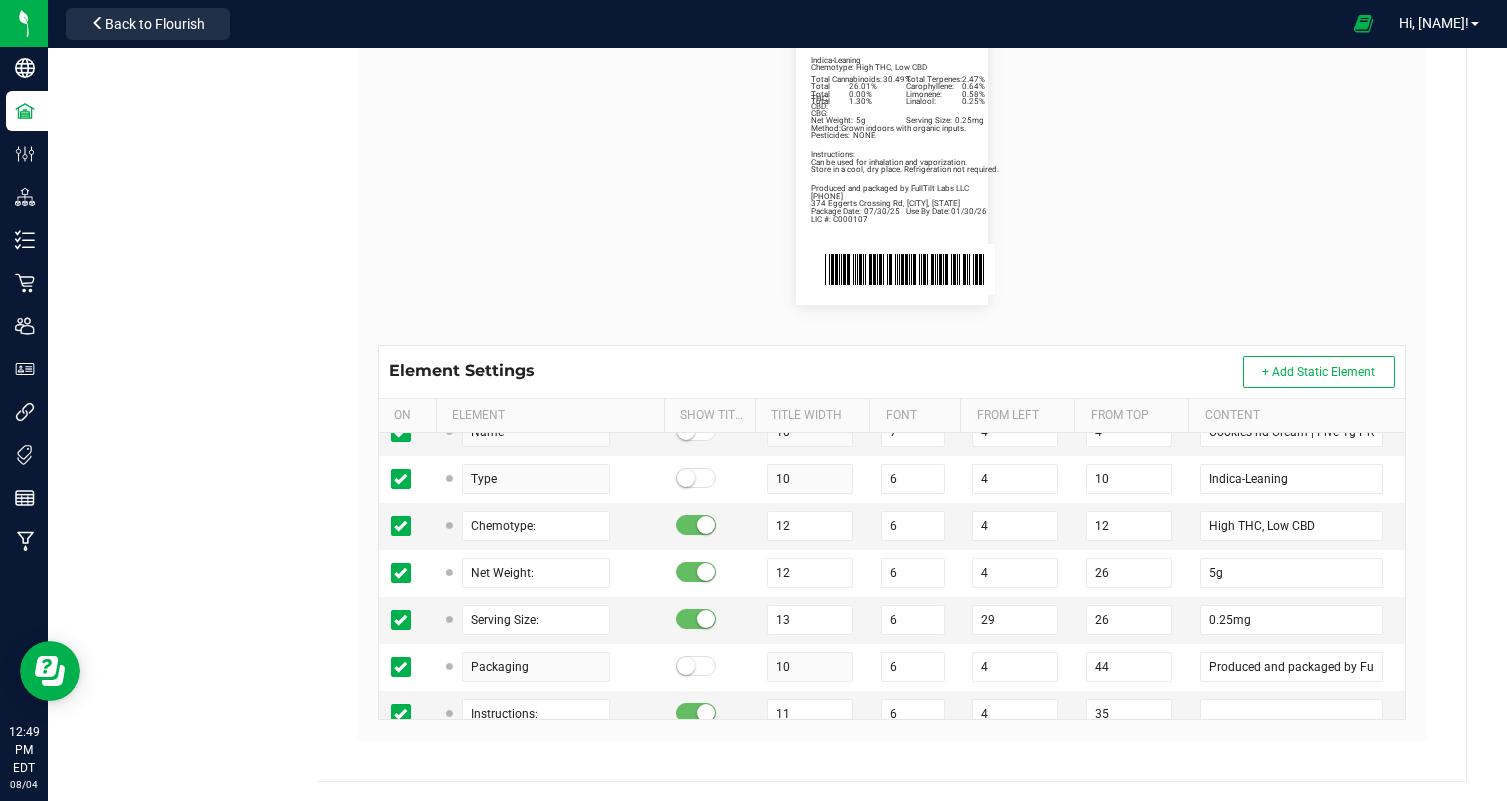 click on "Package Date:   07/30/25   Use By Date:   01/30/26   Carophyllene:   0.64%   Limonene:   0.58%   Linalool:   0.25%   Total Cannabinoids:   30.49%   Total Terpenes:   2.47%   Total THC:   26.01%   Total CBD:   0.00%   Total CBG:   1.30%   Cookies nd Cream | Five 1g Preroll | 5g   Indica-Leaning   Chemotype:   High THC, Low CBD   Net Weight:   5g   Serving Size:   0.25mg   Produced and packaged by FullTilt Labs LLC   Instructions:      Can be used for inhalation and vaporization.   Method:   Grown indoors with organic inputs.   Pesticides:   NONE   (609) 895-6678   LIC #: C000107      Store in a cool, dry place. Refrigeration not required.   374 Eggerts Crossing Rd, Ewing, NJ" at bounding box center [892, 161] 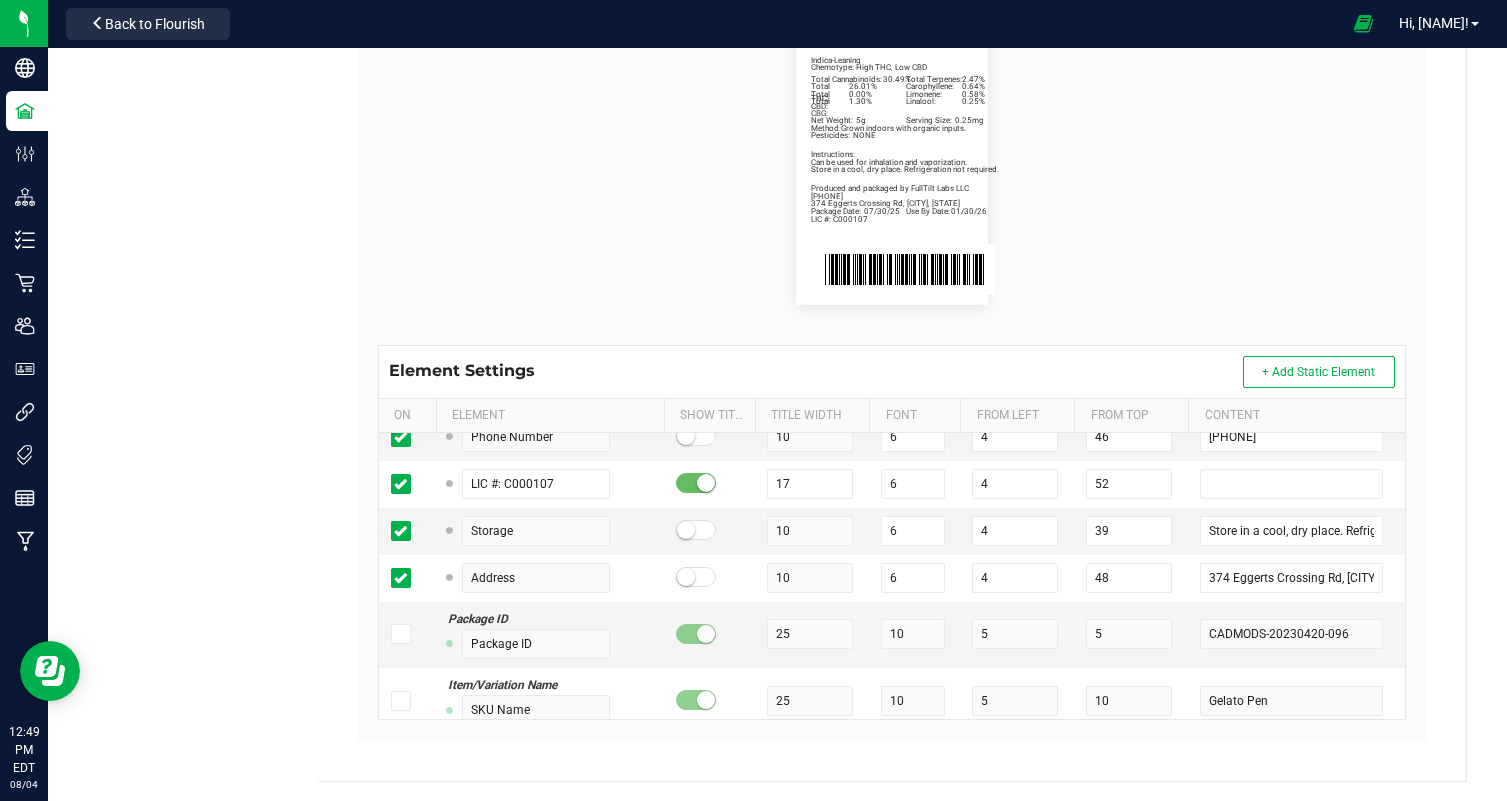 scroll, scrollTop: 1170, scrollLeft: 0, axis: vertical 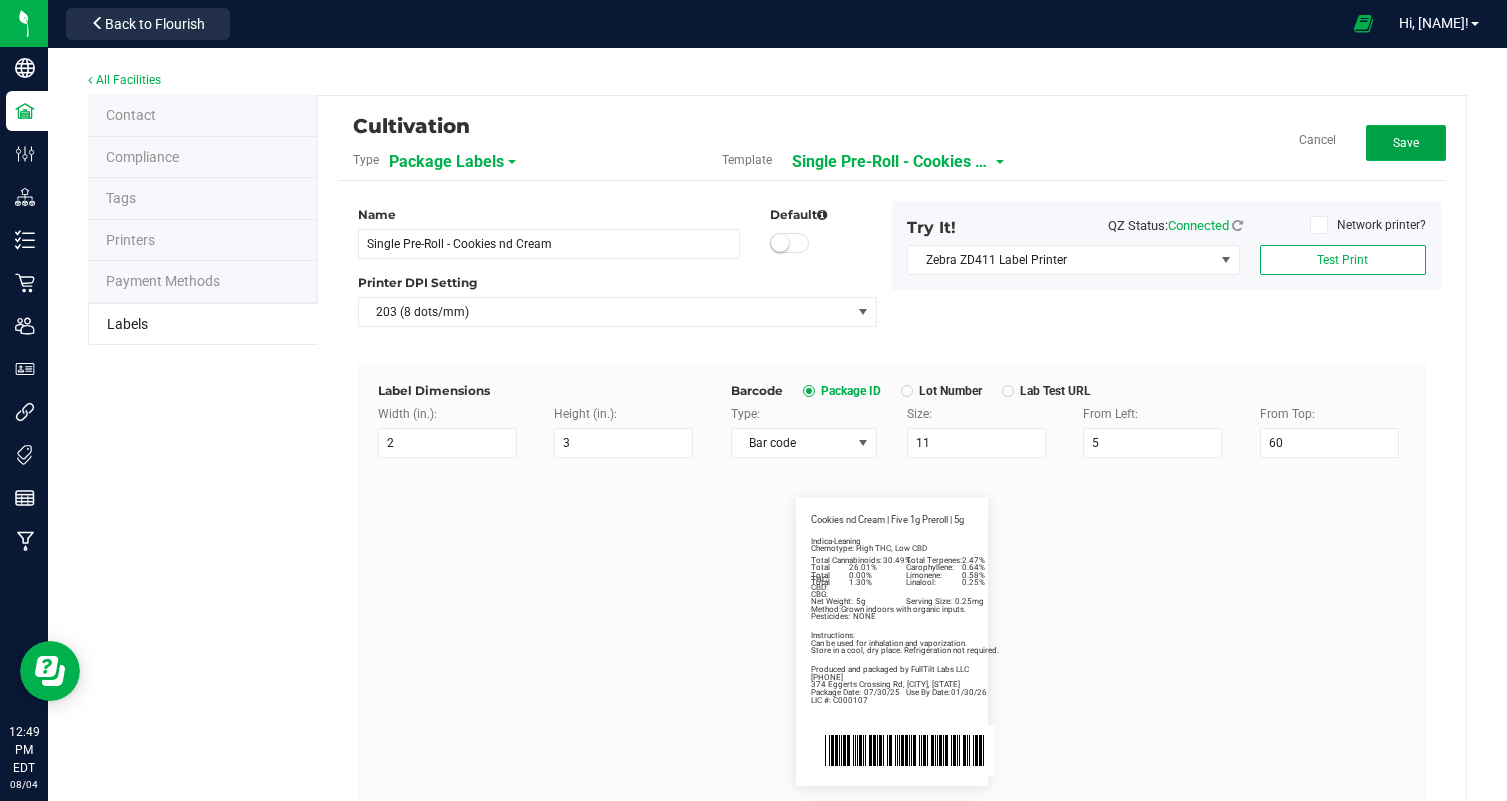 click on "Save" at bounding box center [1406, 143] 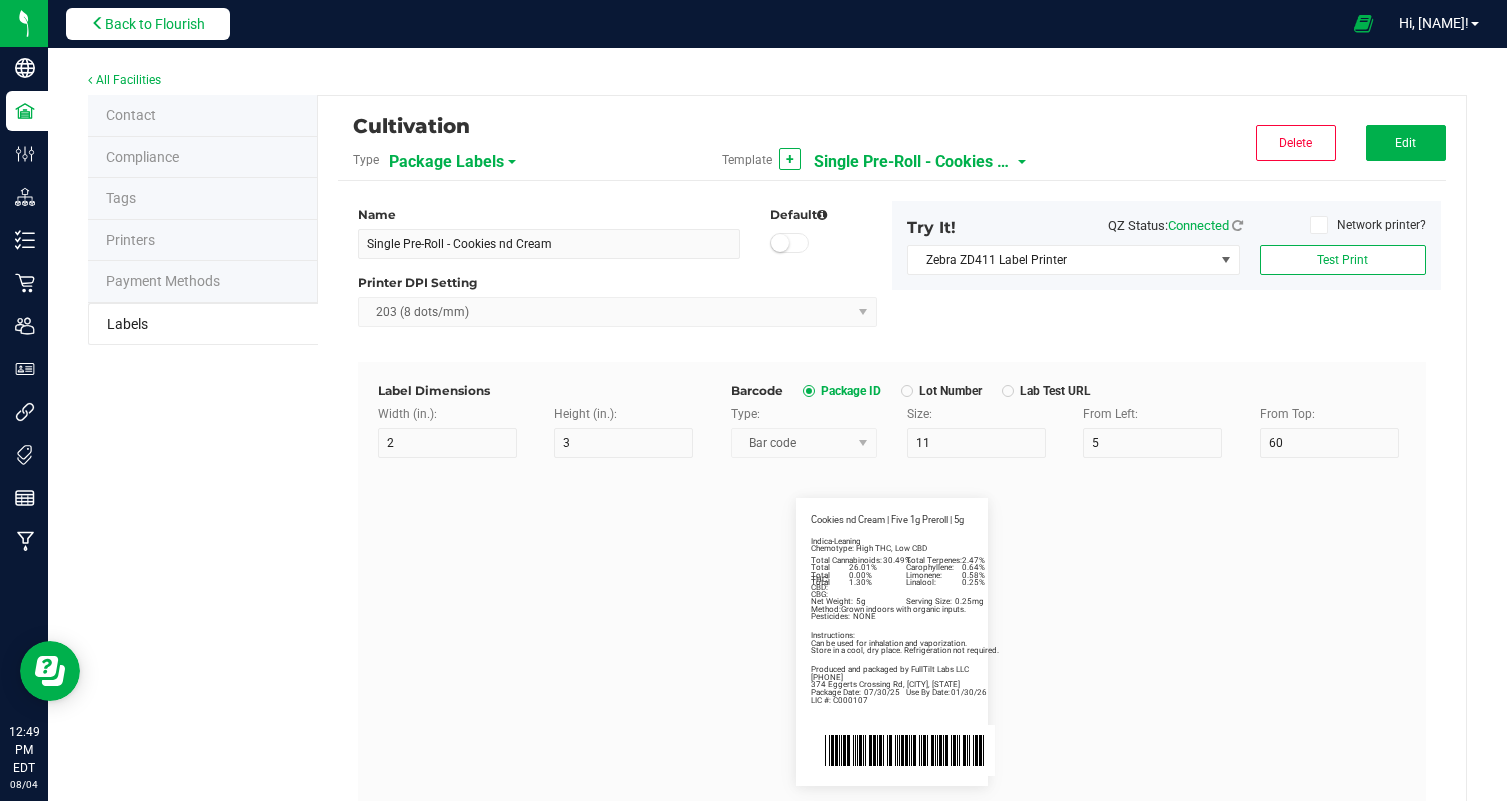 click on "Back to Flourish" at bounding box center [155, 24] 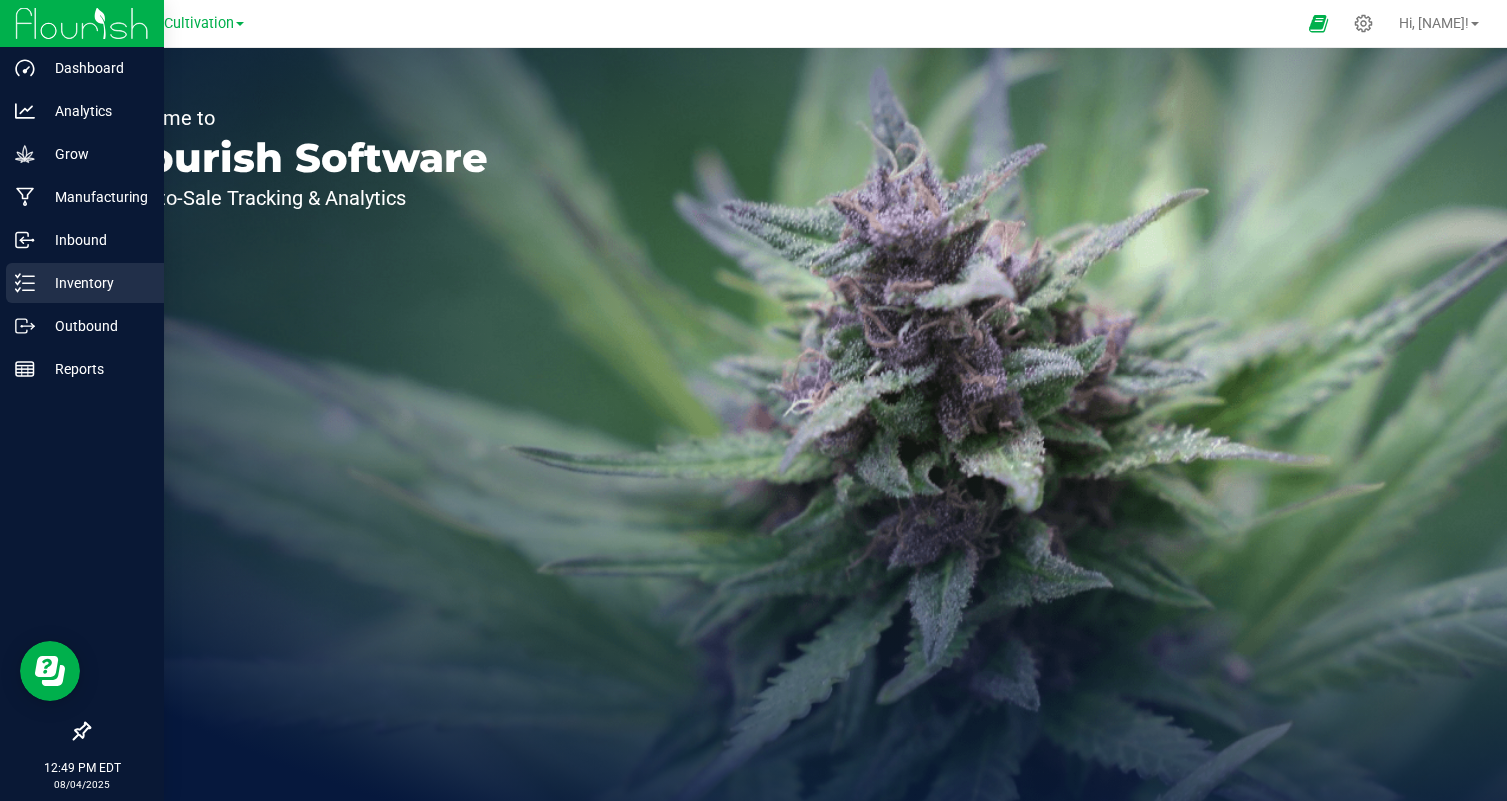 click on "Inventory" at bounding box center [95, 283] 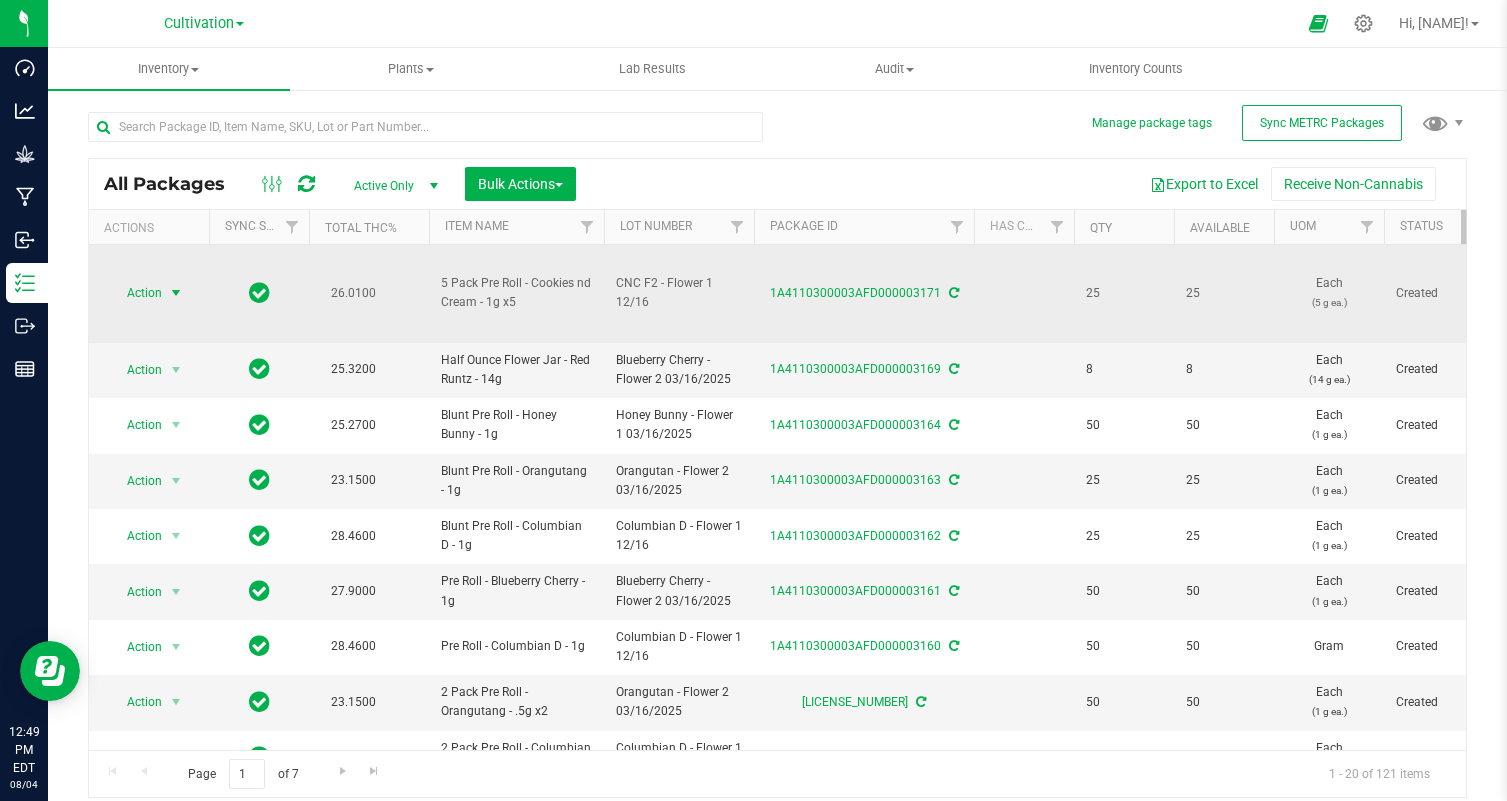 click on "Action" at bounding box center (136, 293) 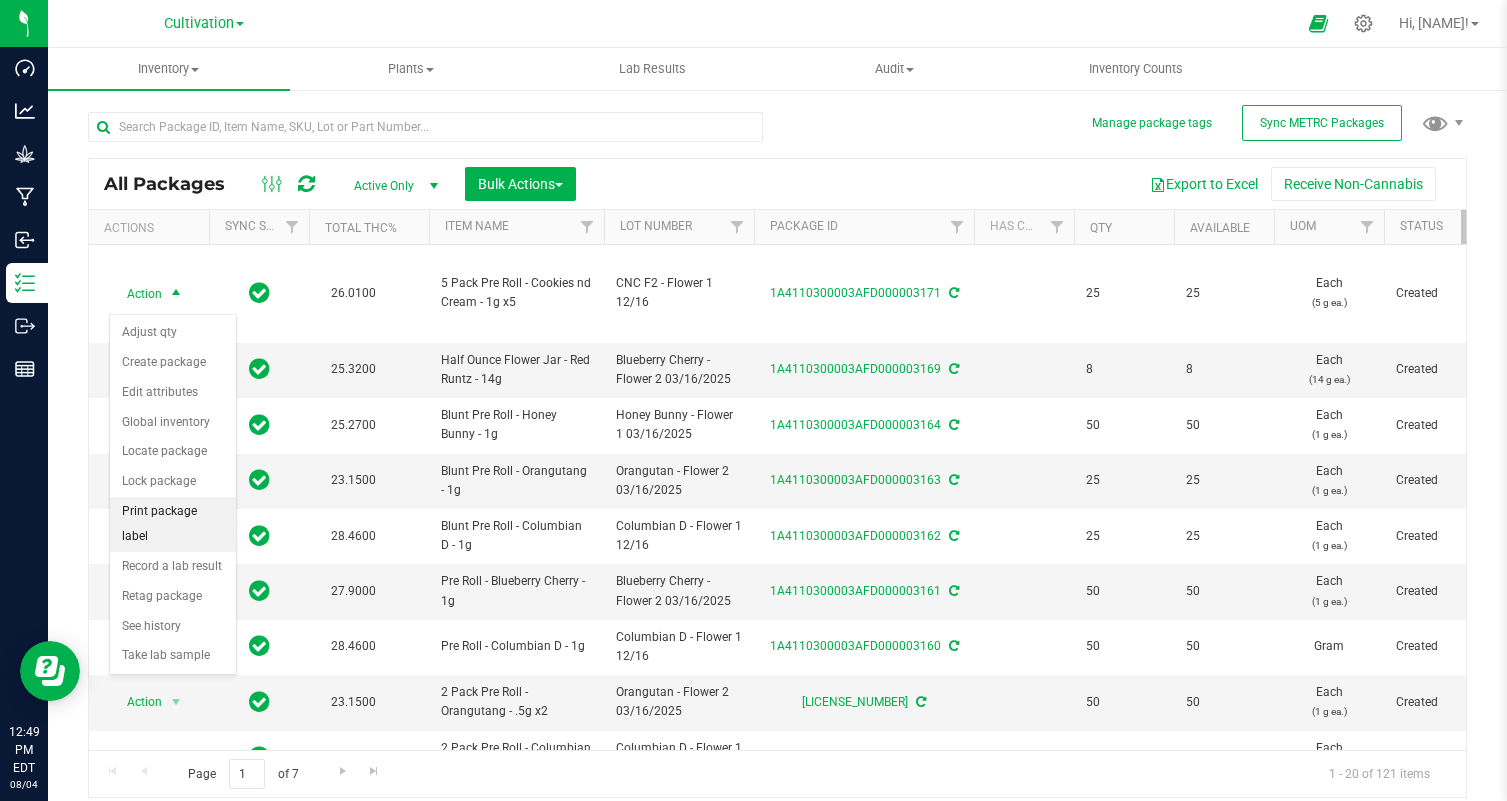click on "Print package label" at bounding box center (173, 524) 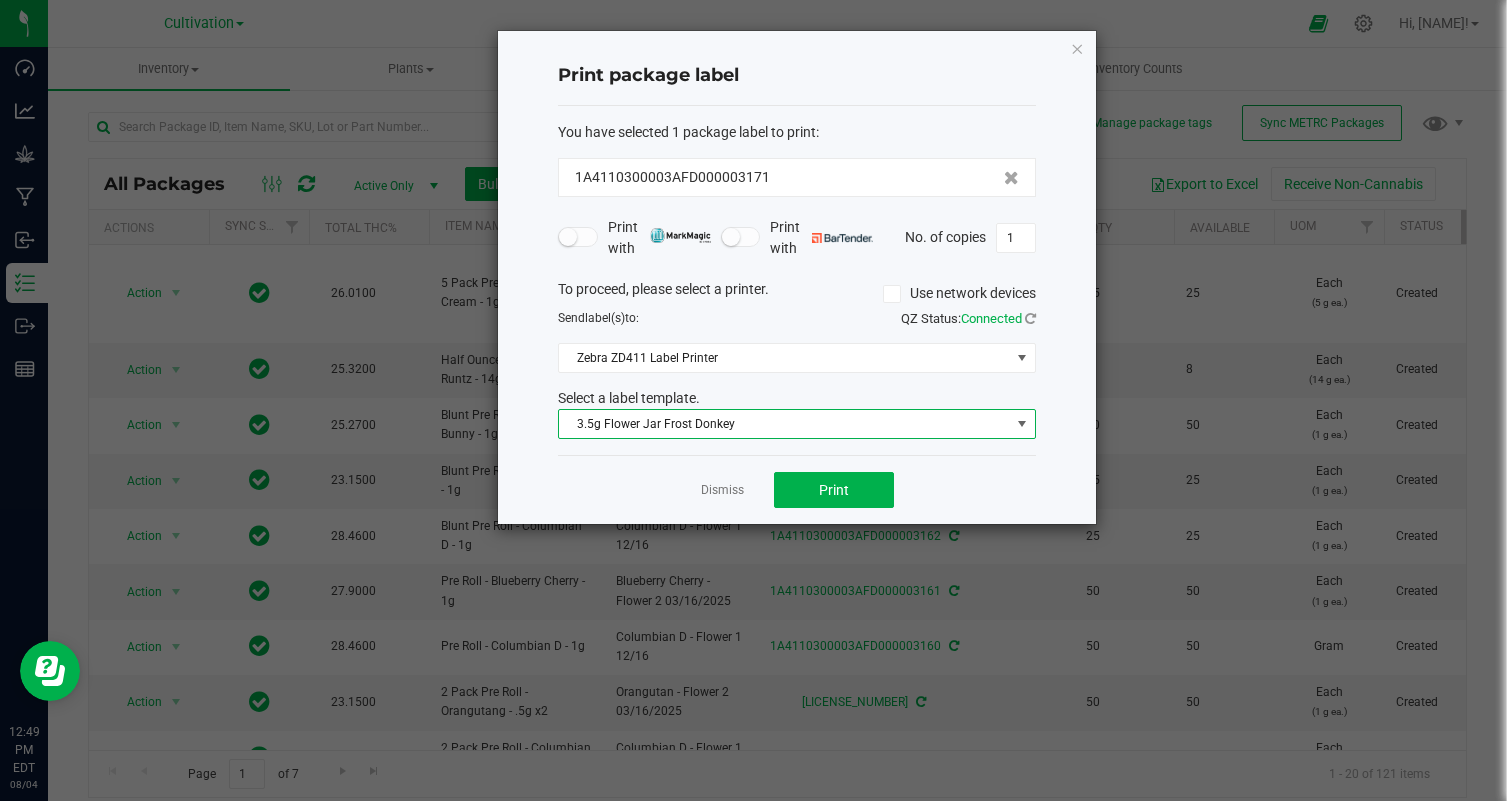 click on "3.5g Flower Jar Frost Donkey" at bounding box center (784, 424) 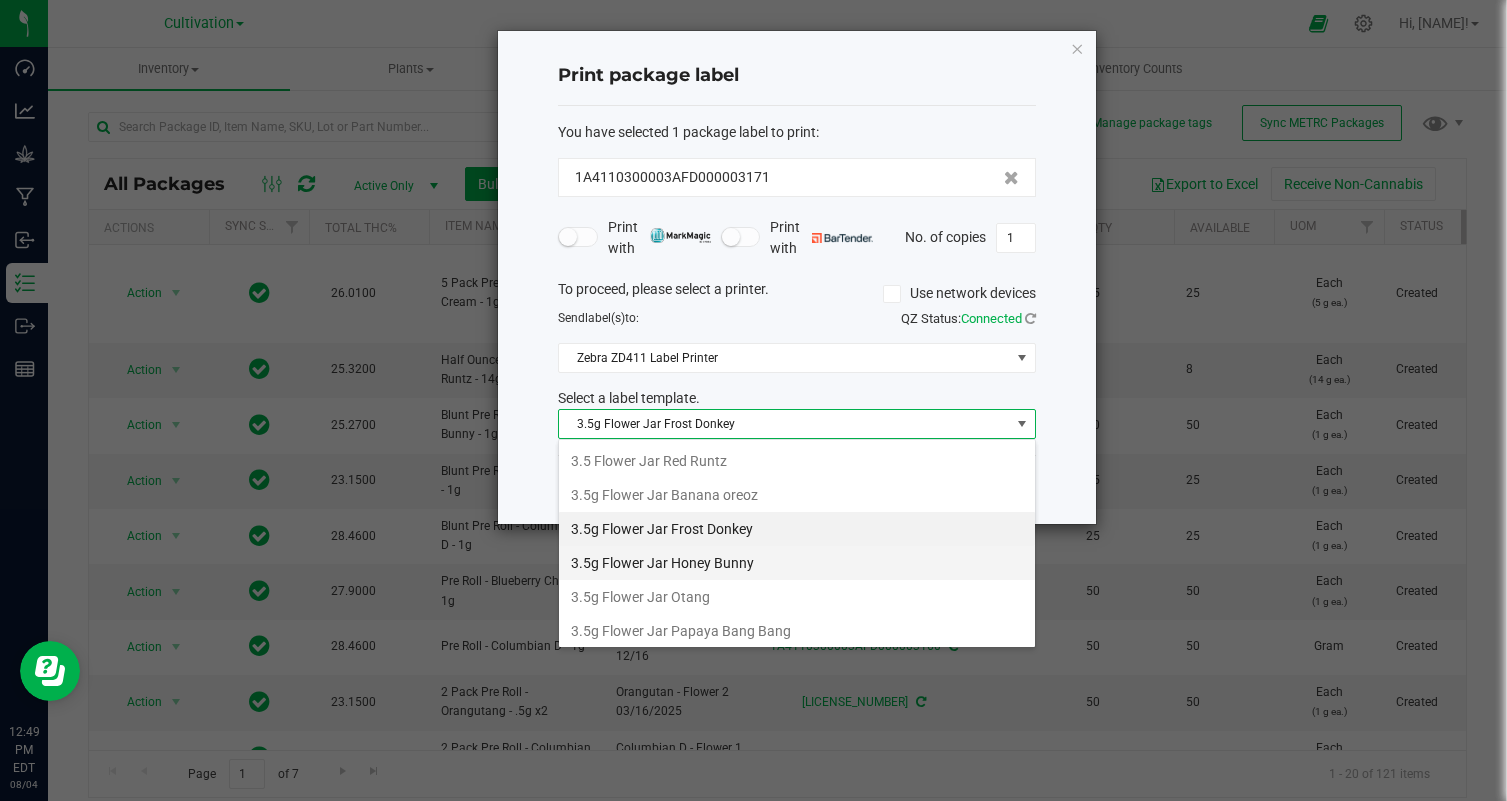 scroll, scrollTop: 99970, scrollLeft: 99522, axis: both 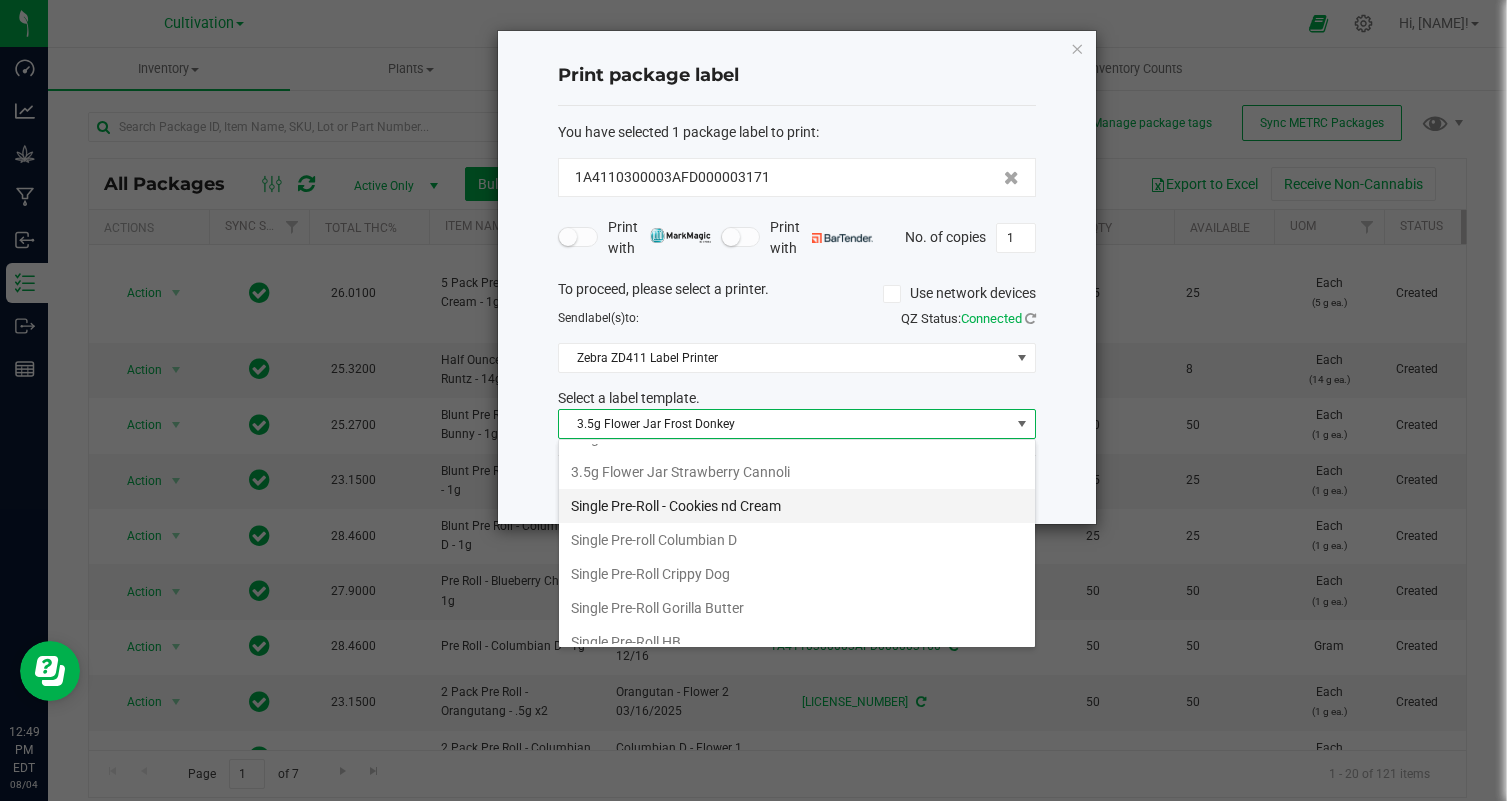 click on "Single Pre-Roll - Cookies nd Cream" at bounding box center (797, 506) 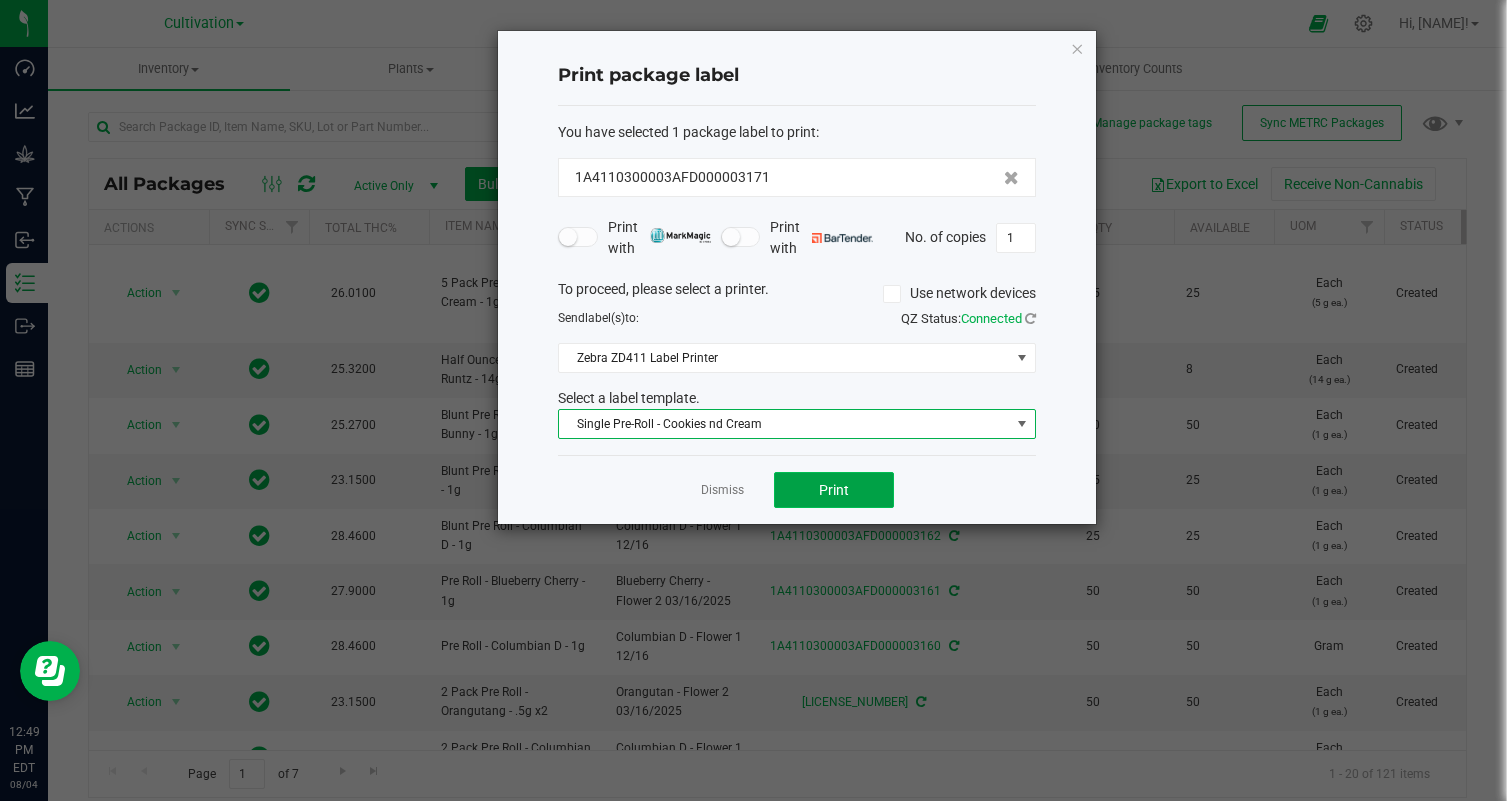 click on "Print" 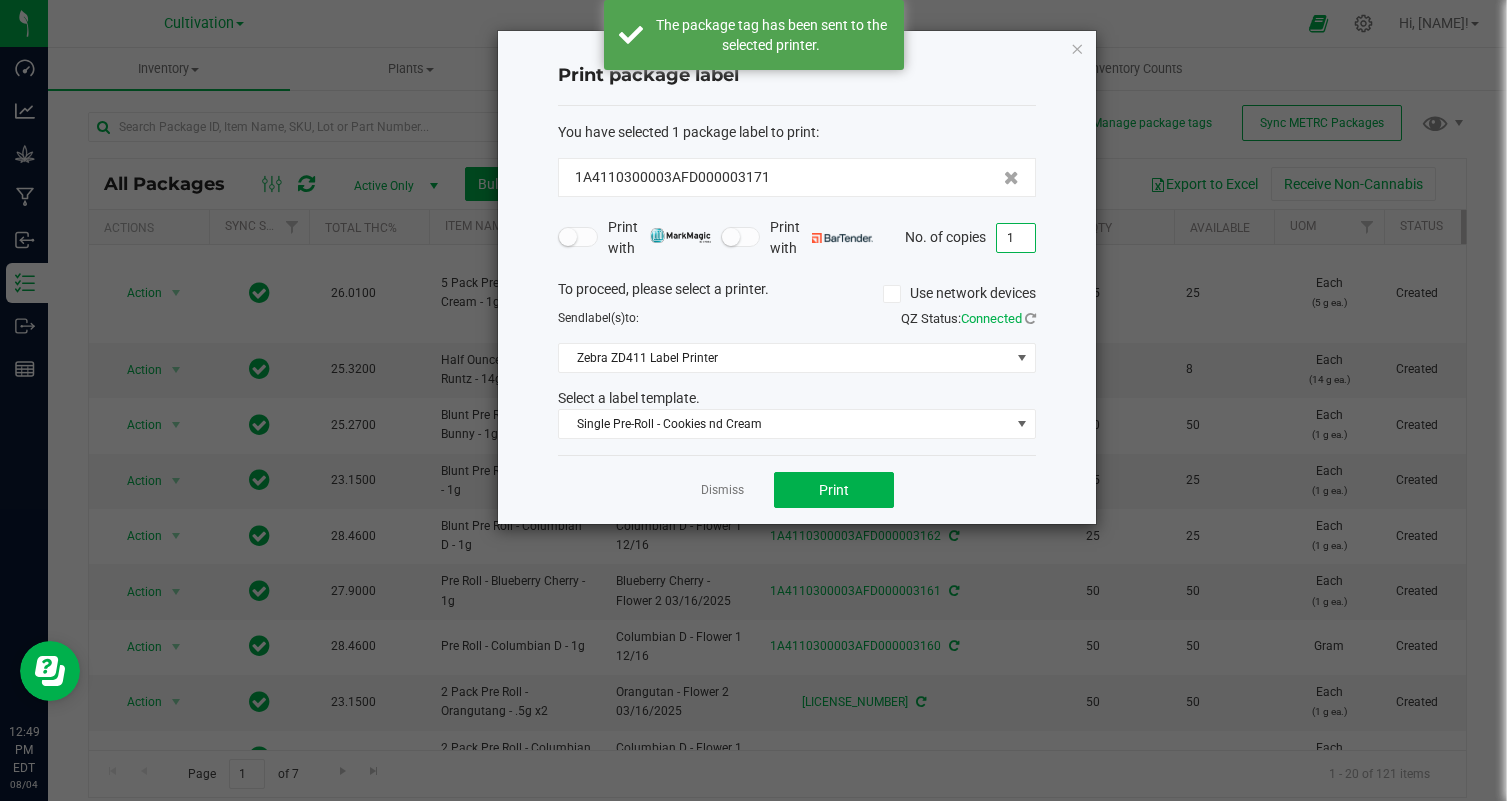 click on "1" at bounding box center (1016, 238) 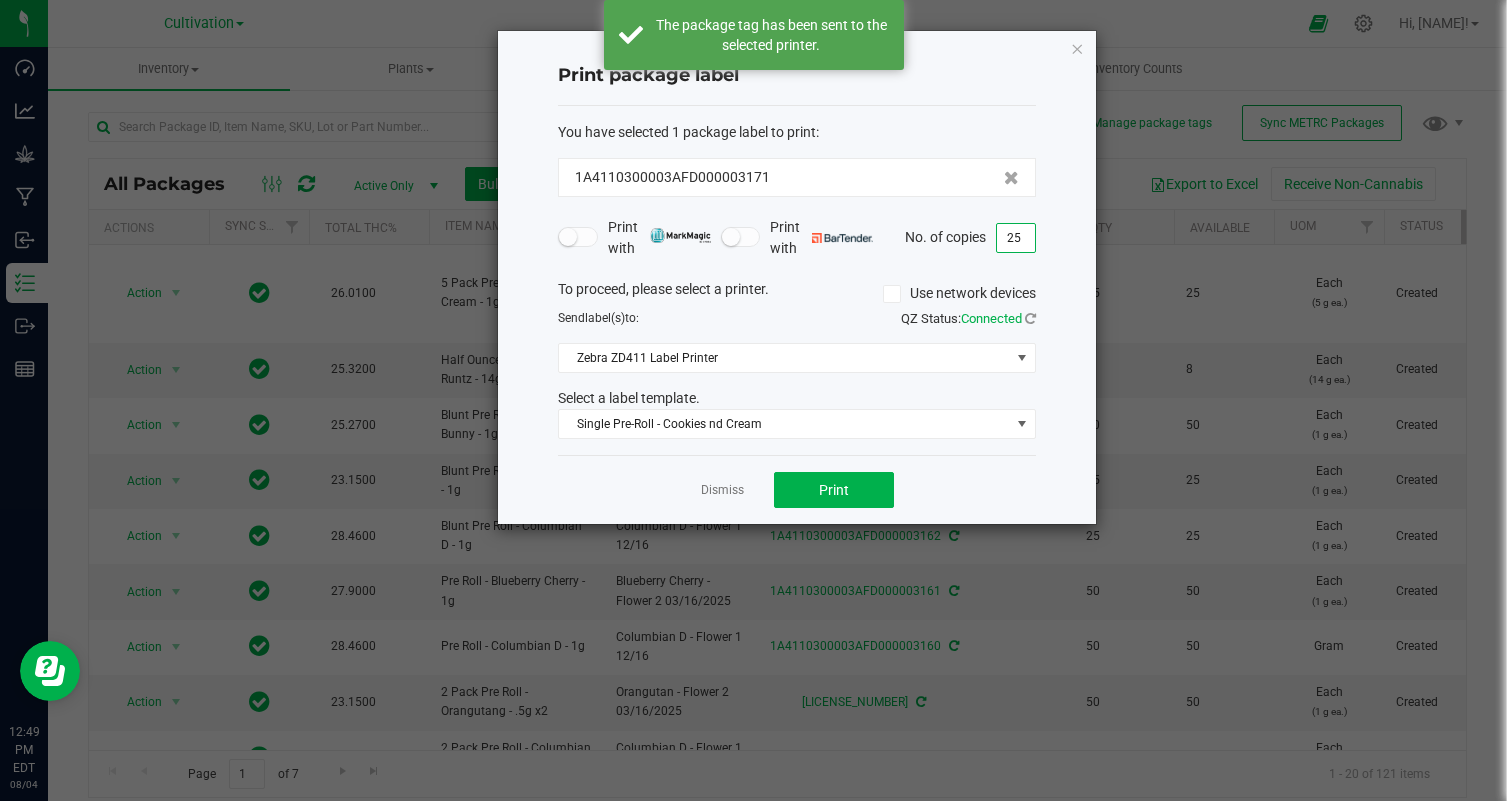 click on "Dismiss   Print" 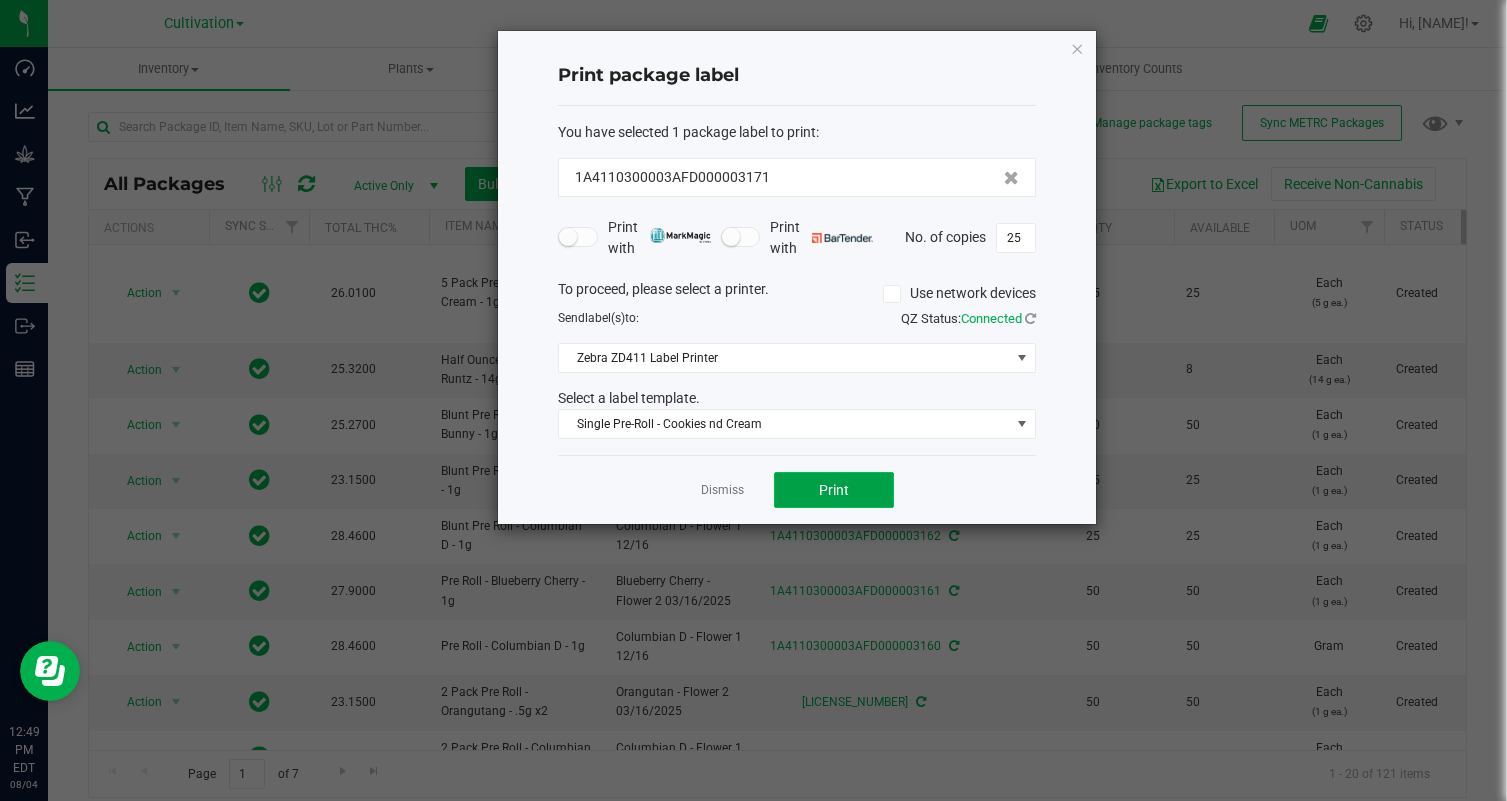 click on "Print" 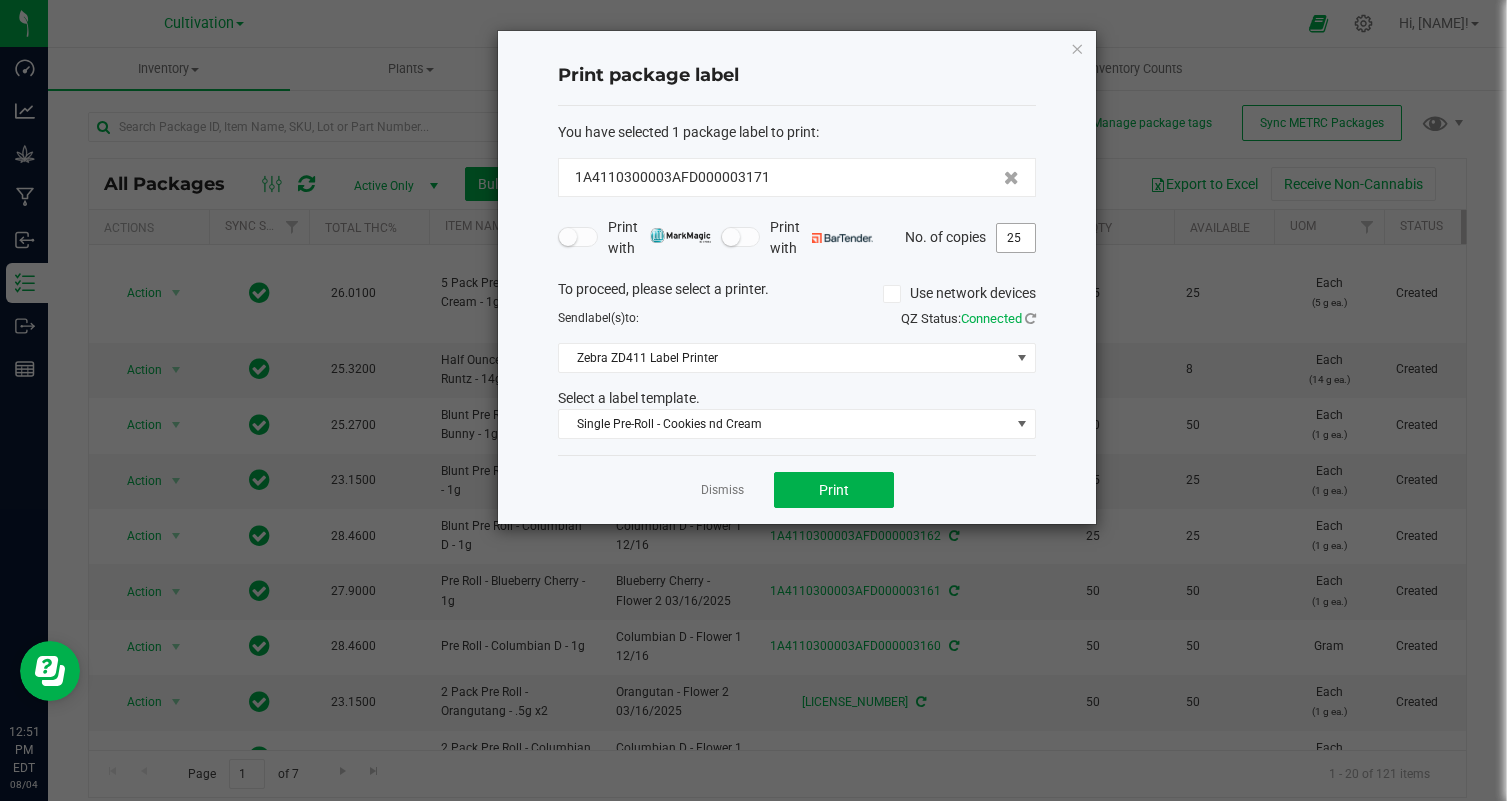 click on "25" at bounding box center [1016, 238] 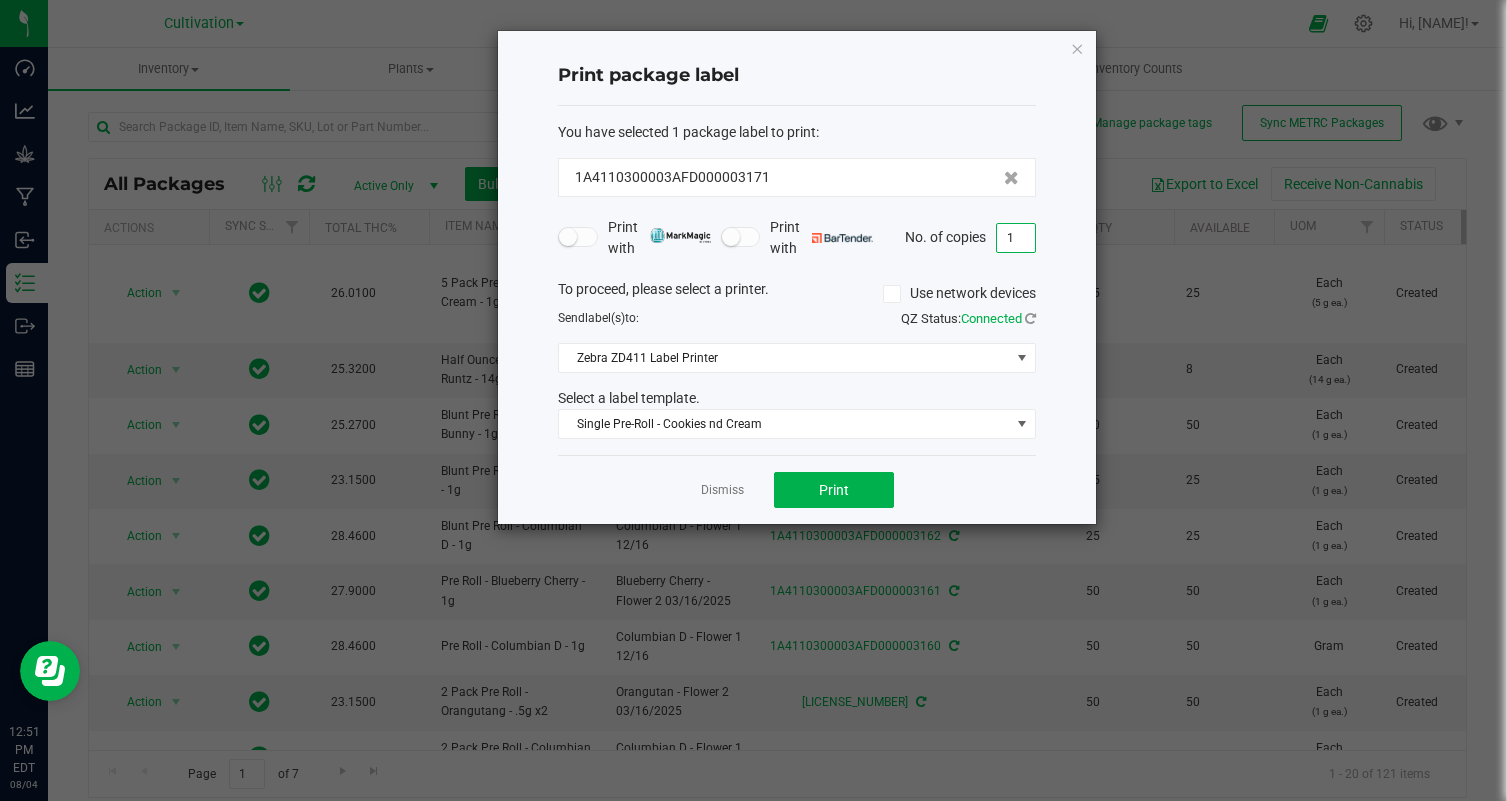 click on "Dismiss   Print" 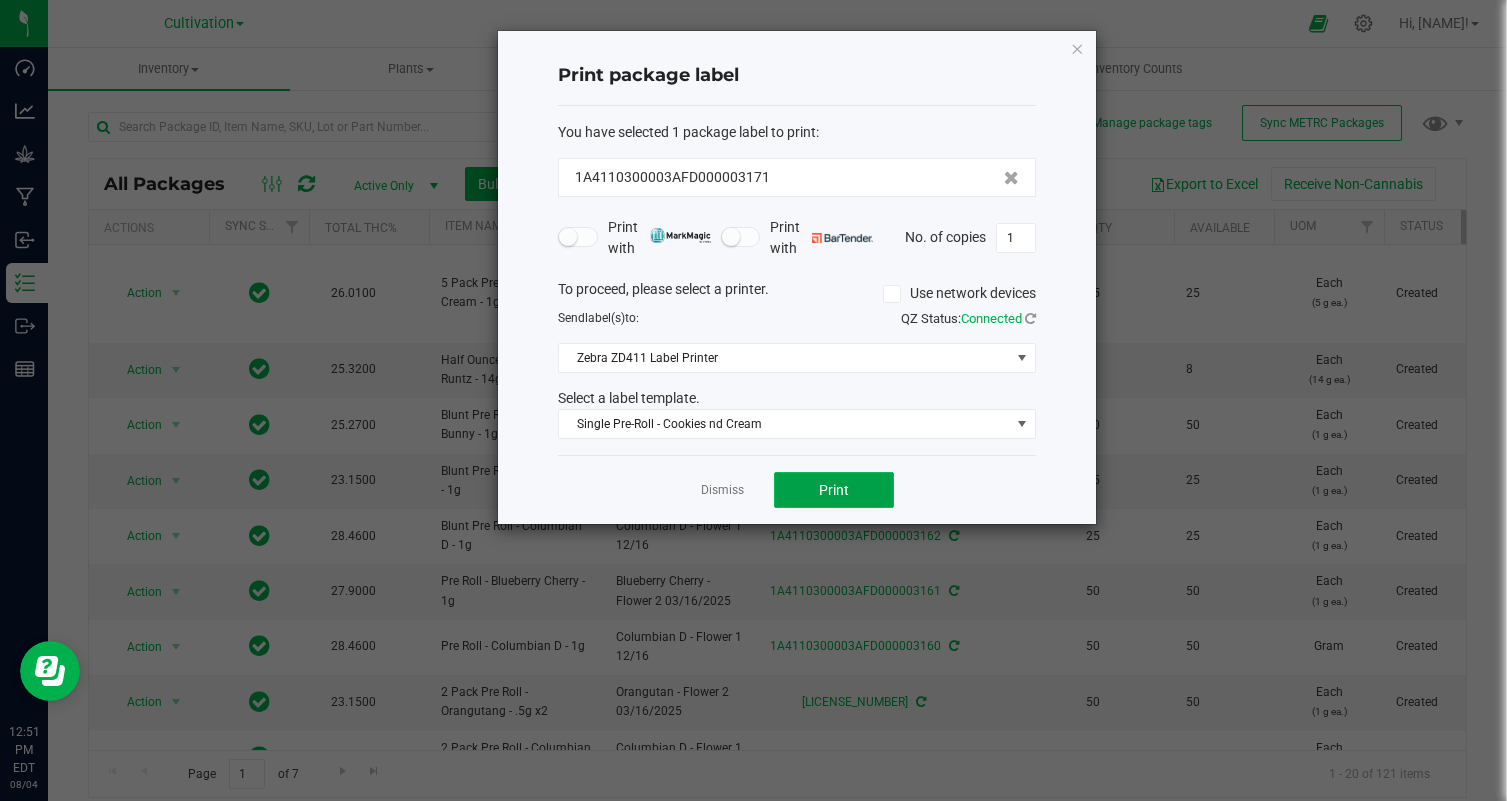 click on "Print" 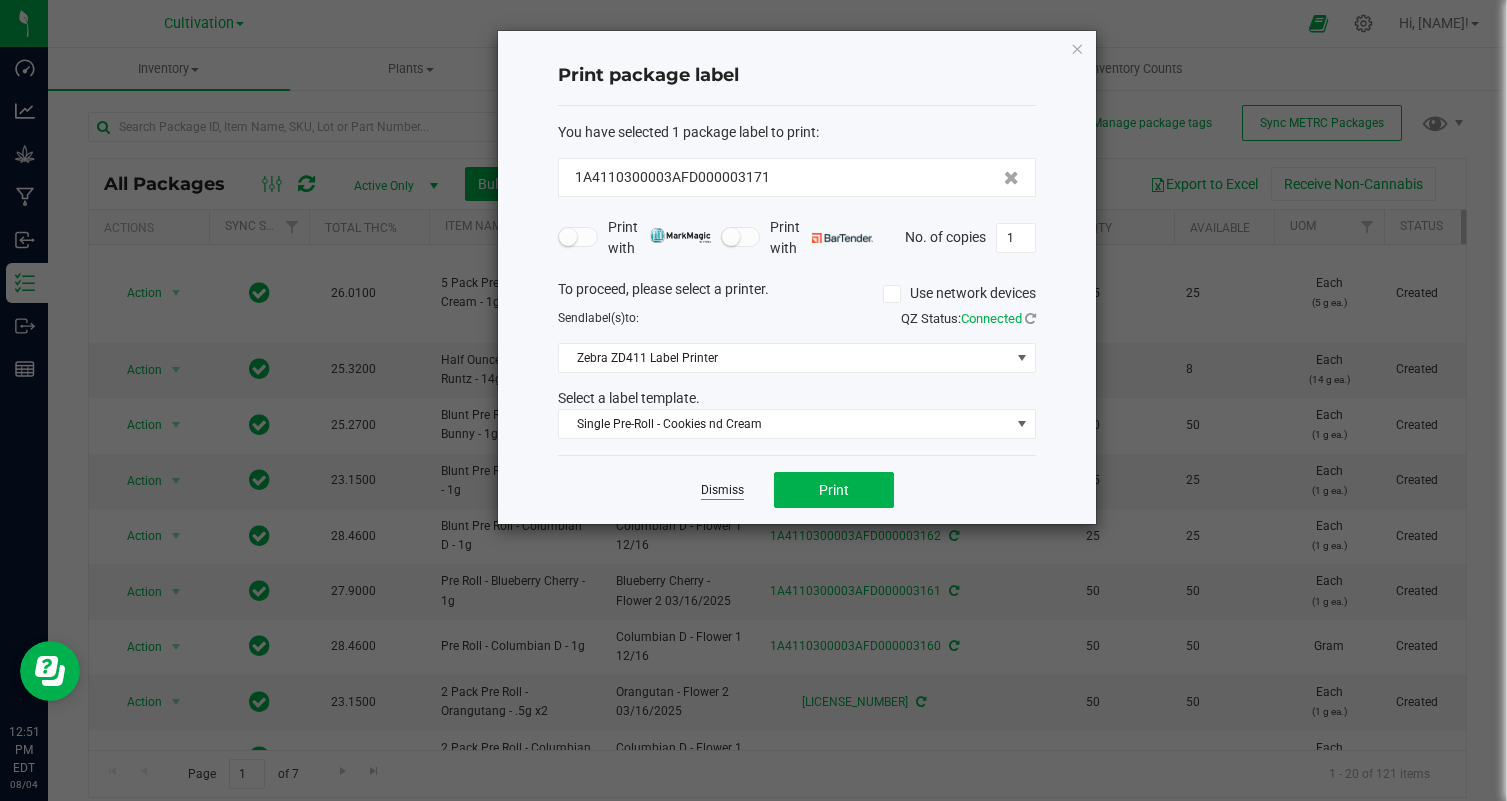 click on "Dismiss" 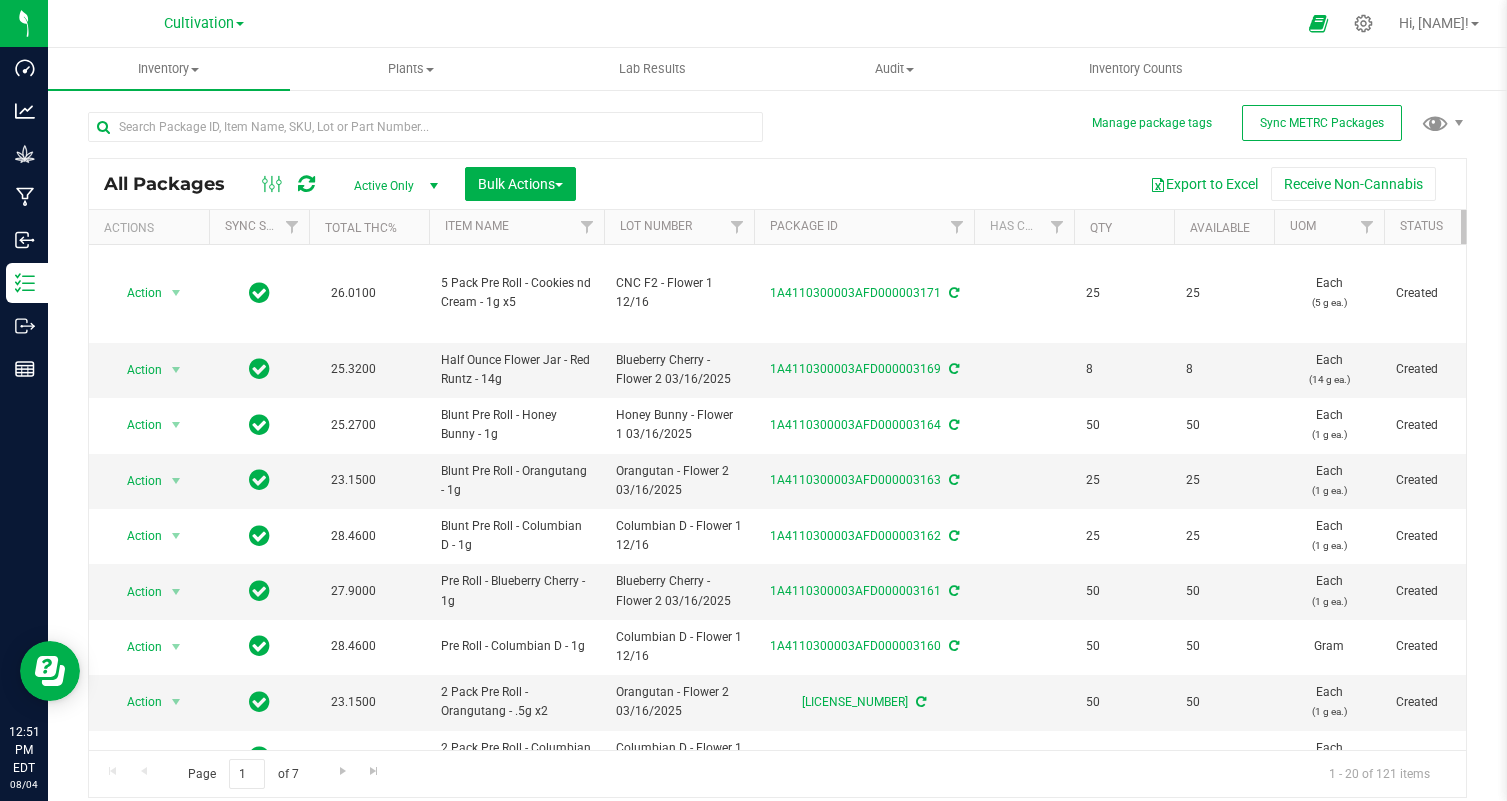 click at bounding box center [425, 135] 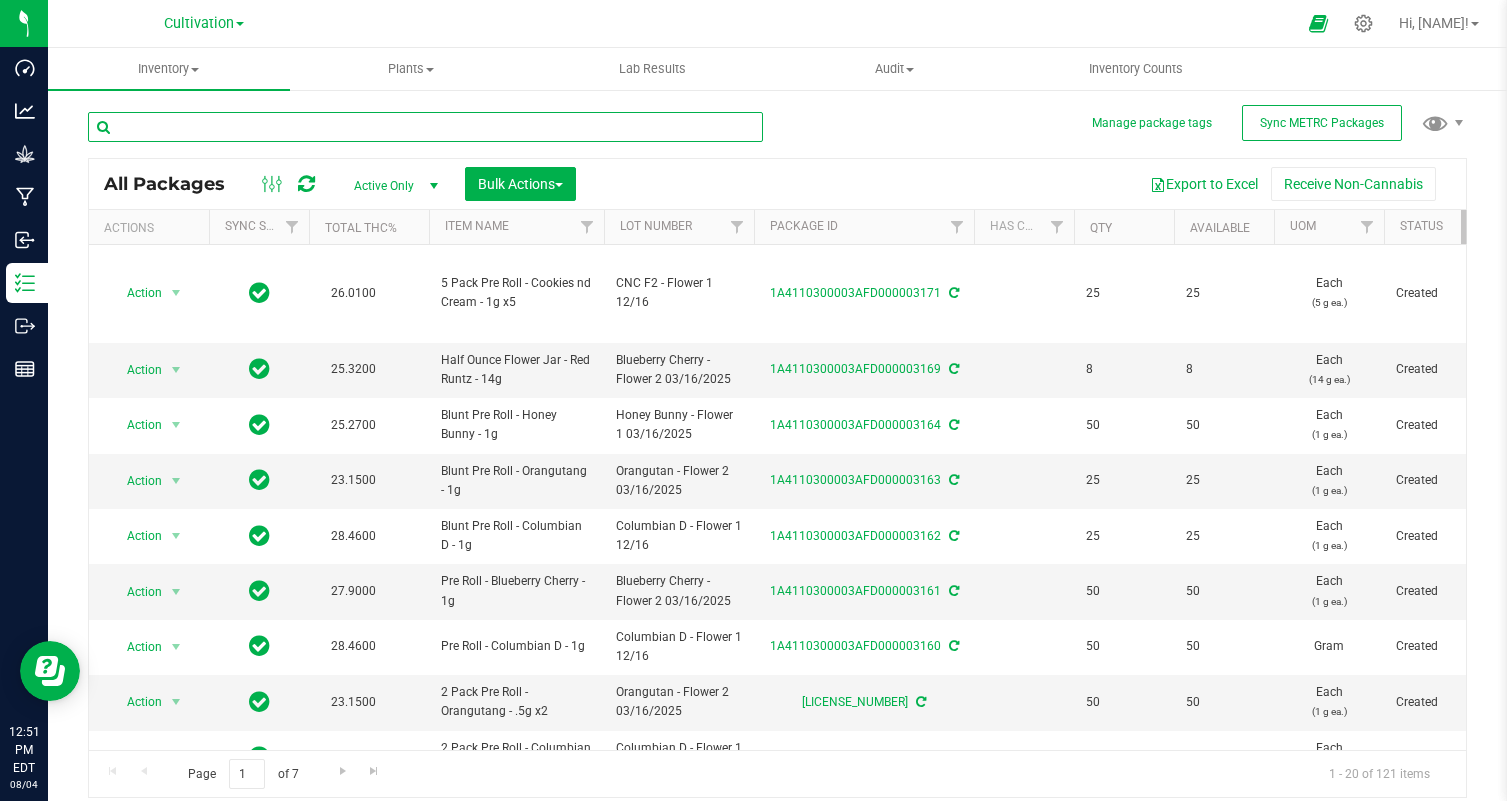 click at bounding box center (425, 127) 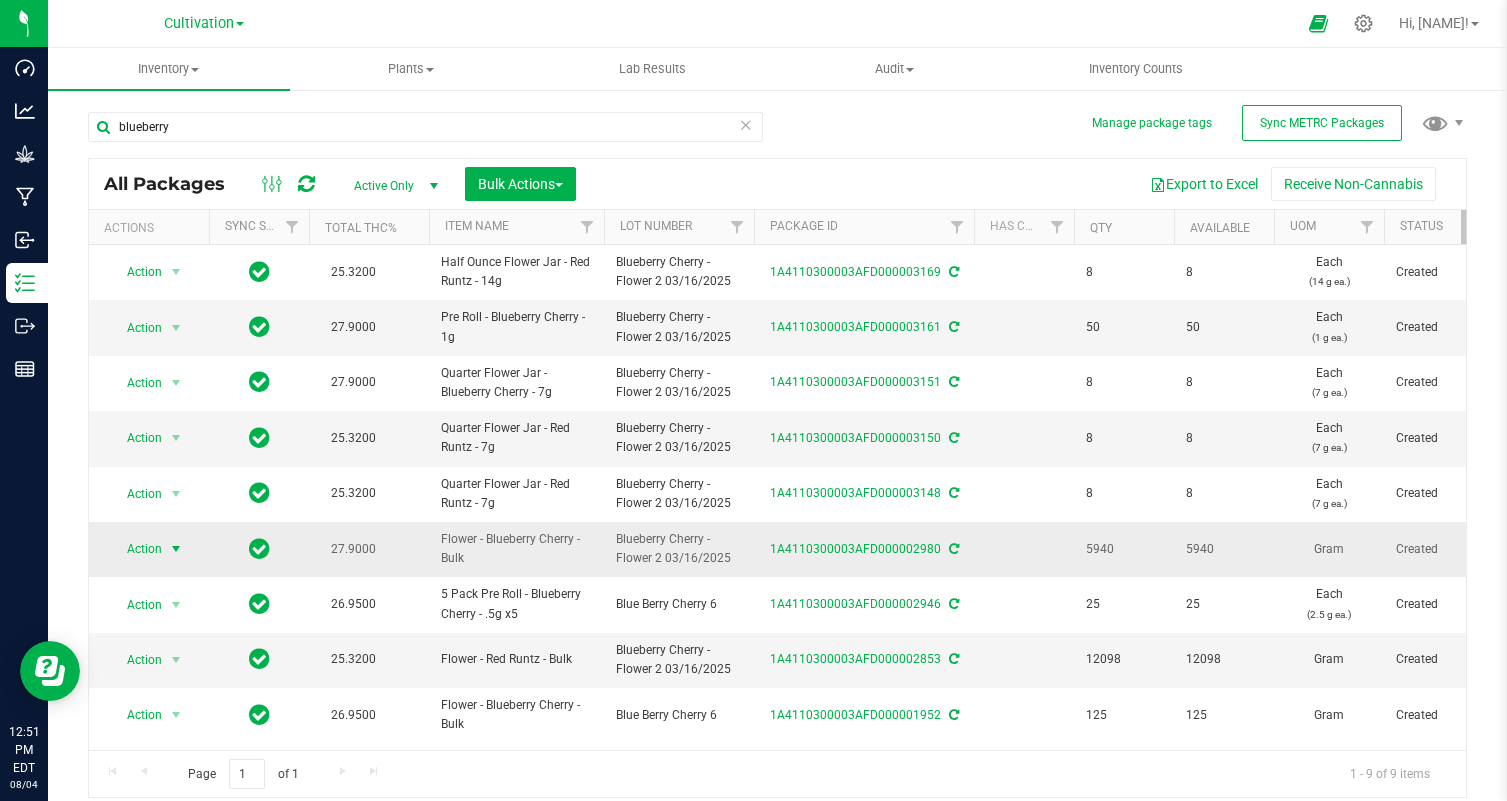 click on "Action" at bounding box center [136, 549] 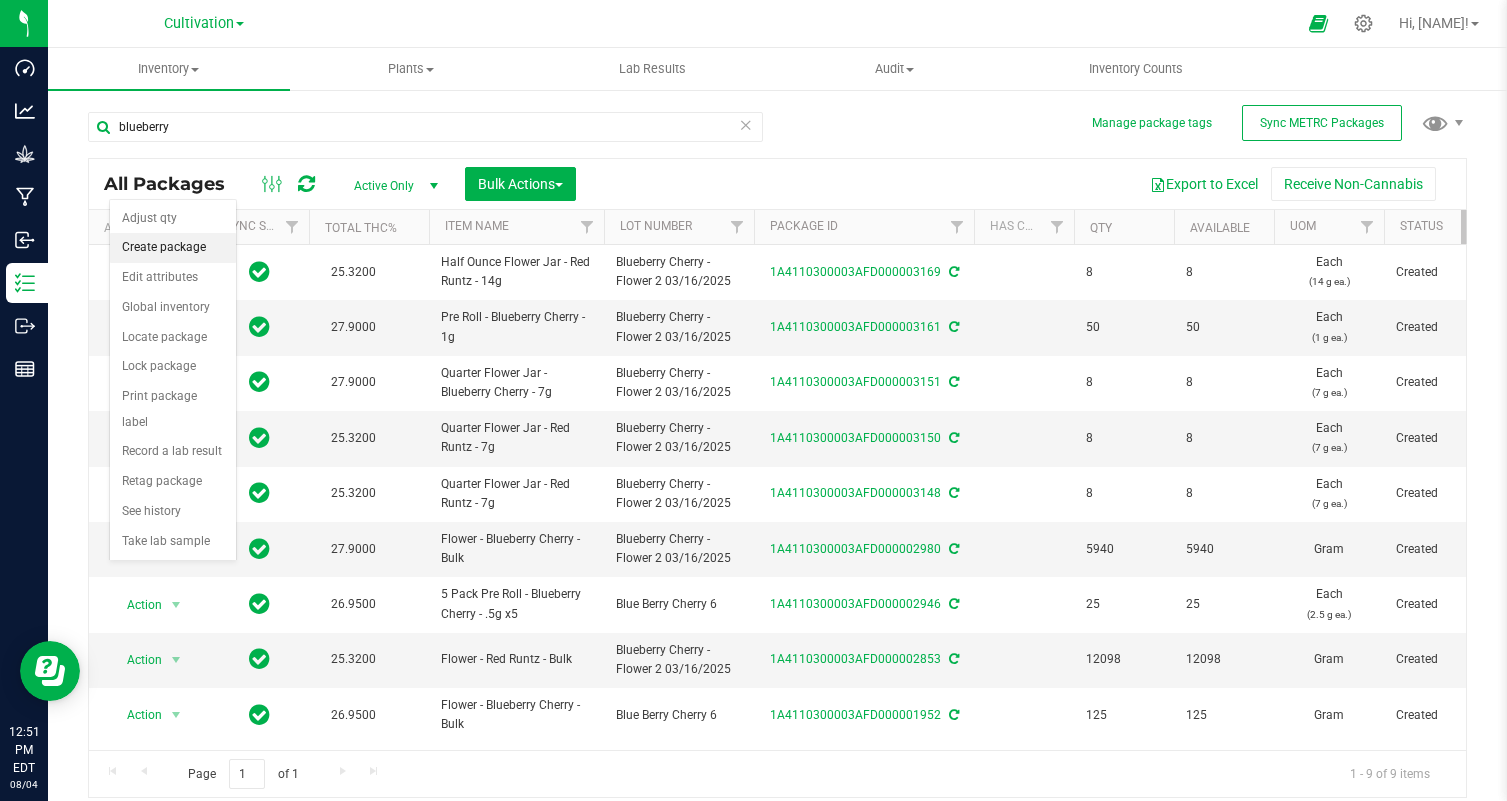 click on "Create package" at bounding box center [173, 248] 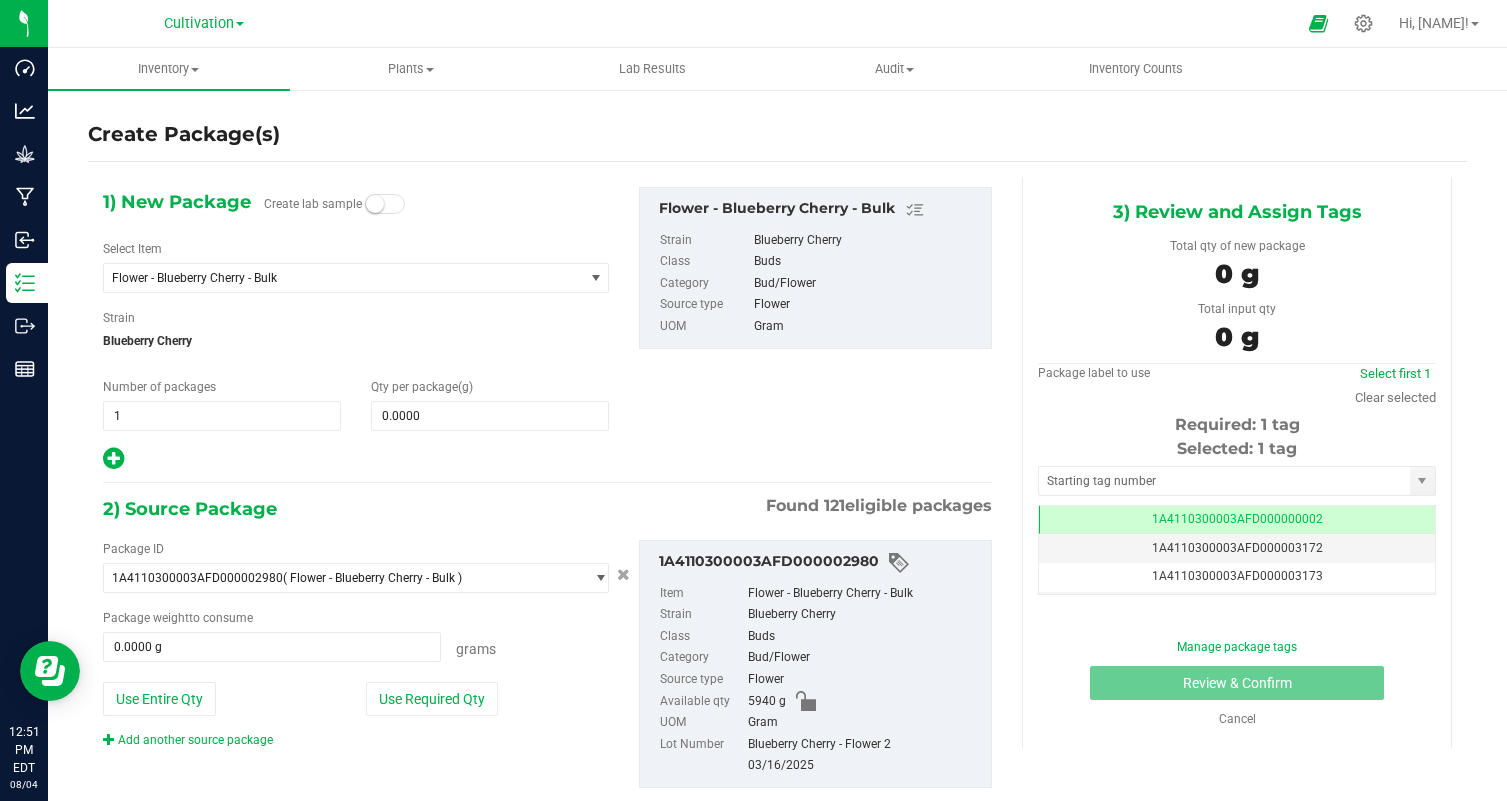 scroll, scrollTop: 0, scrollLeft: 0, axis: both 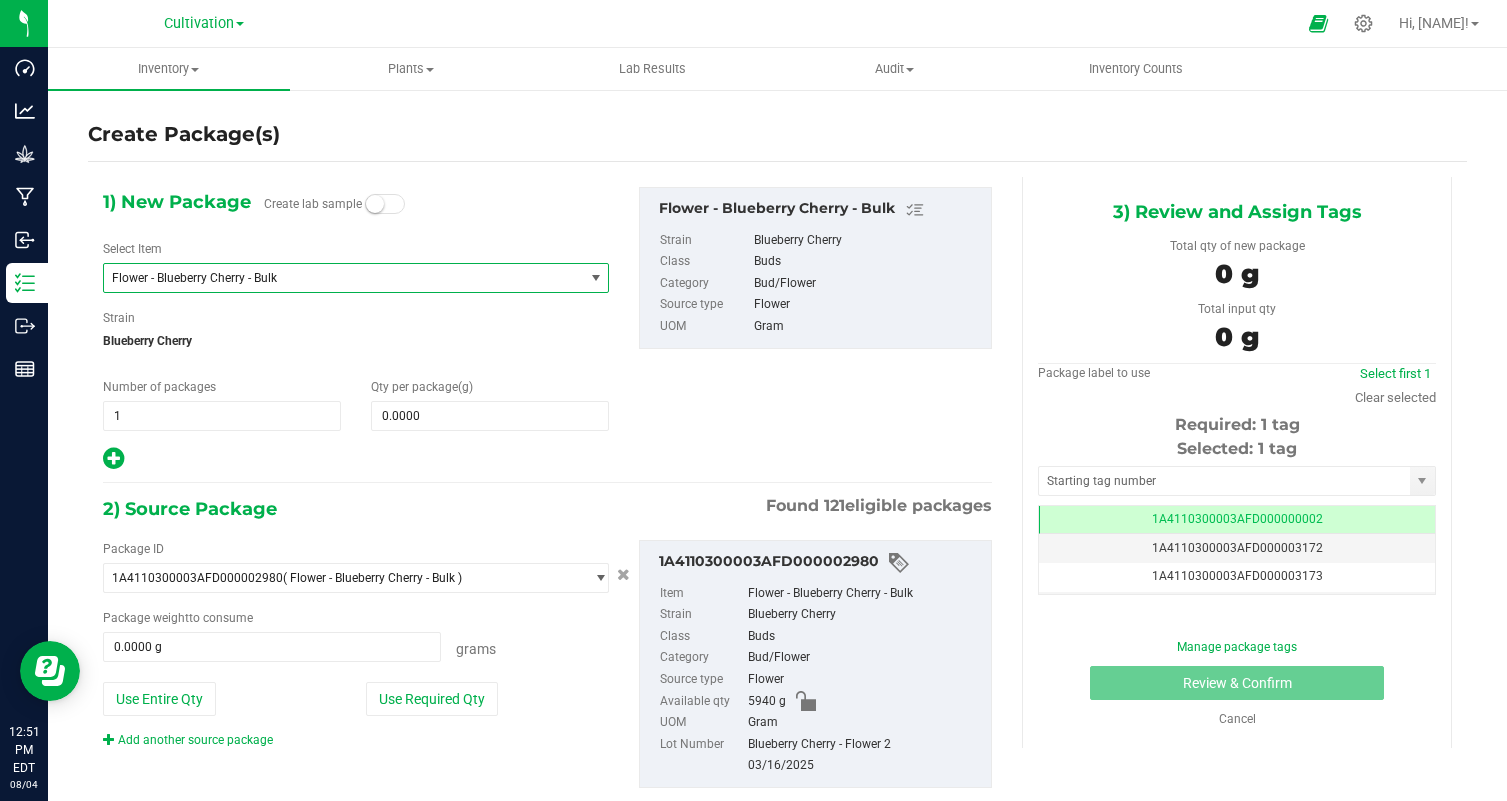 click on "Flower - Blueberry Cherry - Bulk" at bounding box center [334, 278] 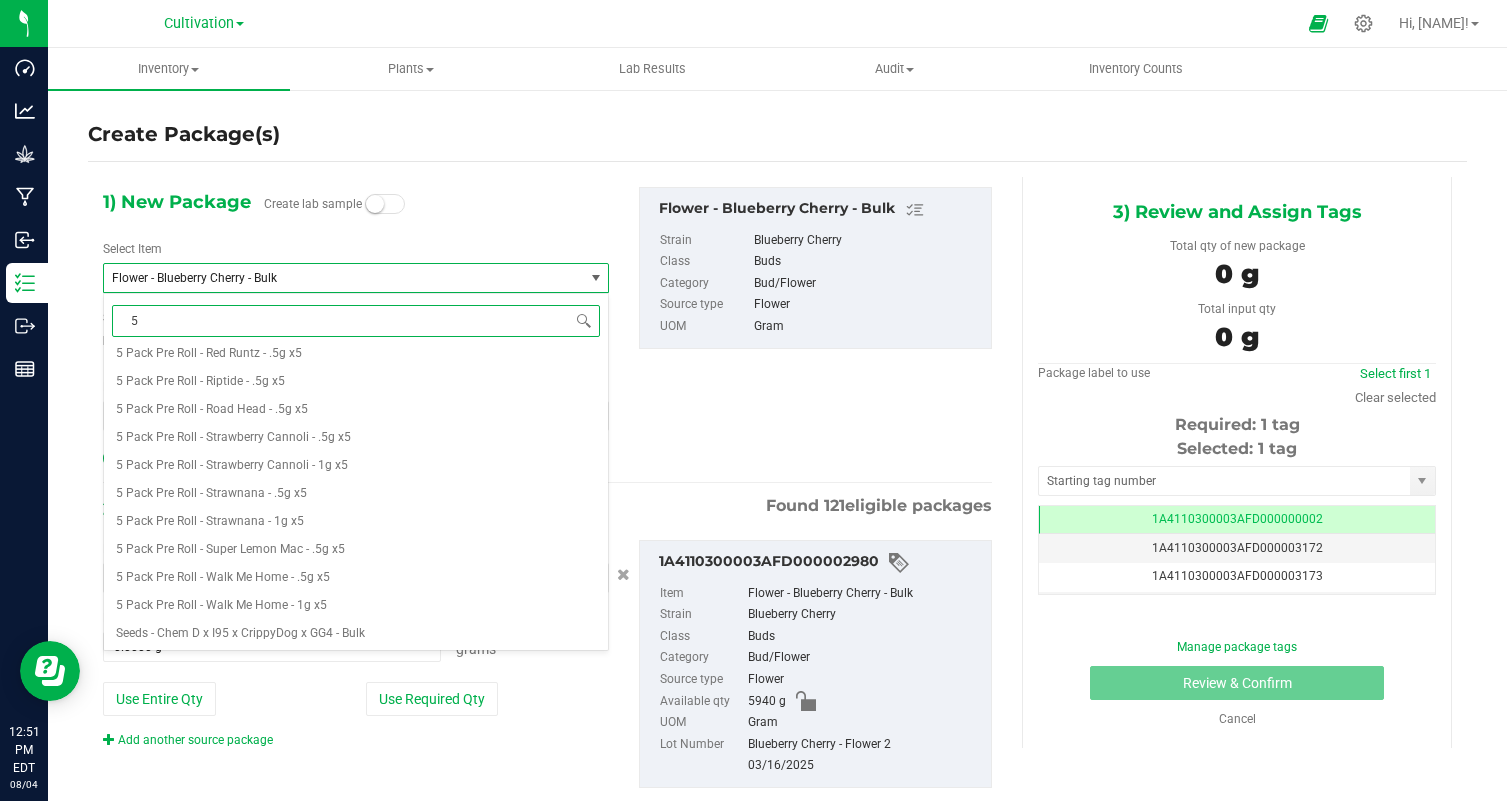 scroll, scrollTop: 0, scrollLeft: 0, axis: both 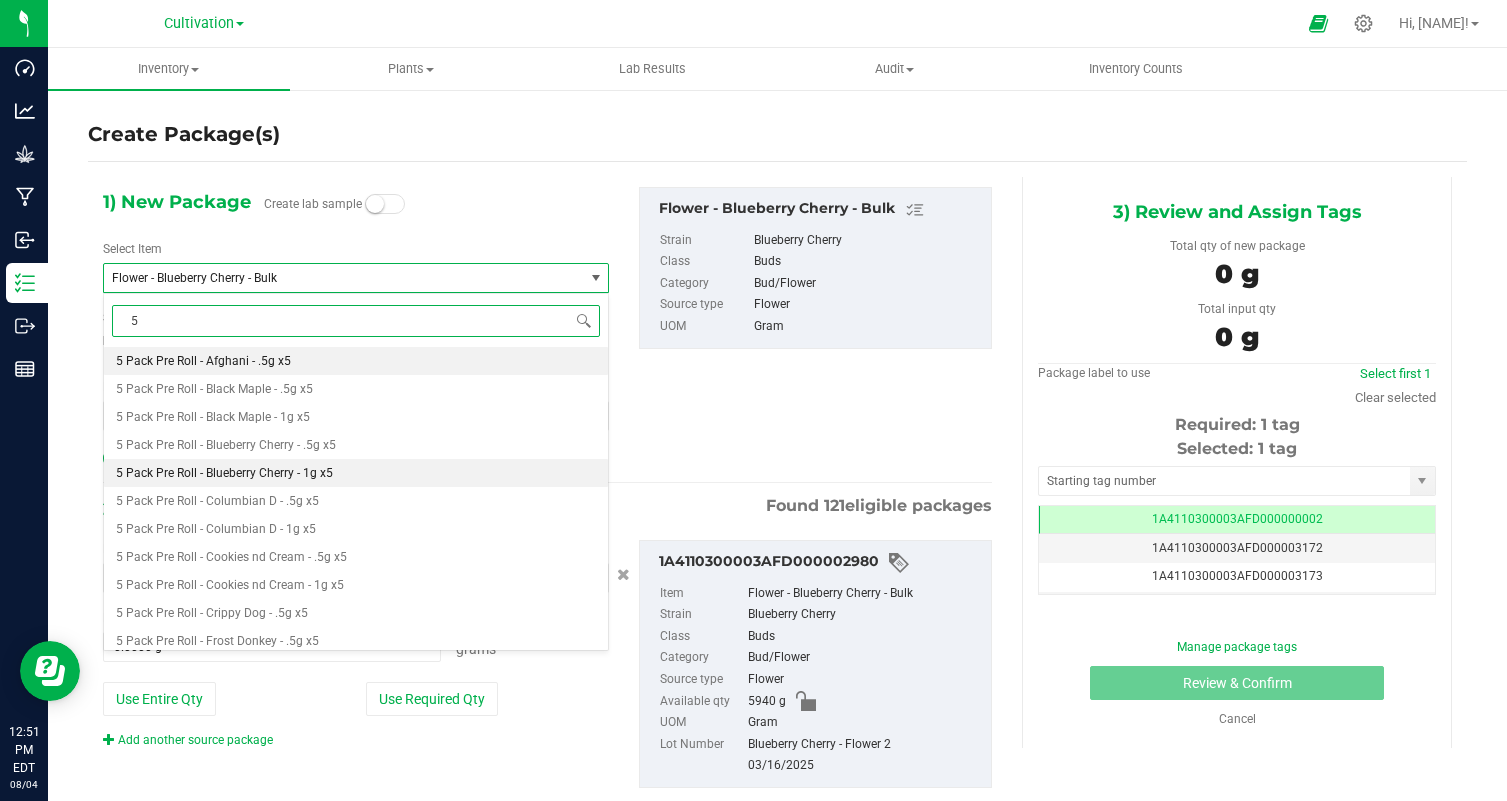 click on "5 Pack Pre Roll - Blueberry Cherry - 1g x5" at bounding box center (356, 473) 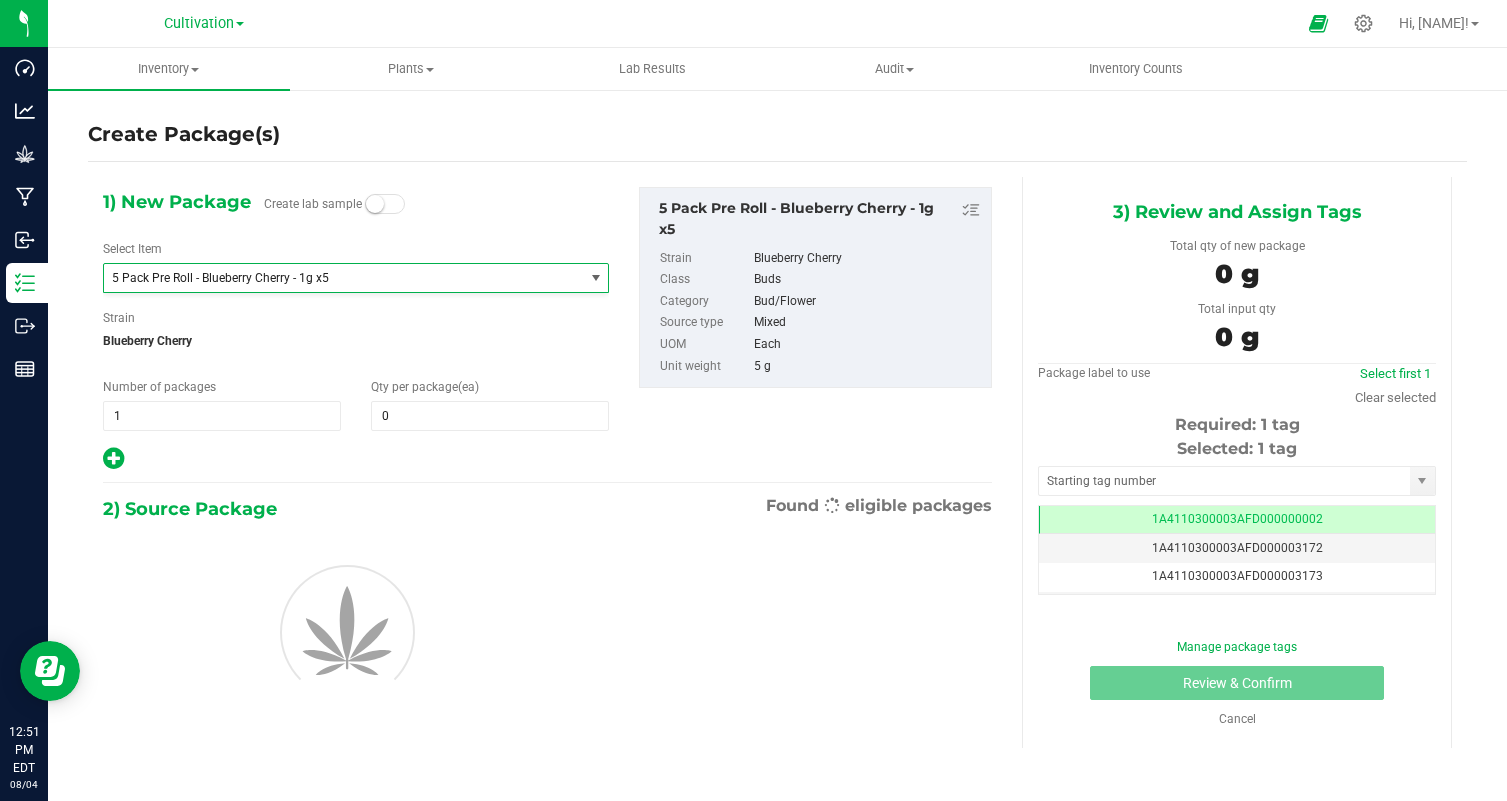 scroll, scrollTop: 1176, scrollLeft: 0, axis: vertical 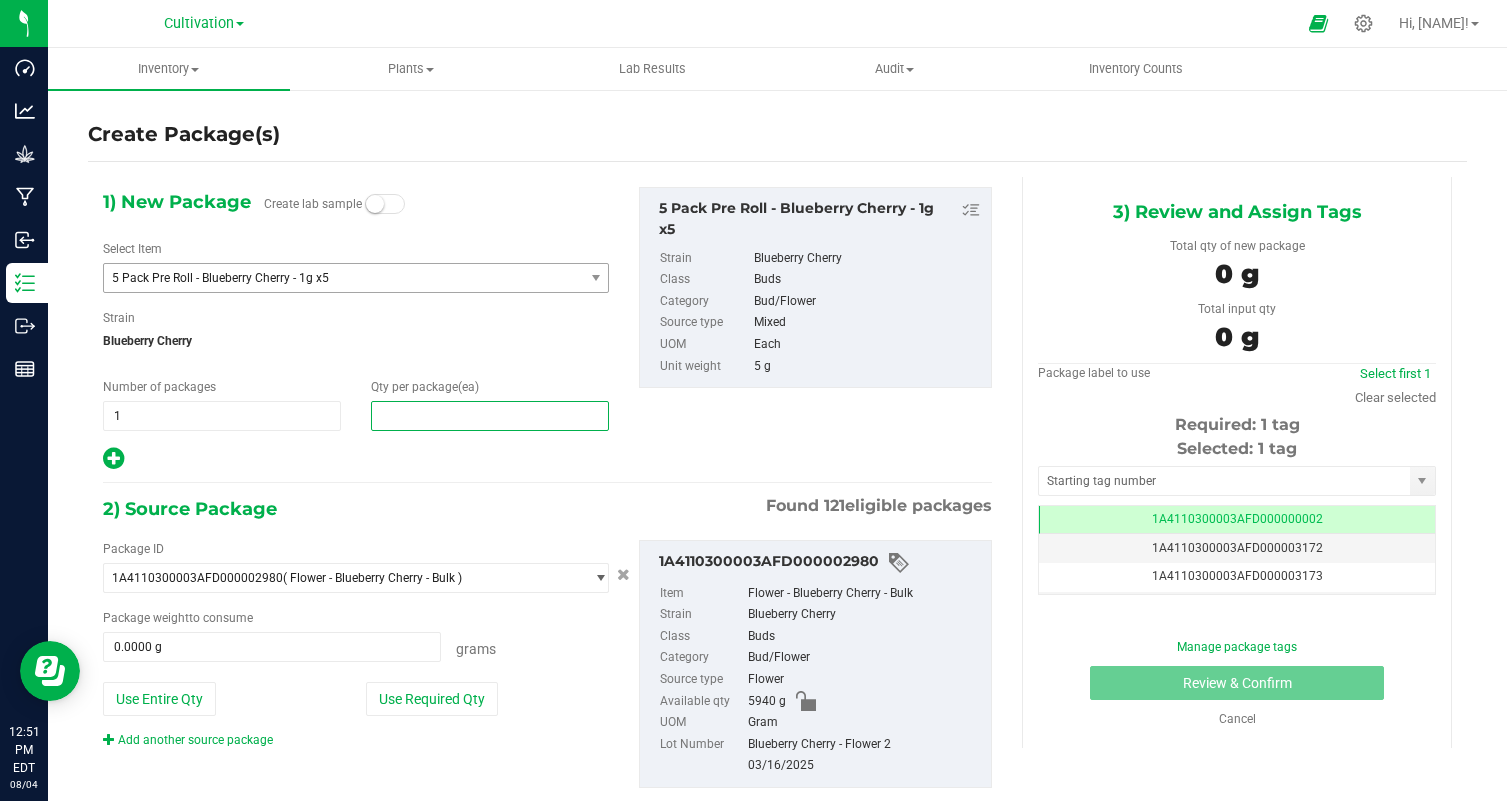 click at bounding box center (490, 416) 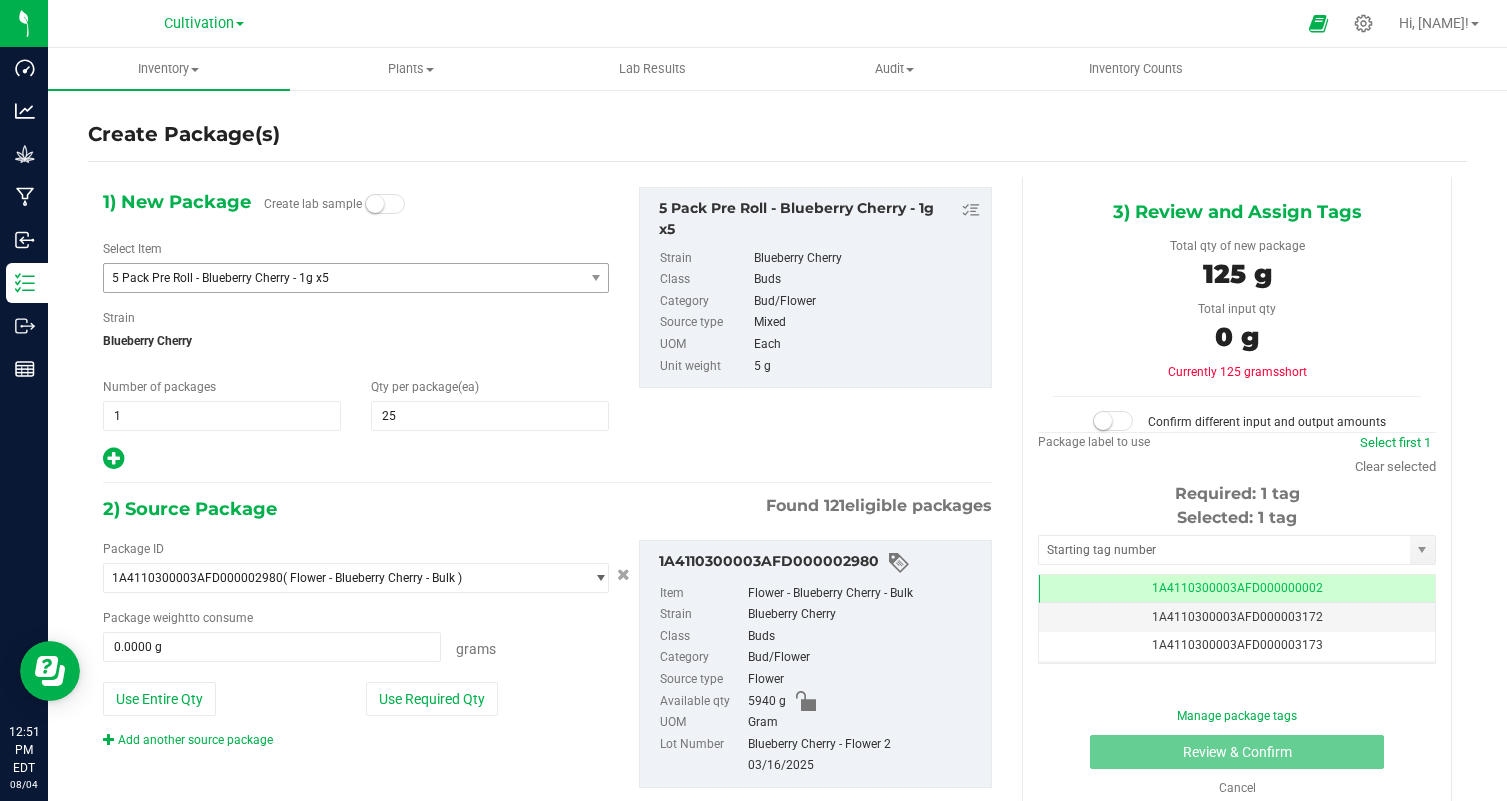 click at bounding box center (356, 459) 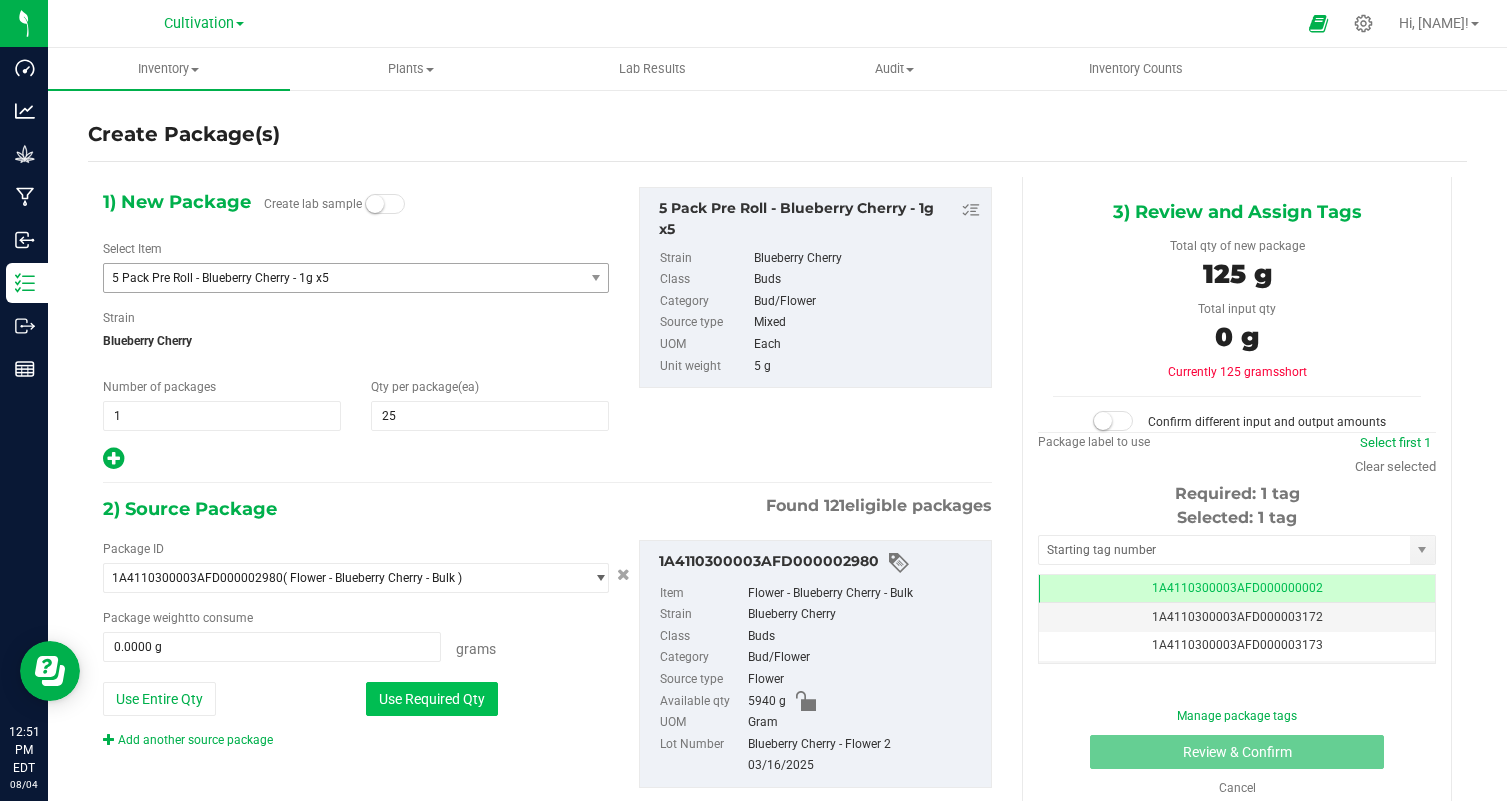 click on "Use Required Qty" at bounding box center [432, 699] 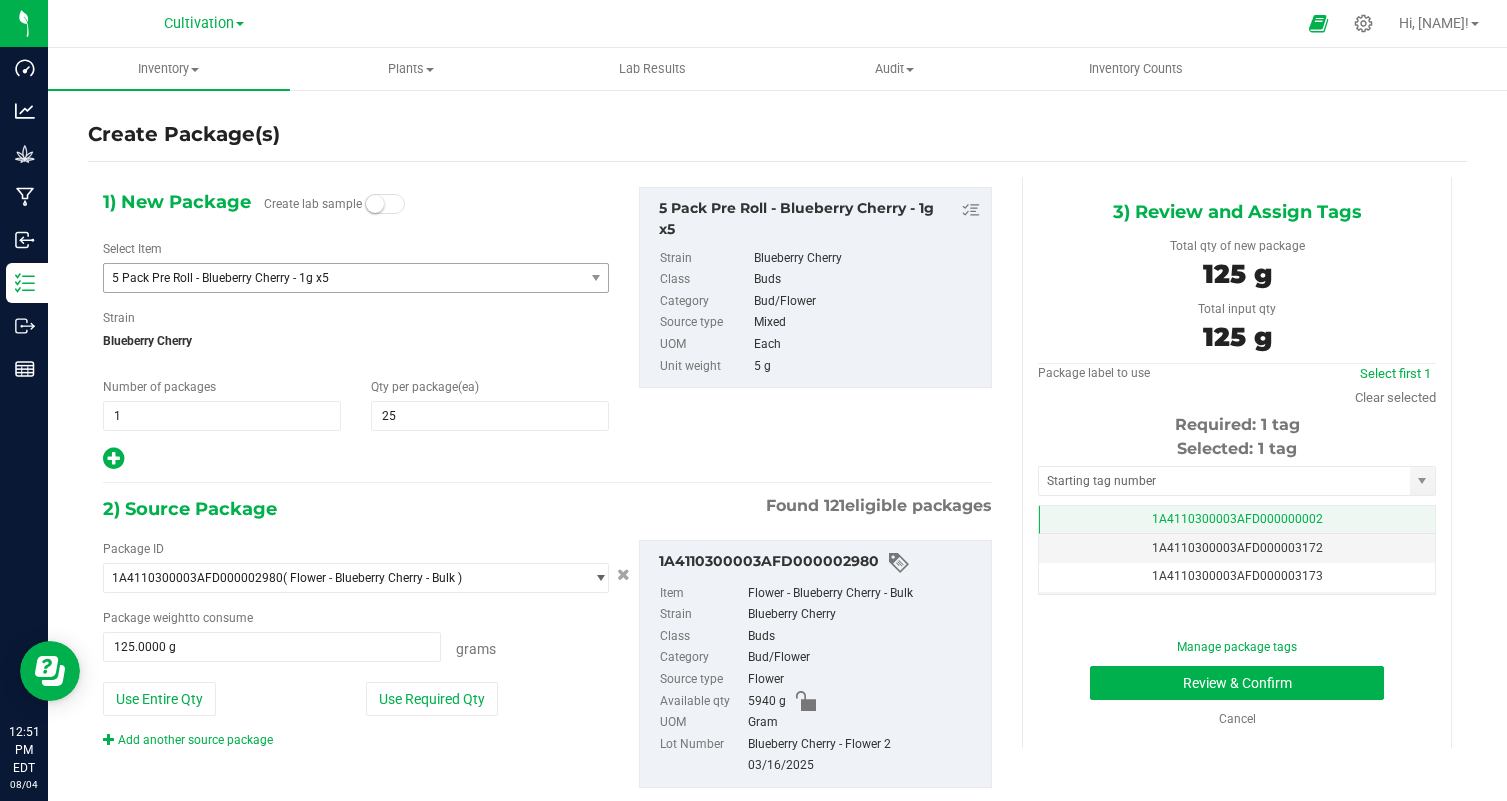 click on "[ID]" at bounding box center (1237, 520) 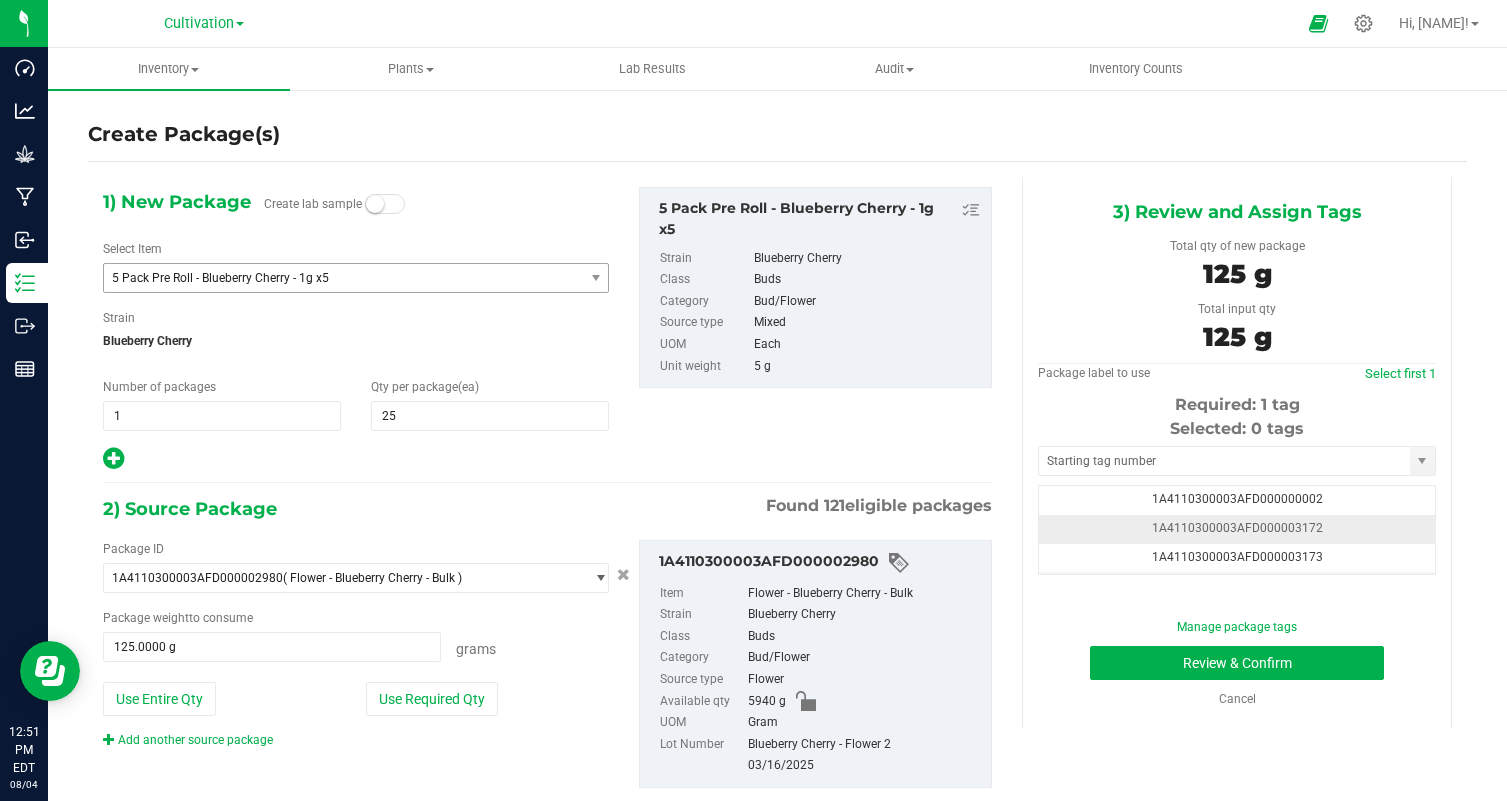 click on "1A4110300003AFD000003172" at bounding box center [1237, 529] 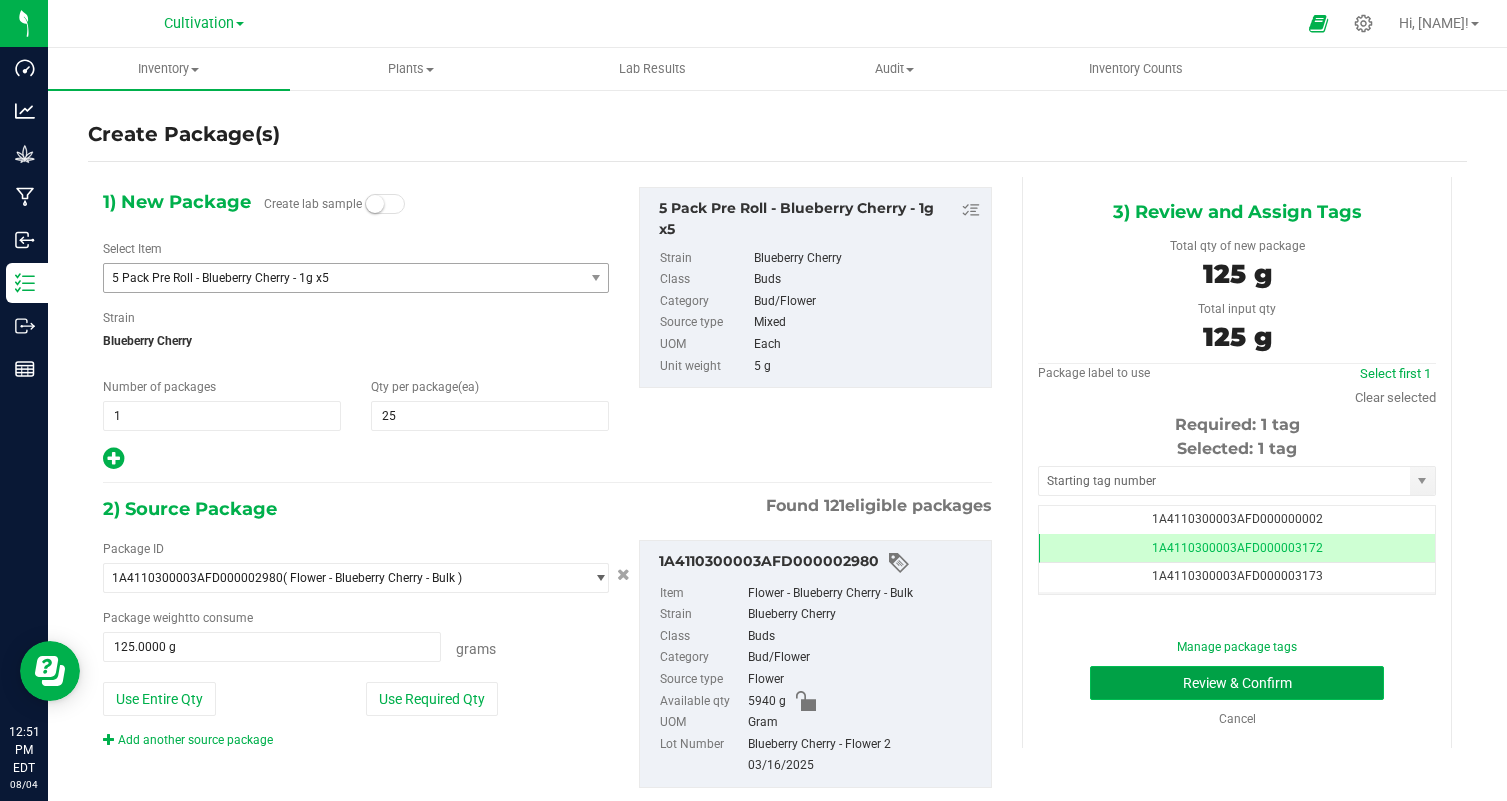 click on "Review & Confirm" at bounding box center (1237, 683) 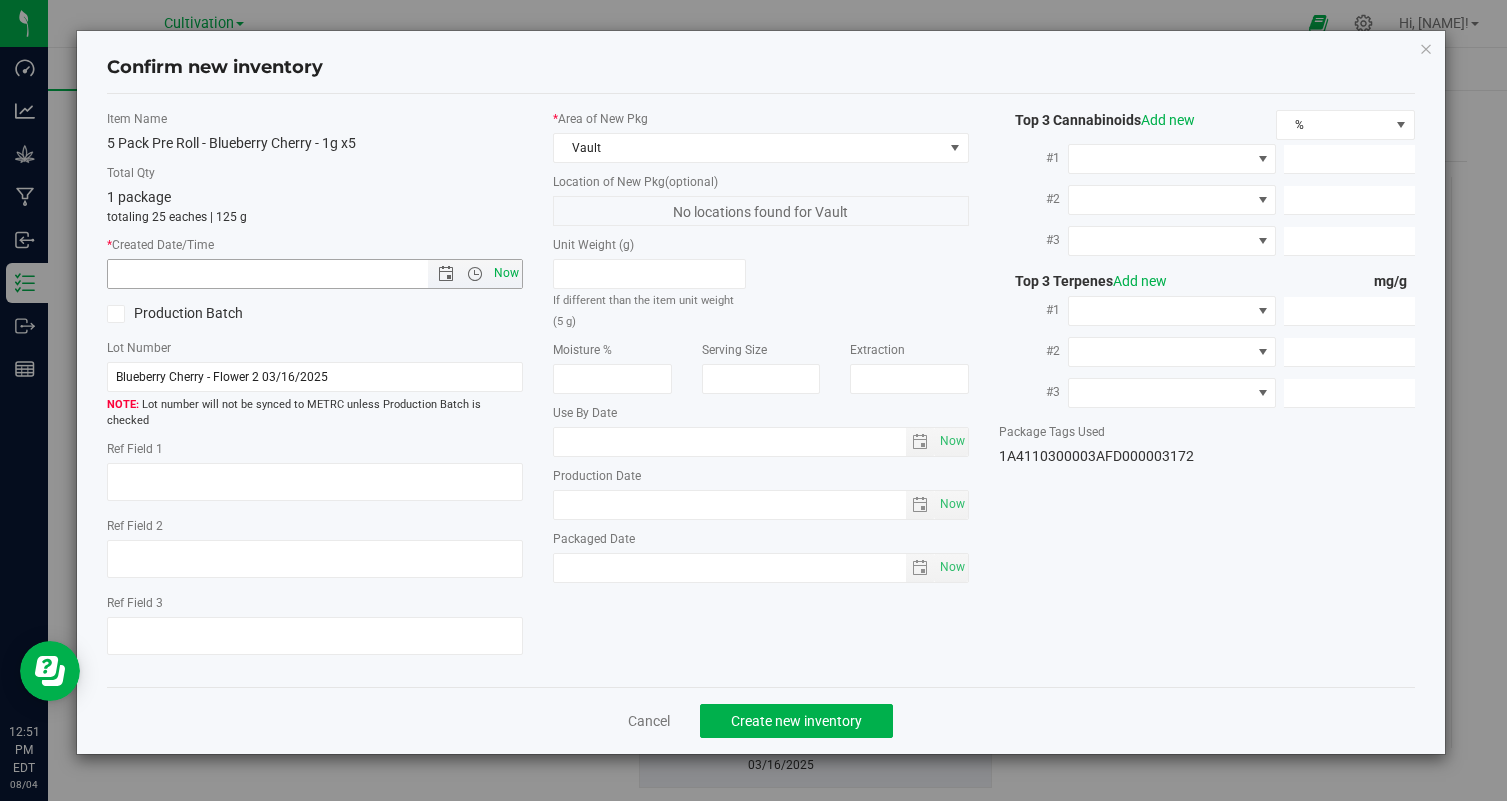 click on "Now" at bounding box center [507, 273] 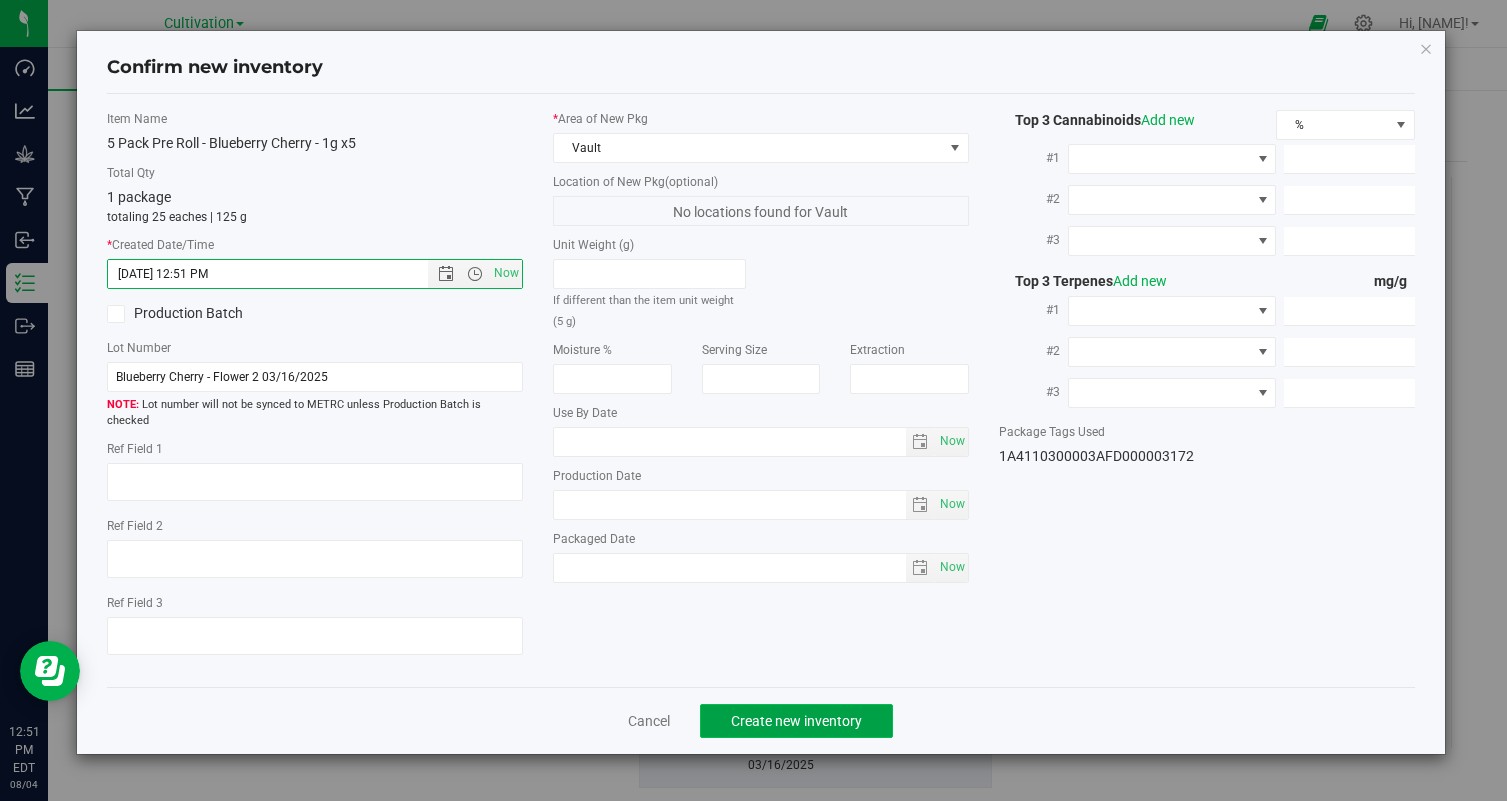 click on "Create new inventory" 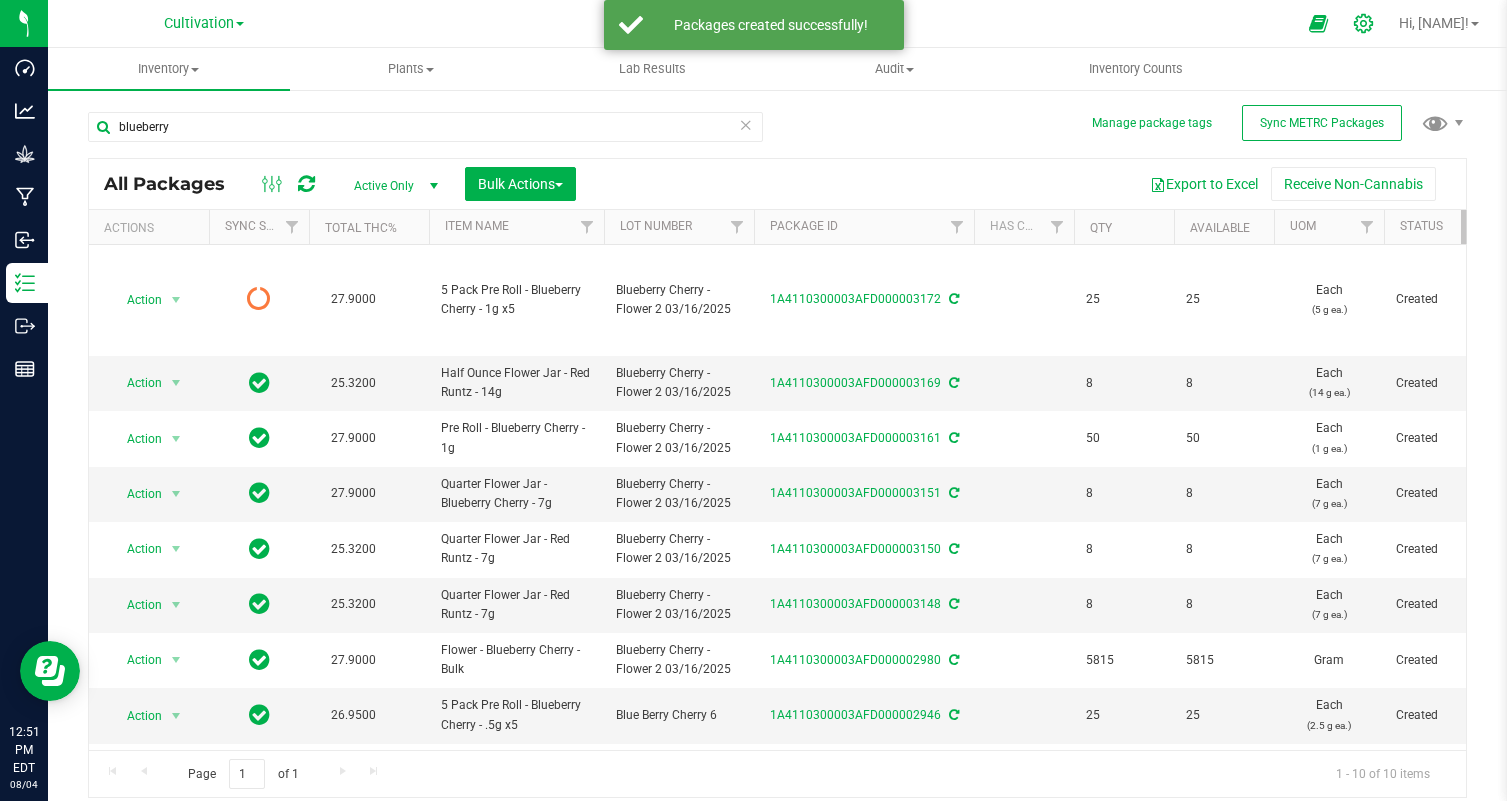 click 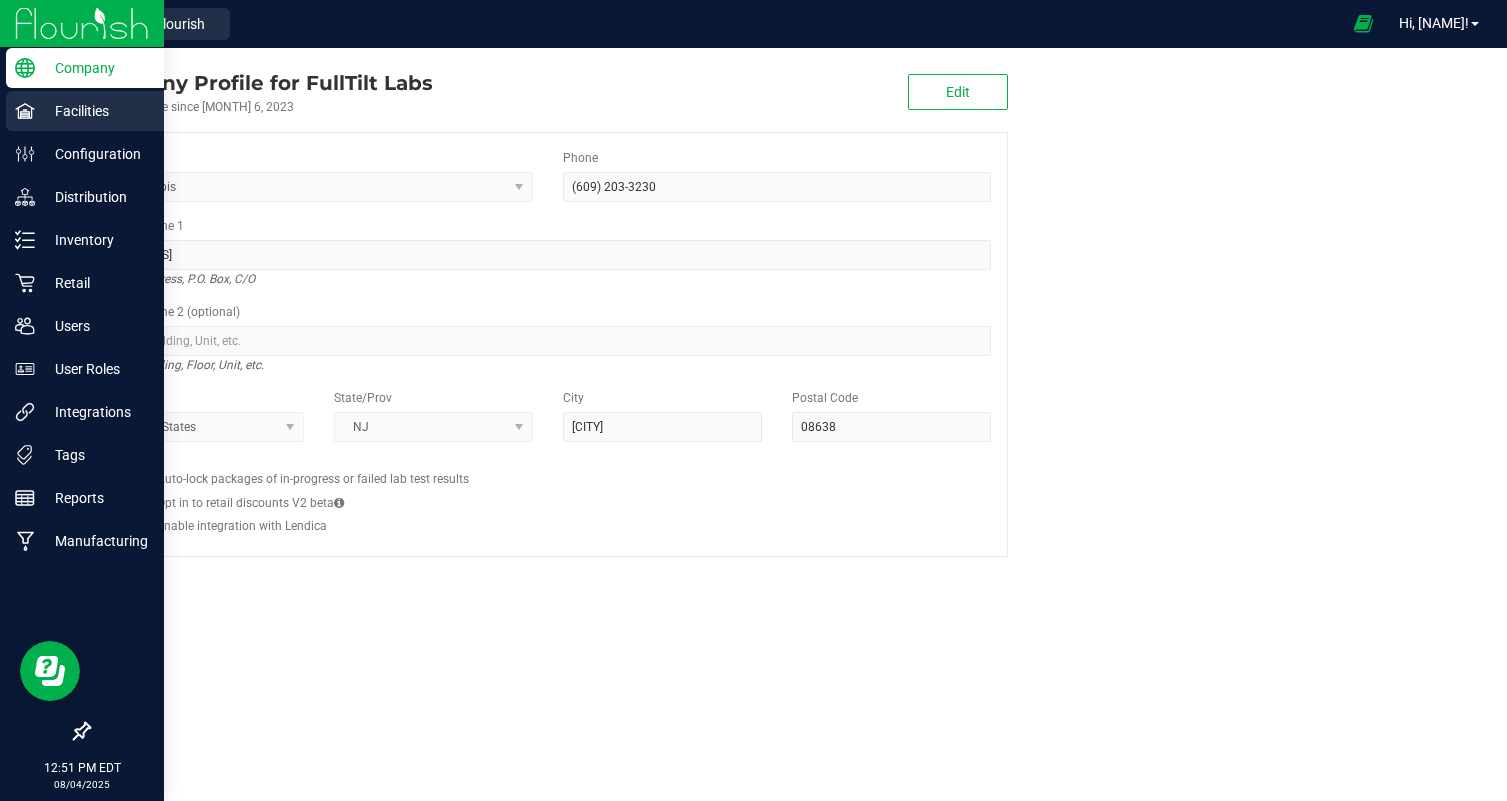 click 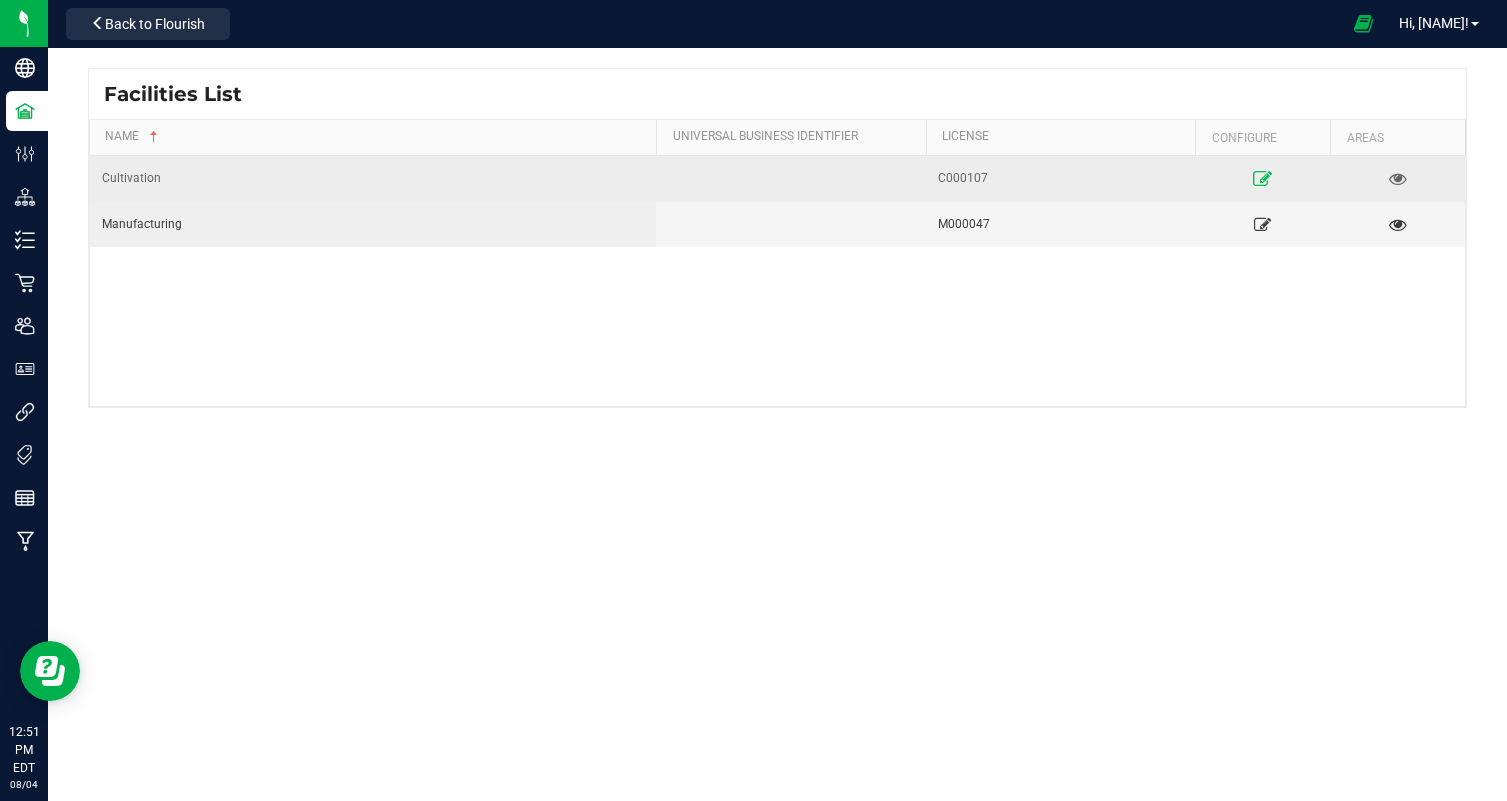 click at bounding box center [1262, 178] 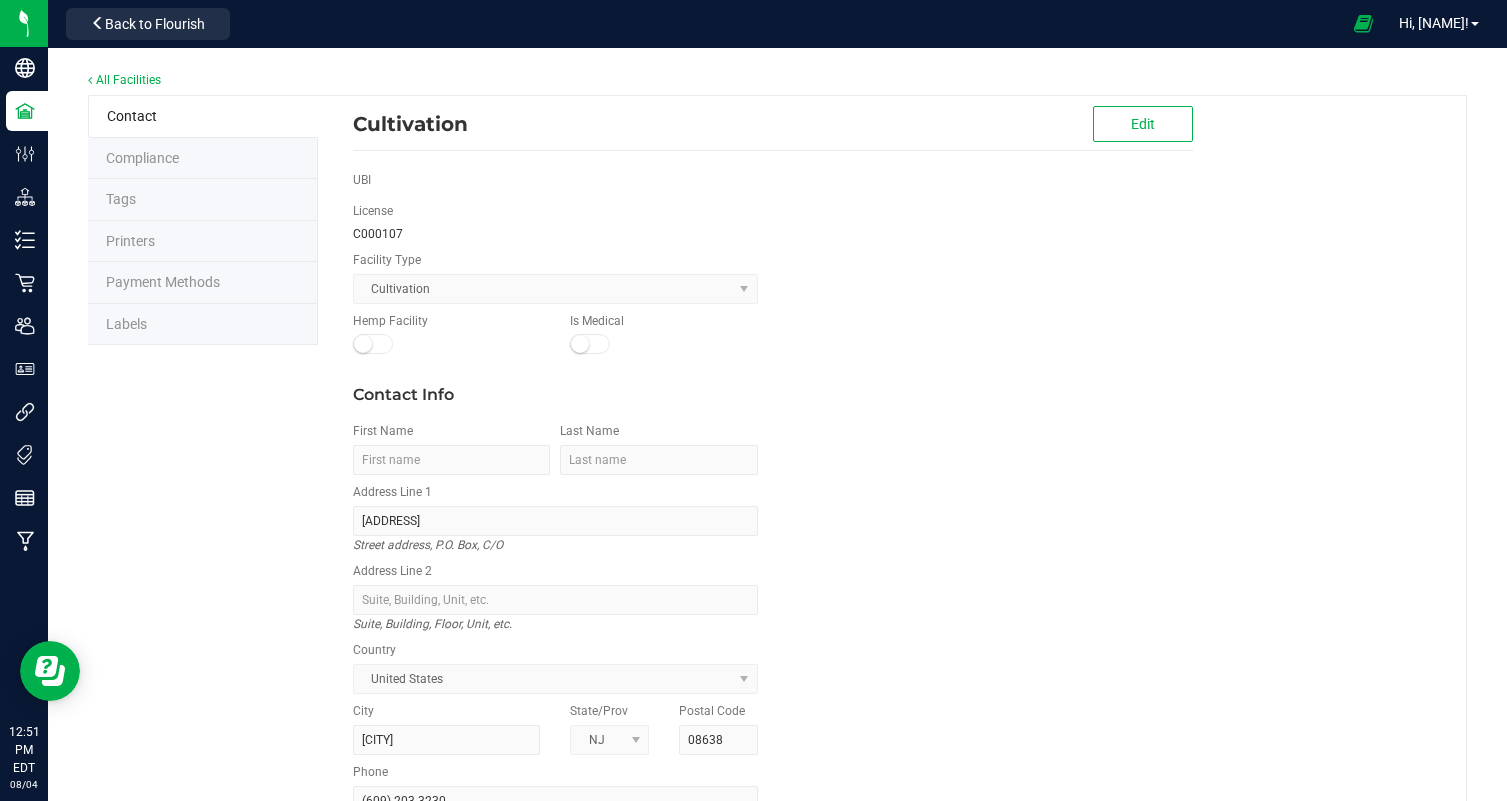 click on "Labels" at bounding box center (203, 325) 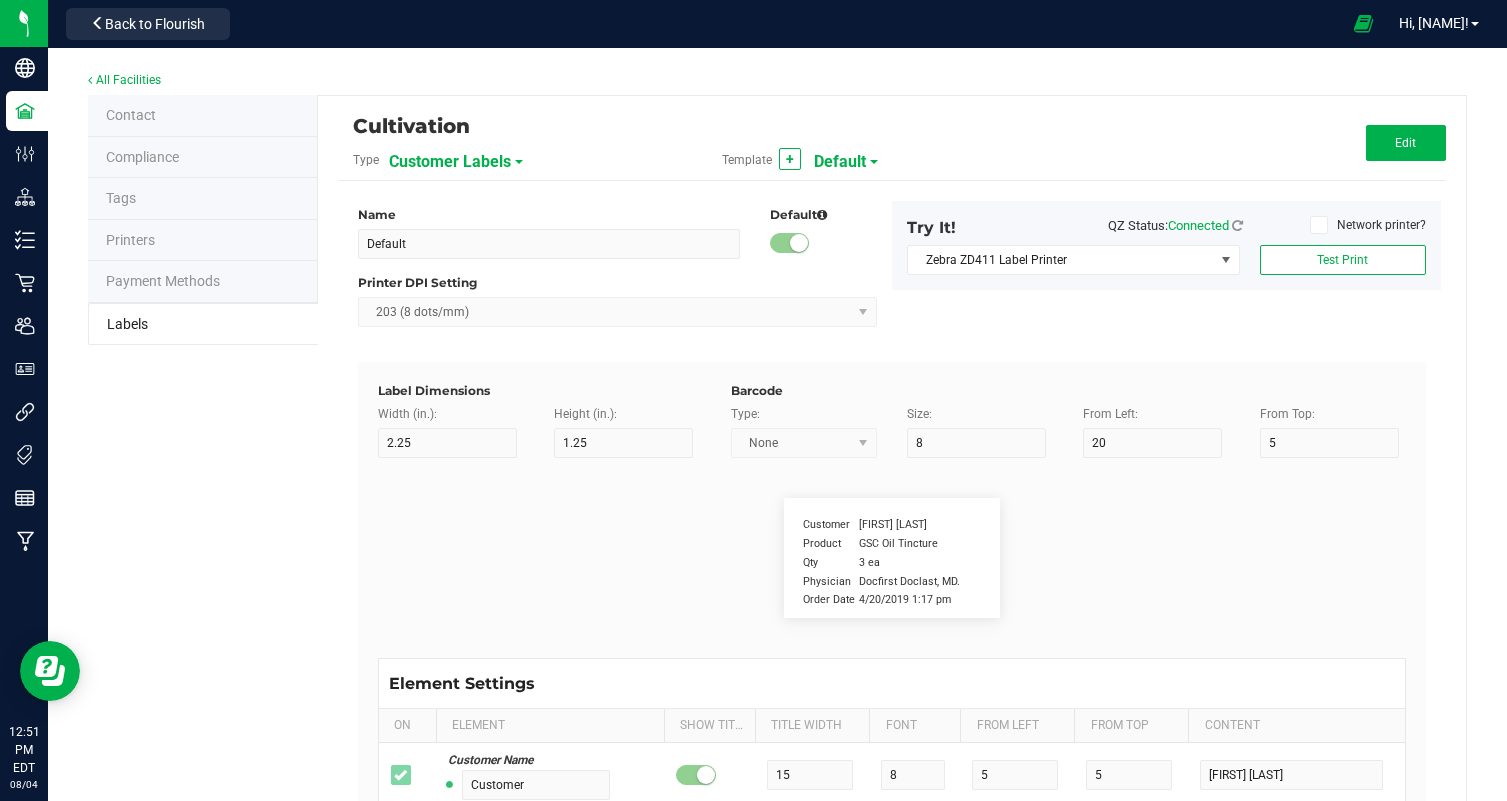 click on "Customer Labels" at bounding box center [450, 162] 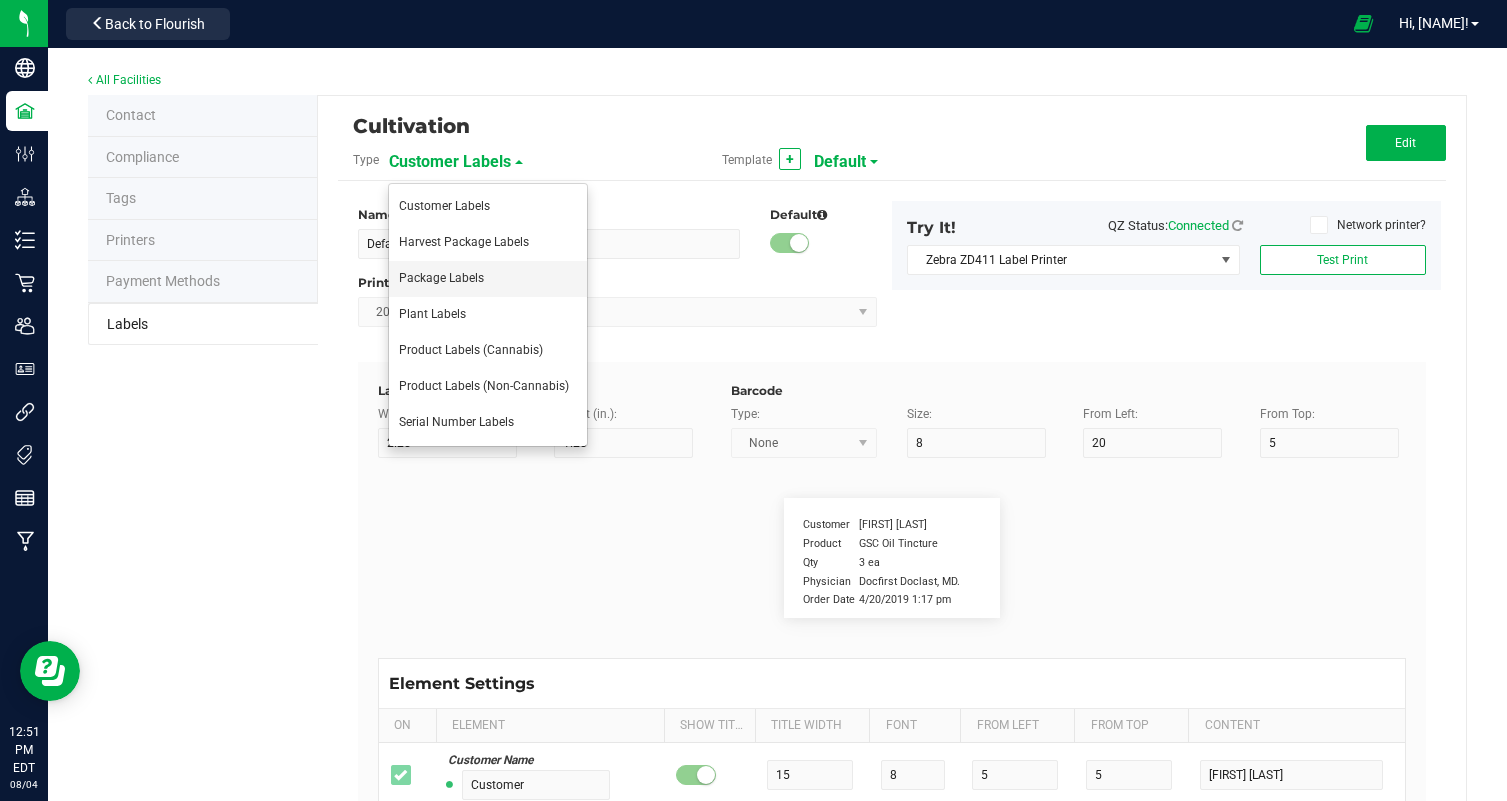 click on "Package Labels" at bounding box center (488, 279) 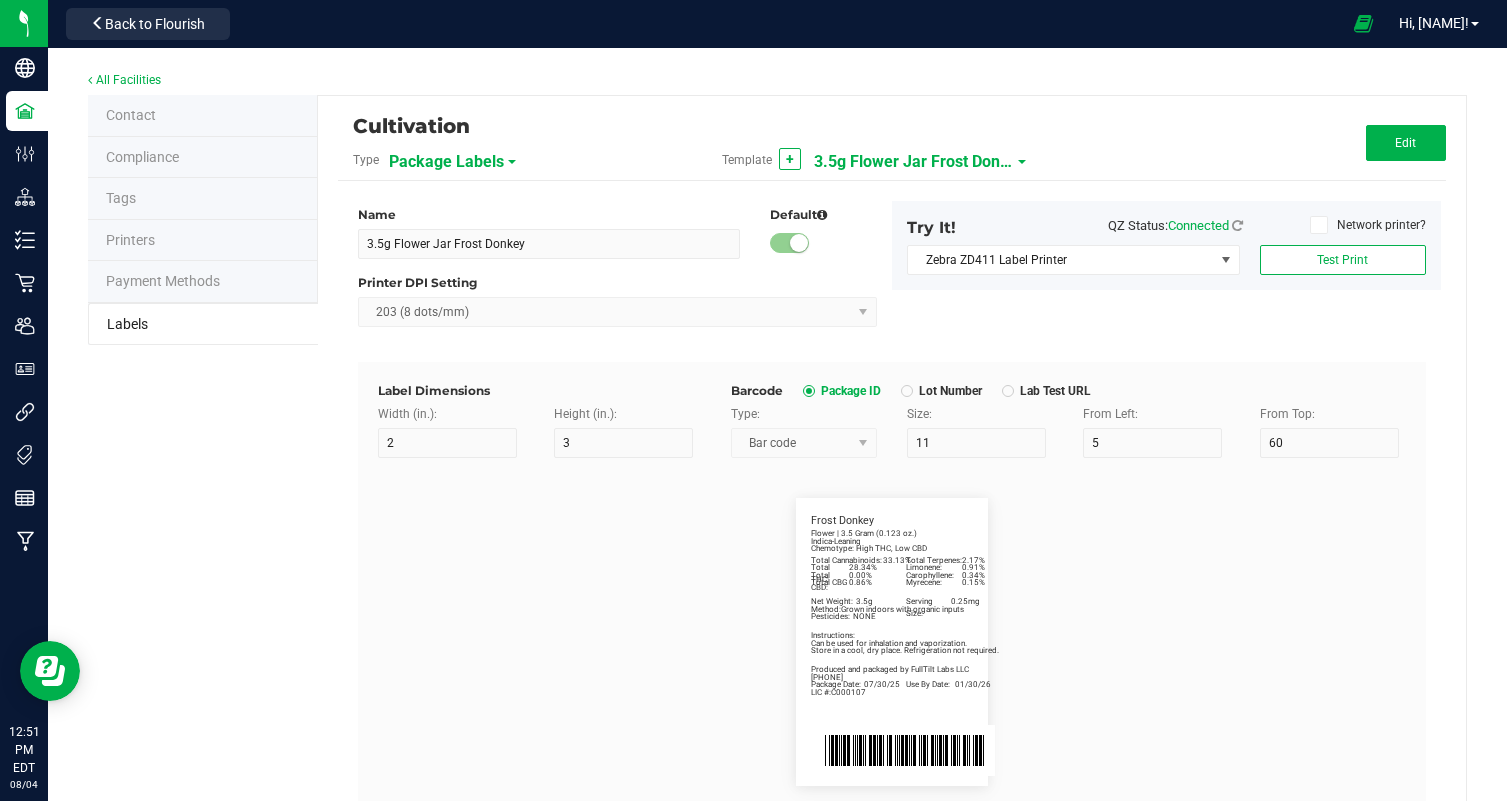 click on "3.5g Flower Jar Frost Donkey" at bounding box center (914, 162) 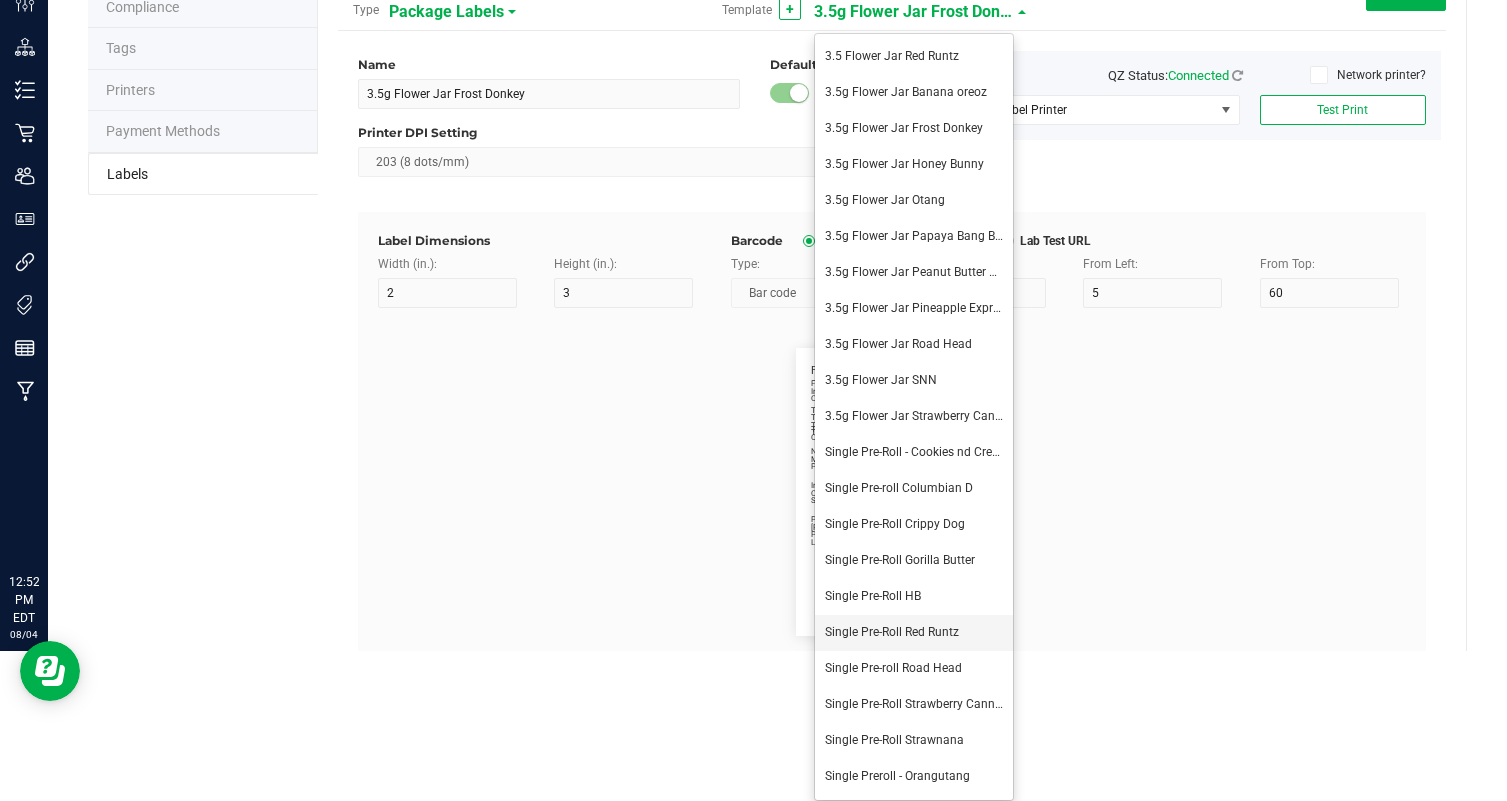 click on "Single Pre-Roll [NAME]" at bounding box center [892, 632] 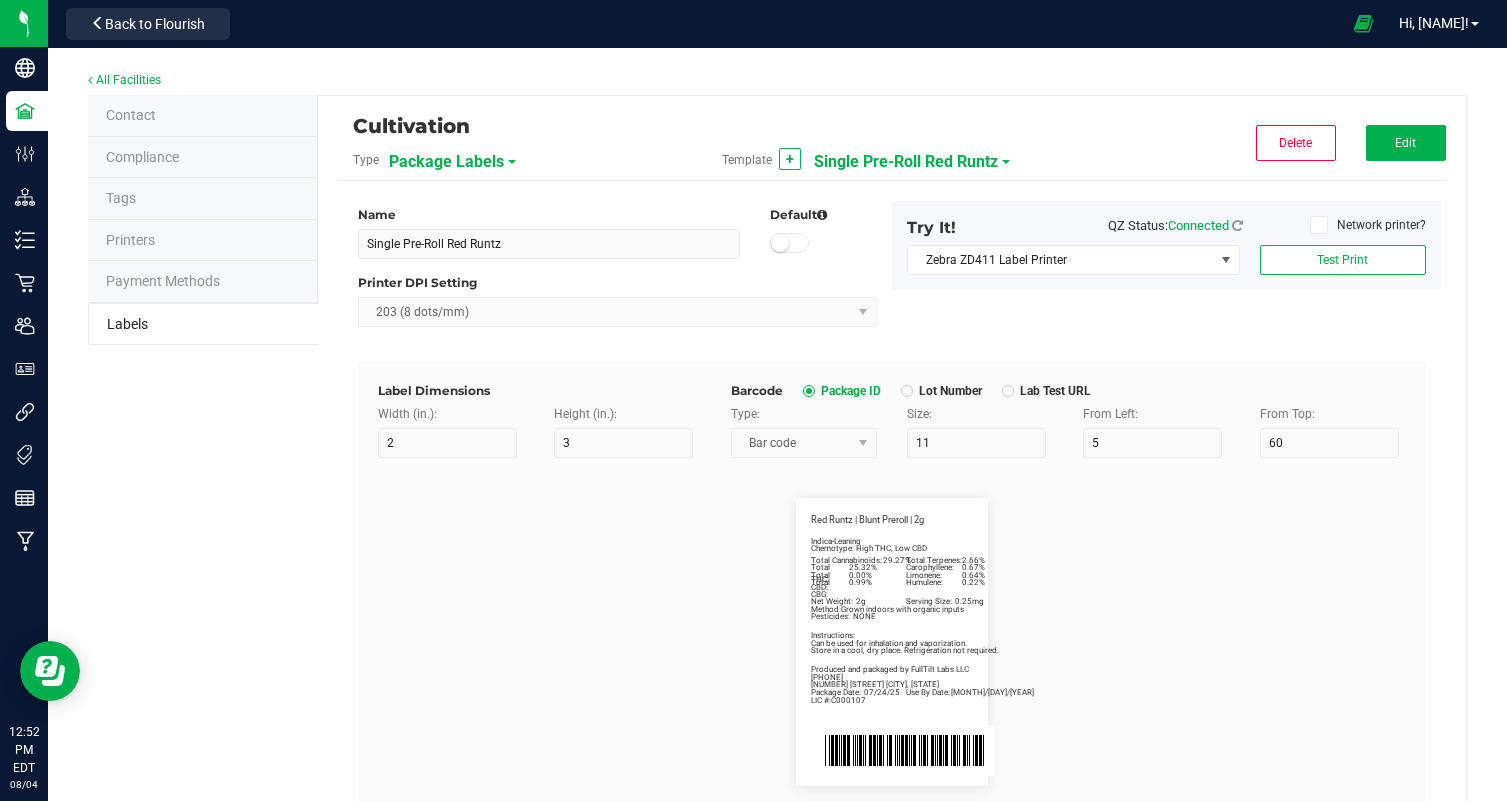 click on "Try It!   QZ Status:   Connected   Network printer?  Zebra ZD411 Label Printer  Test Print" at bounding box center (1166, 245) 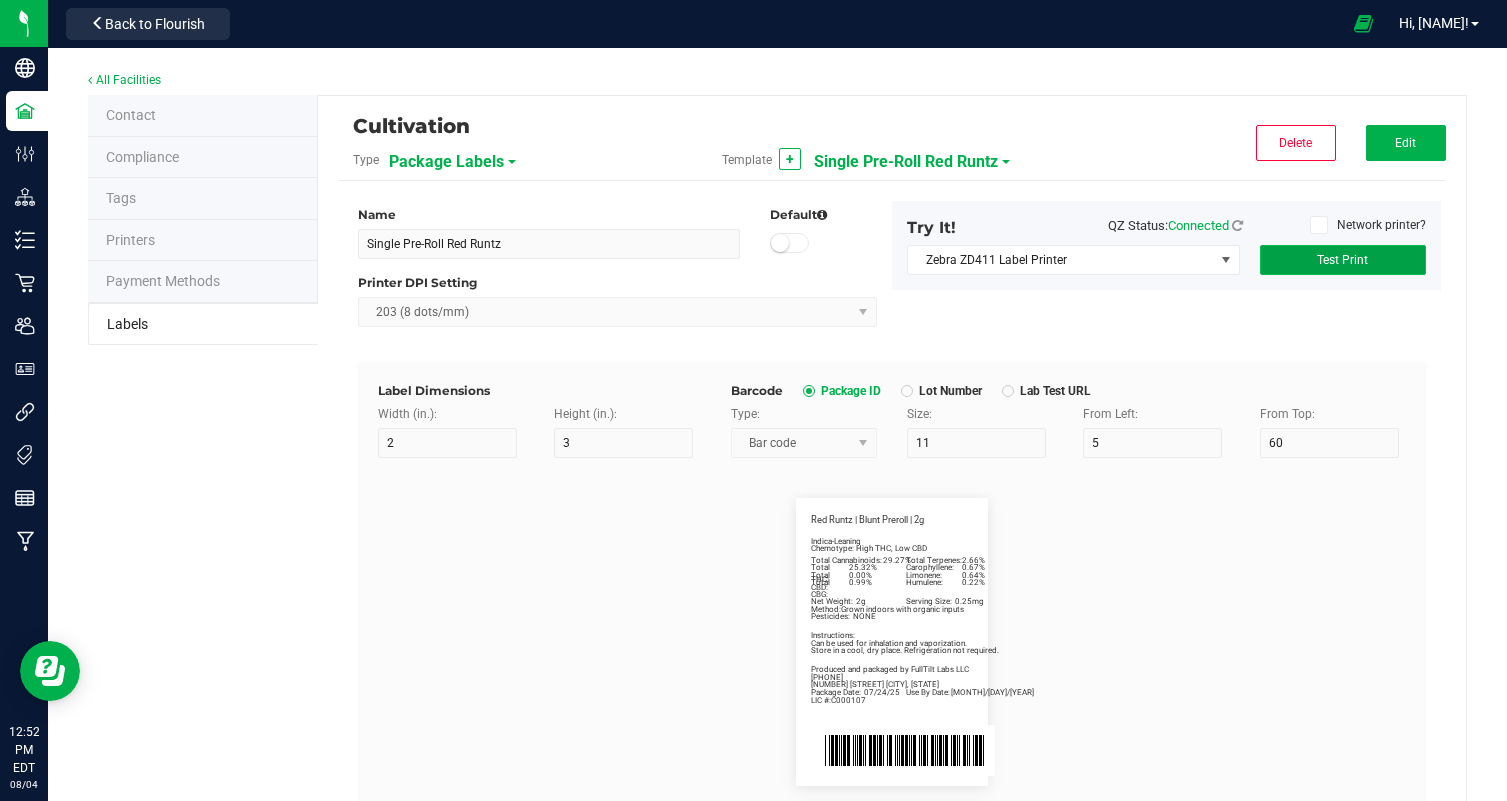 click on "Test Print" at bounding box center (1343, 260) 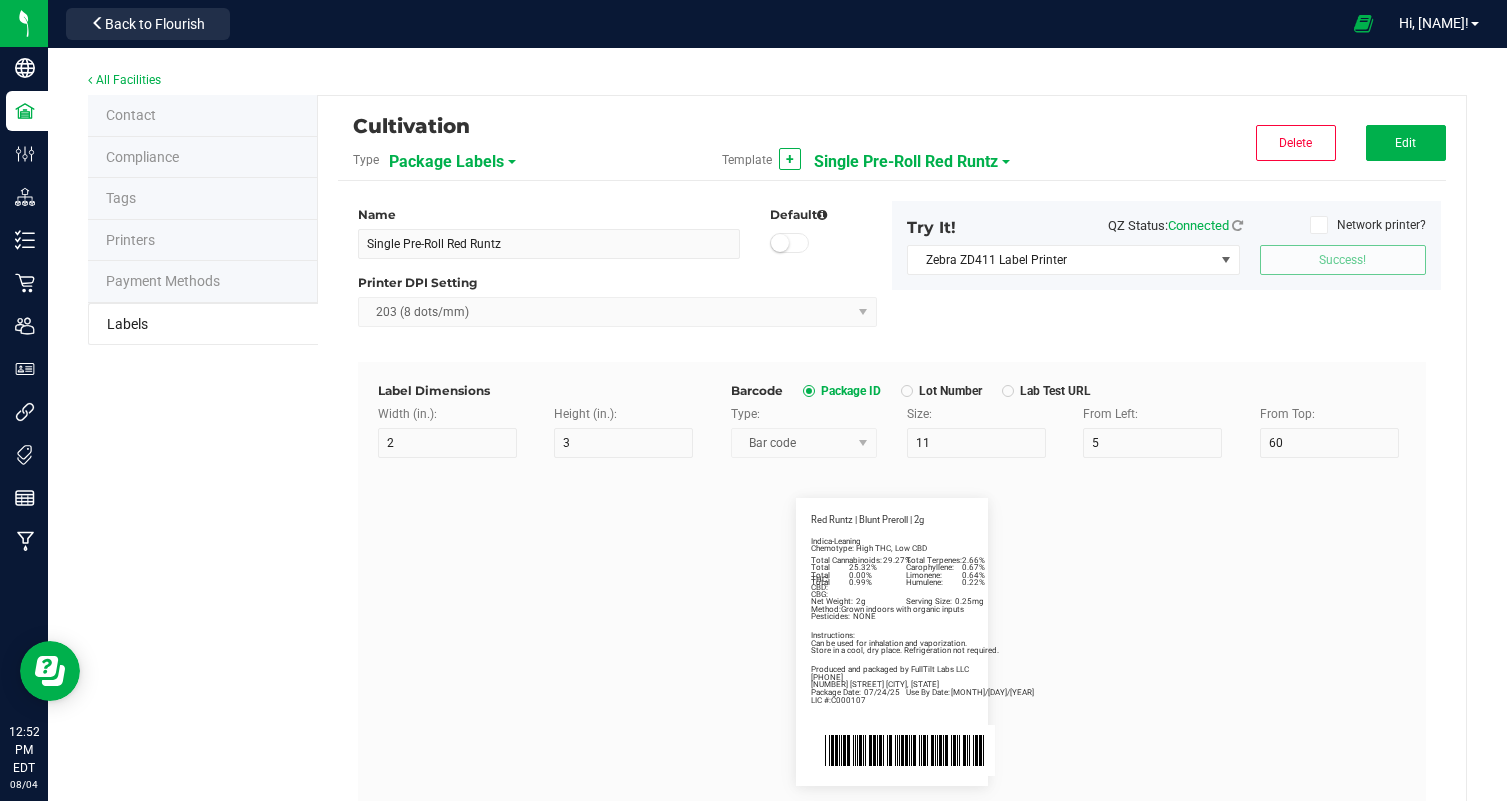 click on "Cultivation   Type   Package Labels   Template   +   Single Pre-Roll Red Runtz   Delete   Edit" at bounding box center [892, 148] 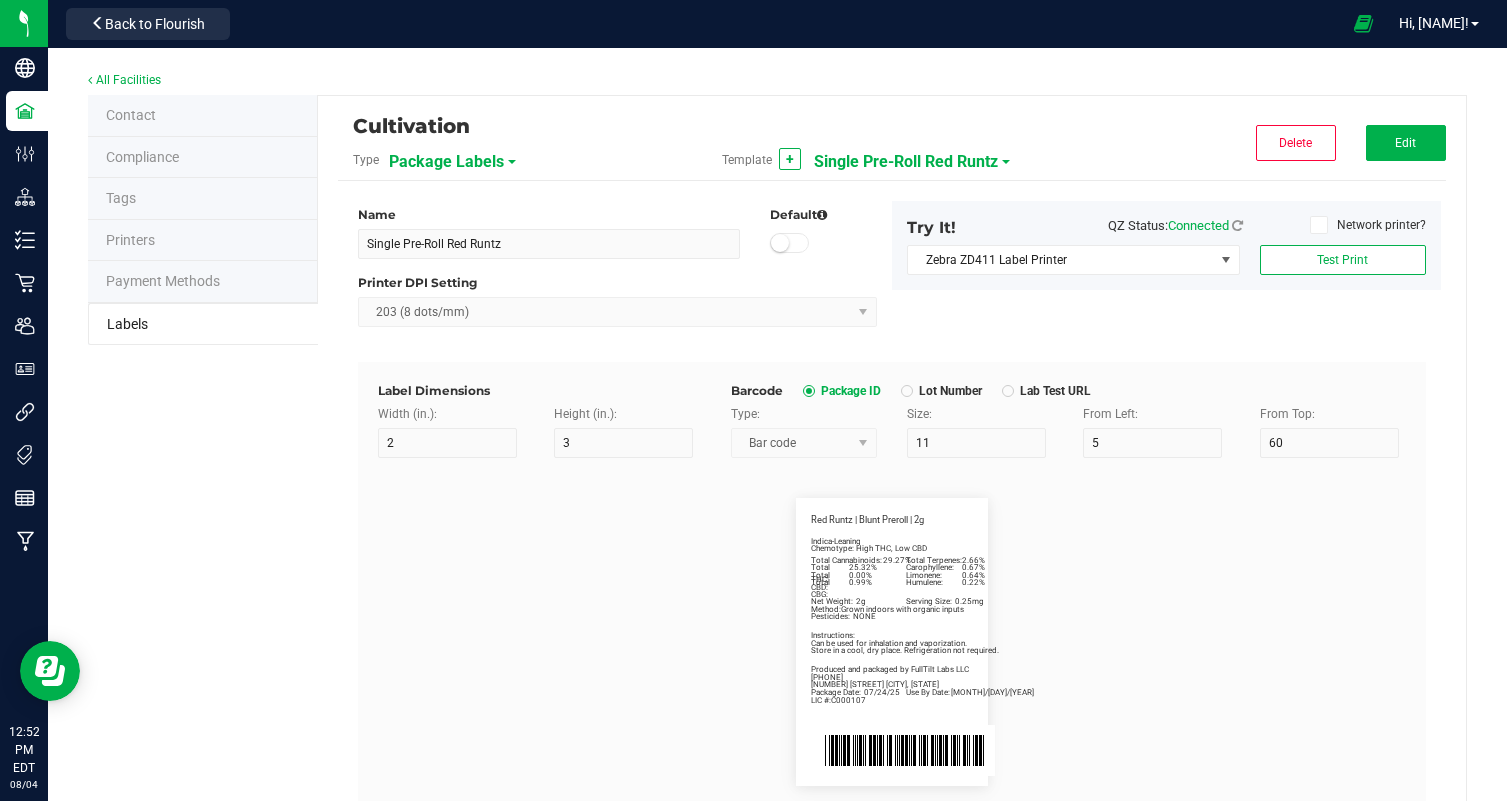 click on "Single Pre-Roll [NAME]" at bounding box center [906, 162] 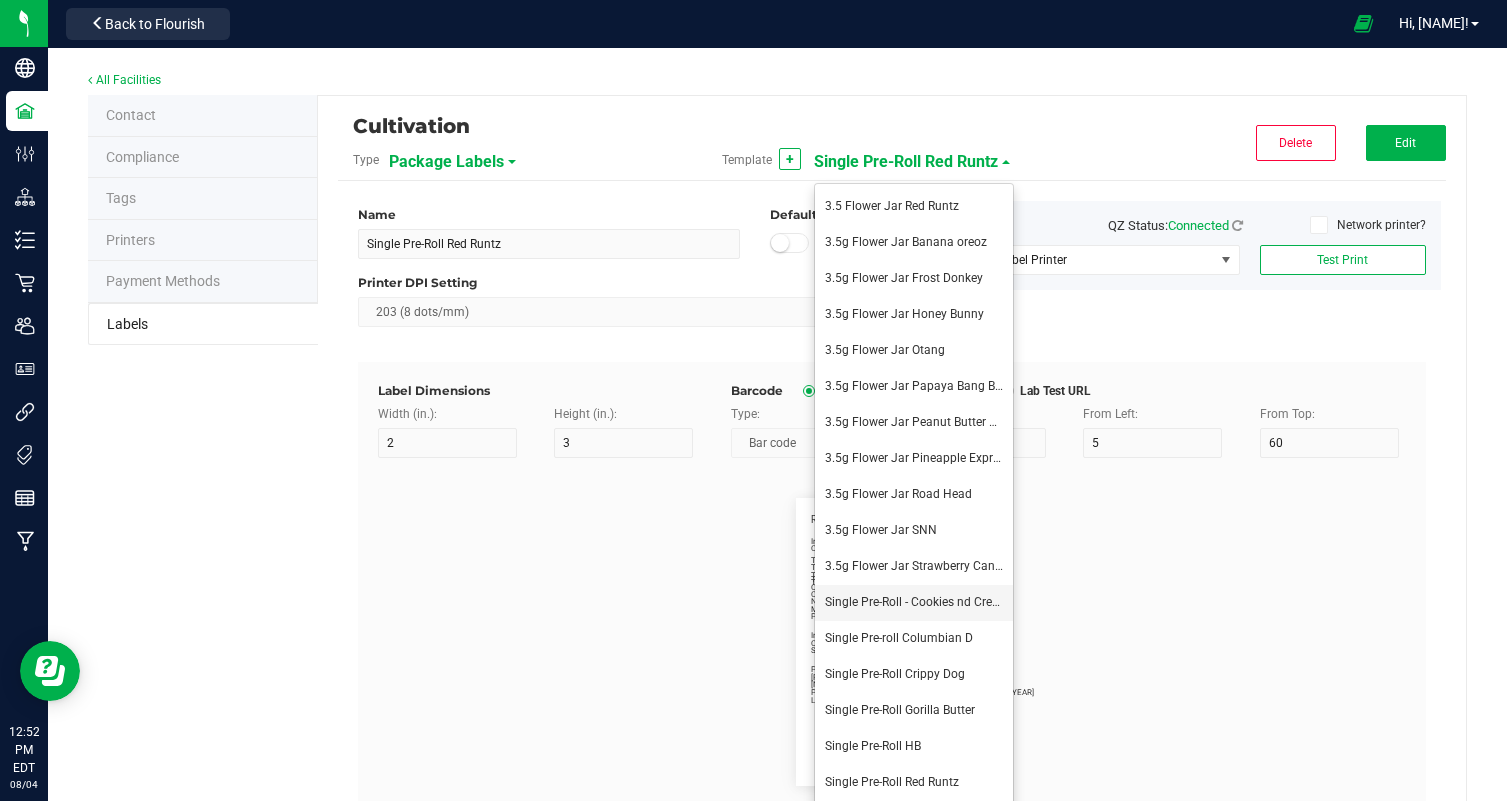 click on "Single Pre-Roll - Cookies nd Cream" at bounding box center [917, 602] 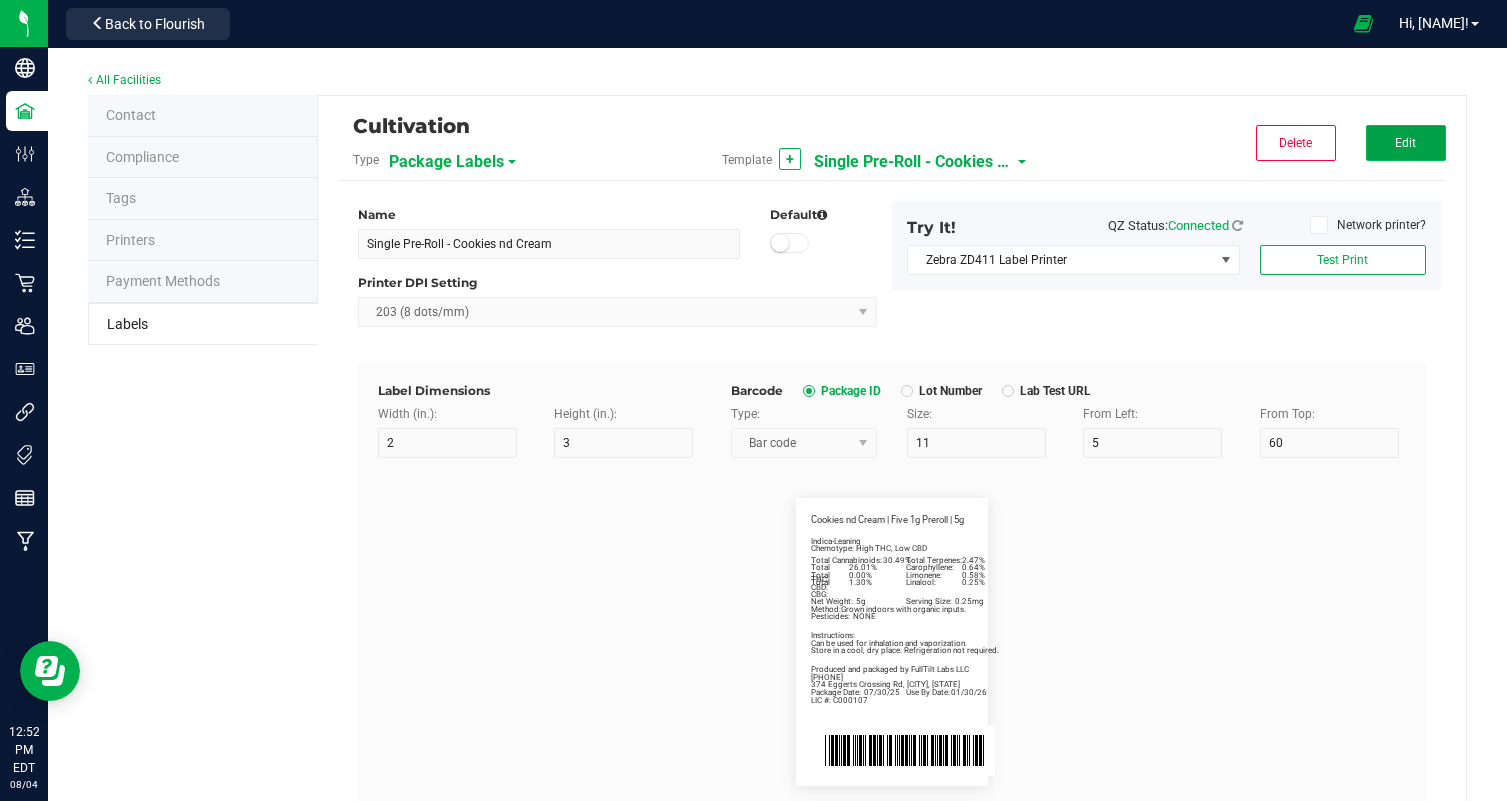 click on "Edit" at bounding box center [1406, 143] 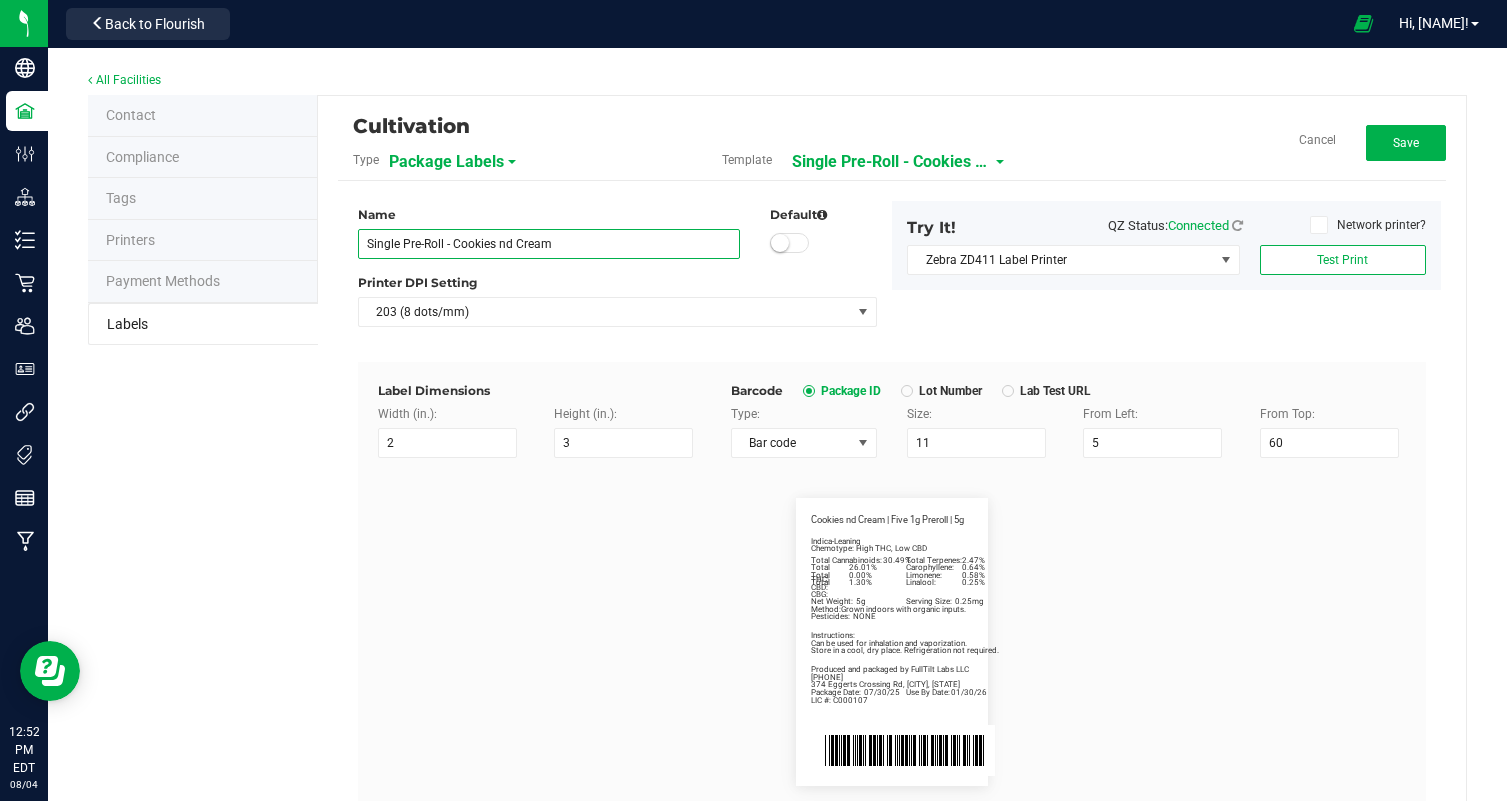 drag, startPoint x: 581, startPoint y: 256, endPoint x: 452, endPoint y: 243, distance: 129.65338 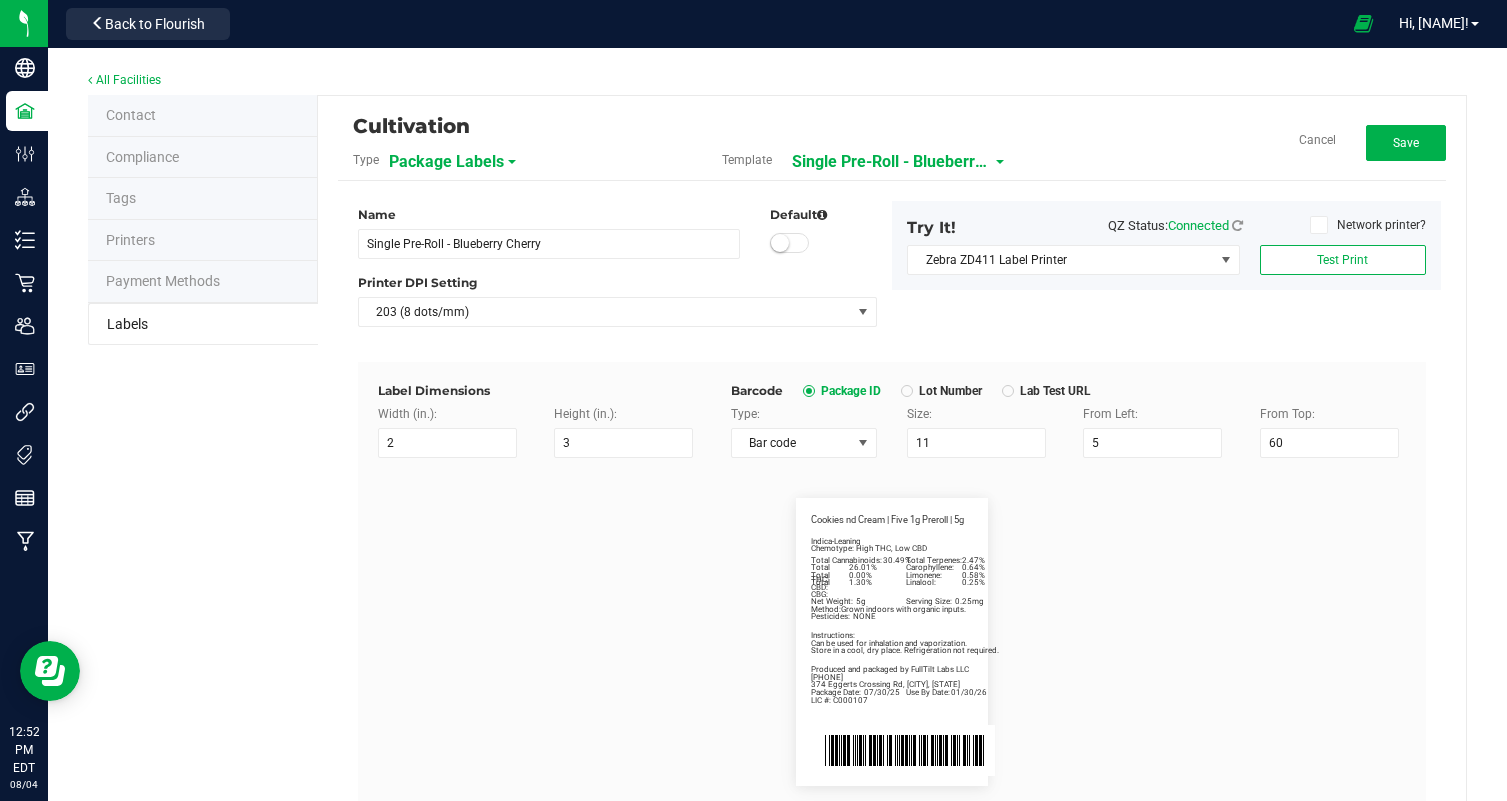 click on "Package Date:   07/30/25   Use By Date:   01/30/26   Carophyllene:   0.64%   Limonene:   0.58%   Linalool:   0.25%   Total Cannabinoids:   30.49%   Total Terpenes:   2.47%   Total THC:   26.01%   Total CBD:   0.00%   Total CBG:   1.30%   Cookies nd Cream | Five 1g Preroll | 5g   Indica-Leaning   Chemotype:   High THC, Low CBD   Net Weight:   5g   Serving Size:   0.25mg   Produced and packaged by FullTilt Labs LLC   Instructions:      Can be used for inhalation and vaporization.   Method:   Grown indoors with organic inputs.   Pesticides:   NONE   (609) 895-6678   LIC #: C000107      Store in a cool, dry place. Refrigeration not required.   374 Eggerts Crossing Rd, Ewing, NJ" at bounding box center [892, 642] 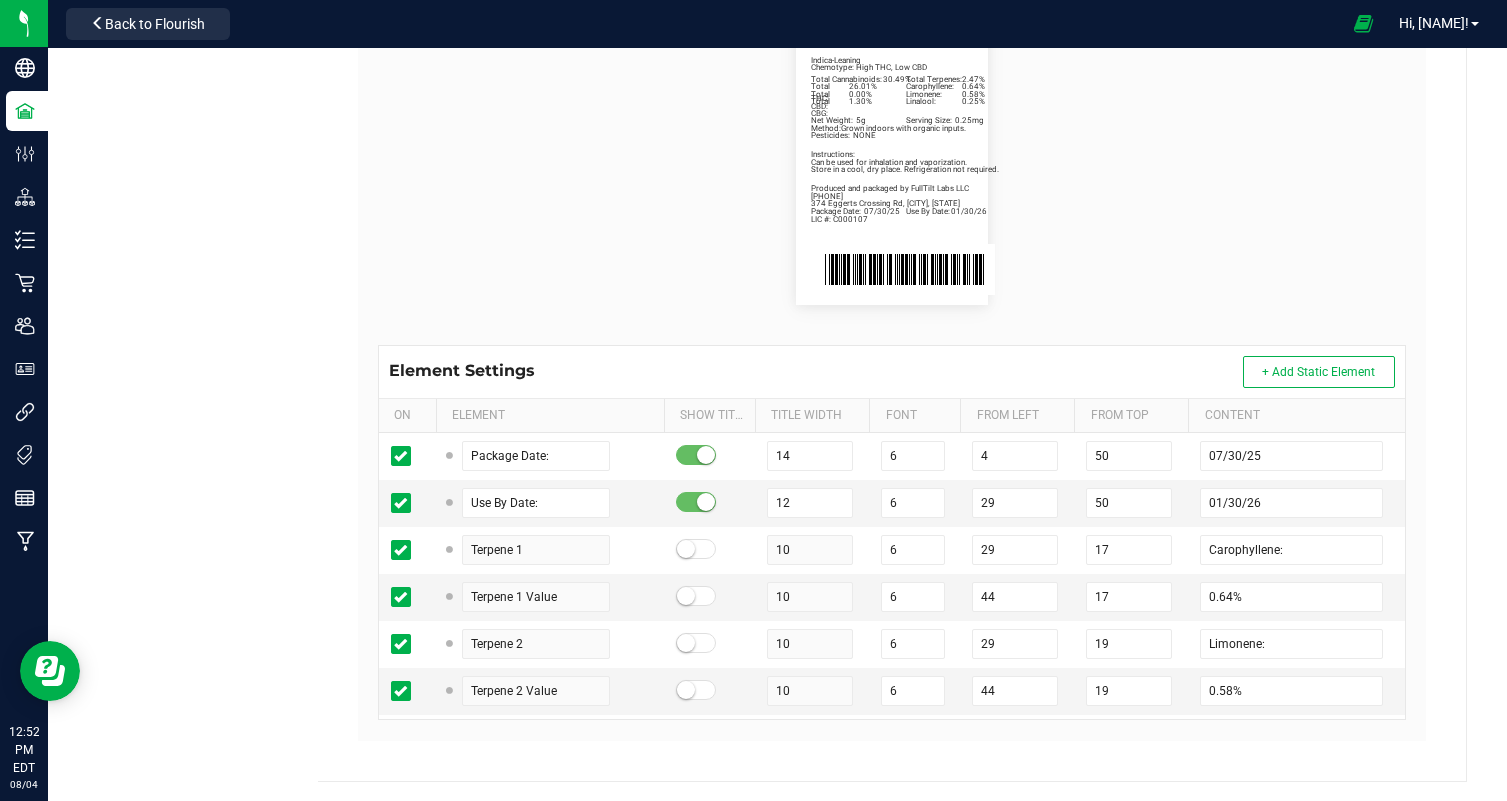 scroll, scrollTop: 479, scrollLeft: 0, axis: vertical 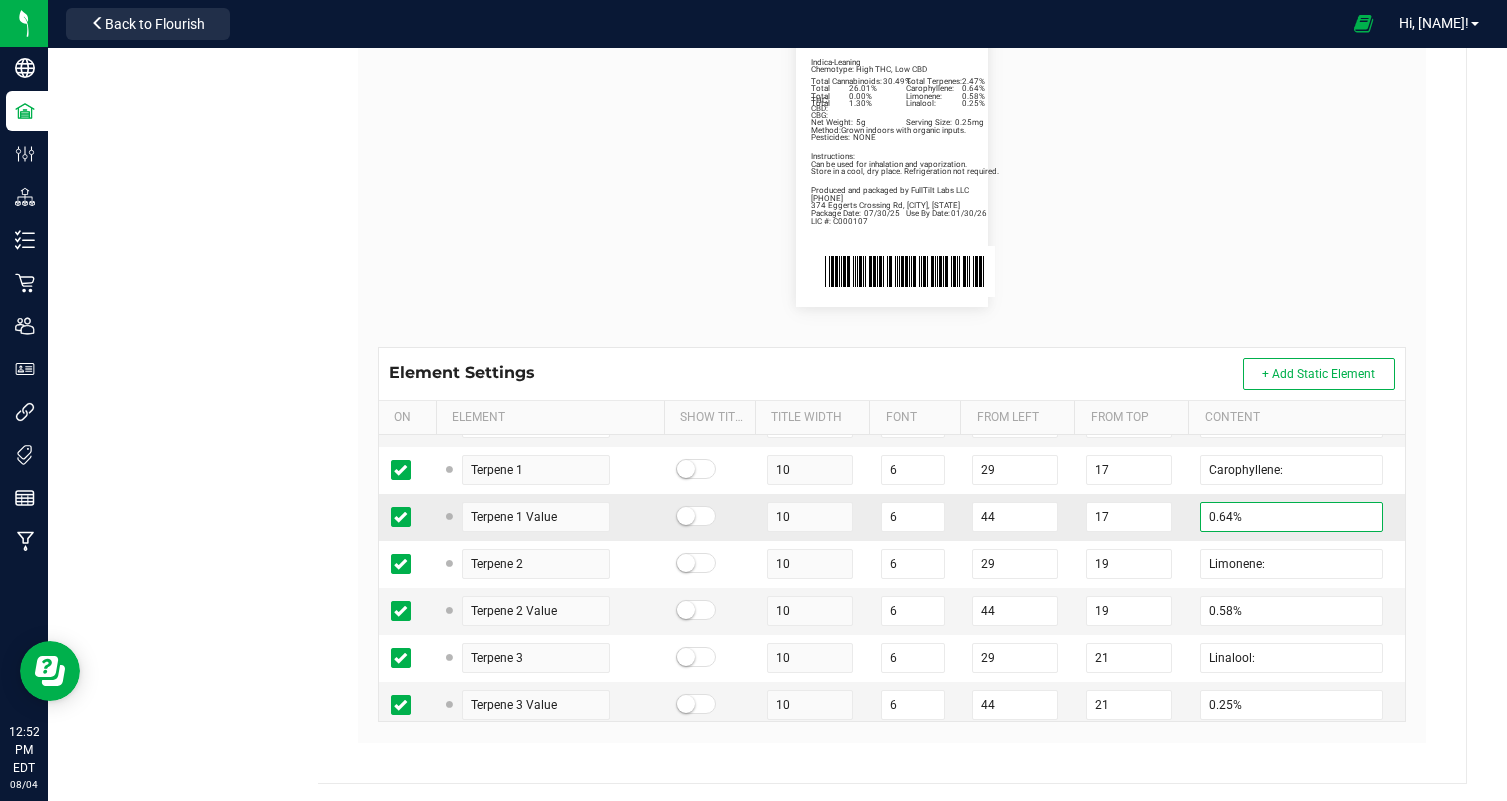 click on "0.64%" at bounding box center [1291, 517] 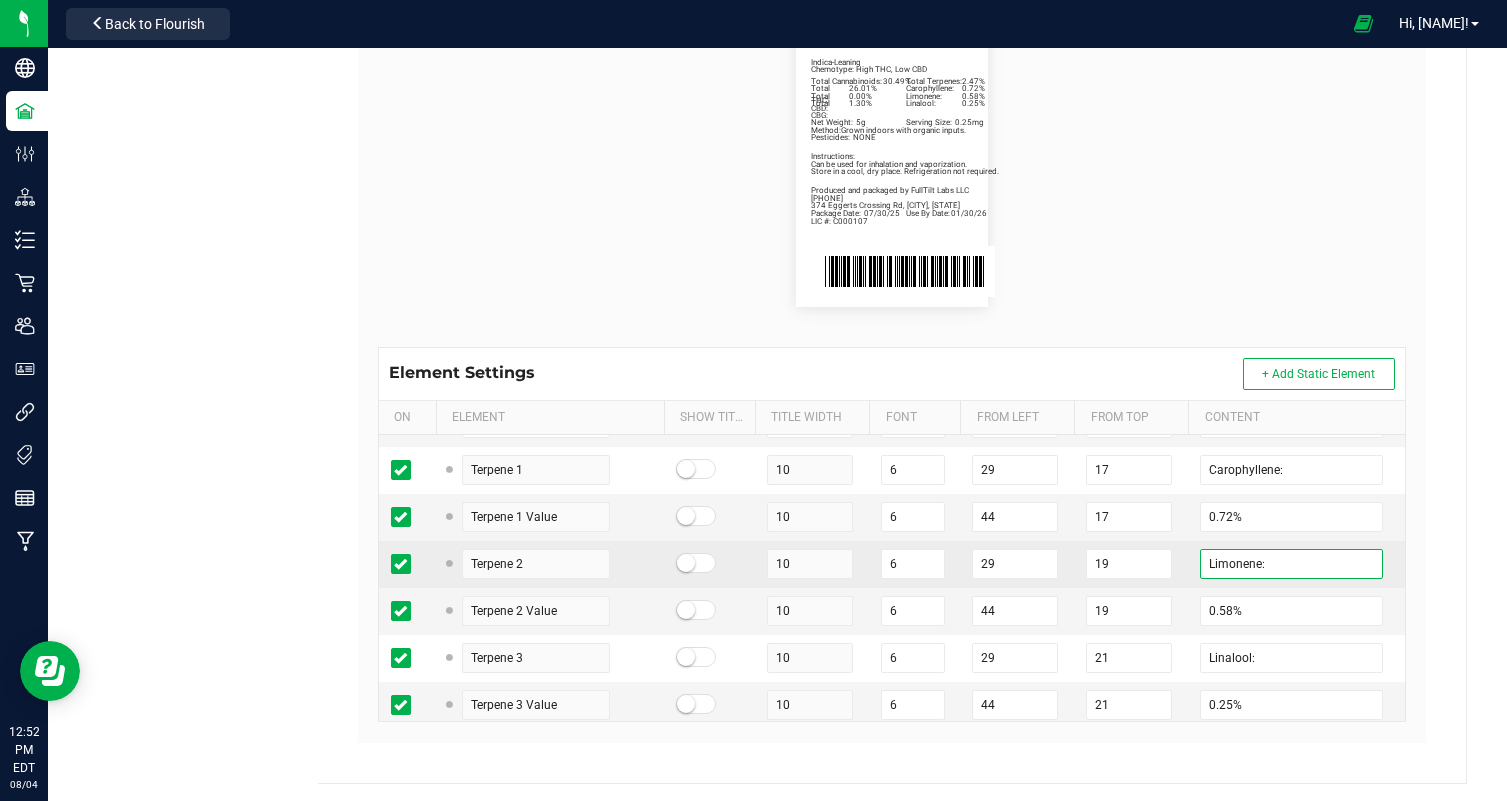 click on "Limonene:" at bounding box center (1291, 564) 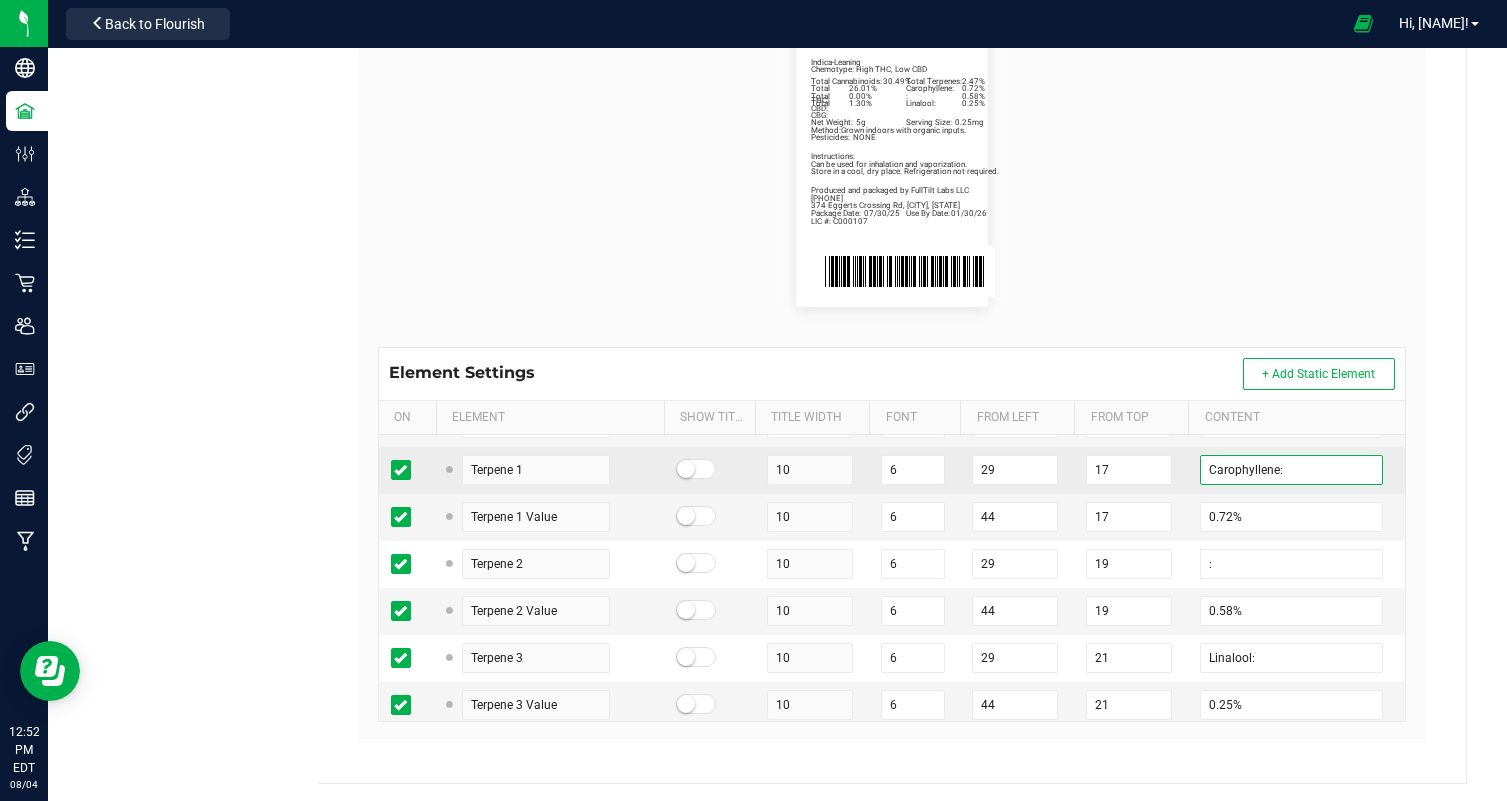 click on "Carophyllene:" at bounding box center (1291, 470) 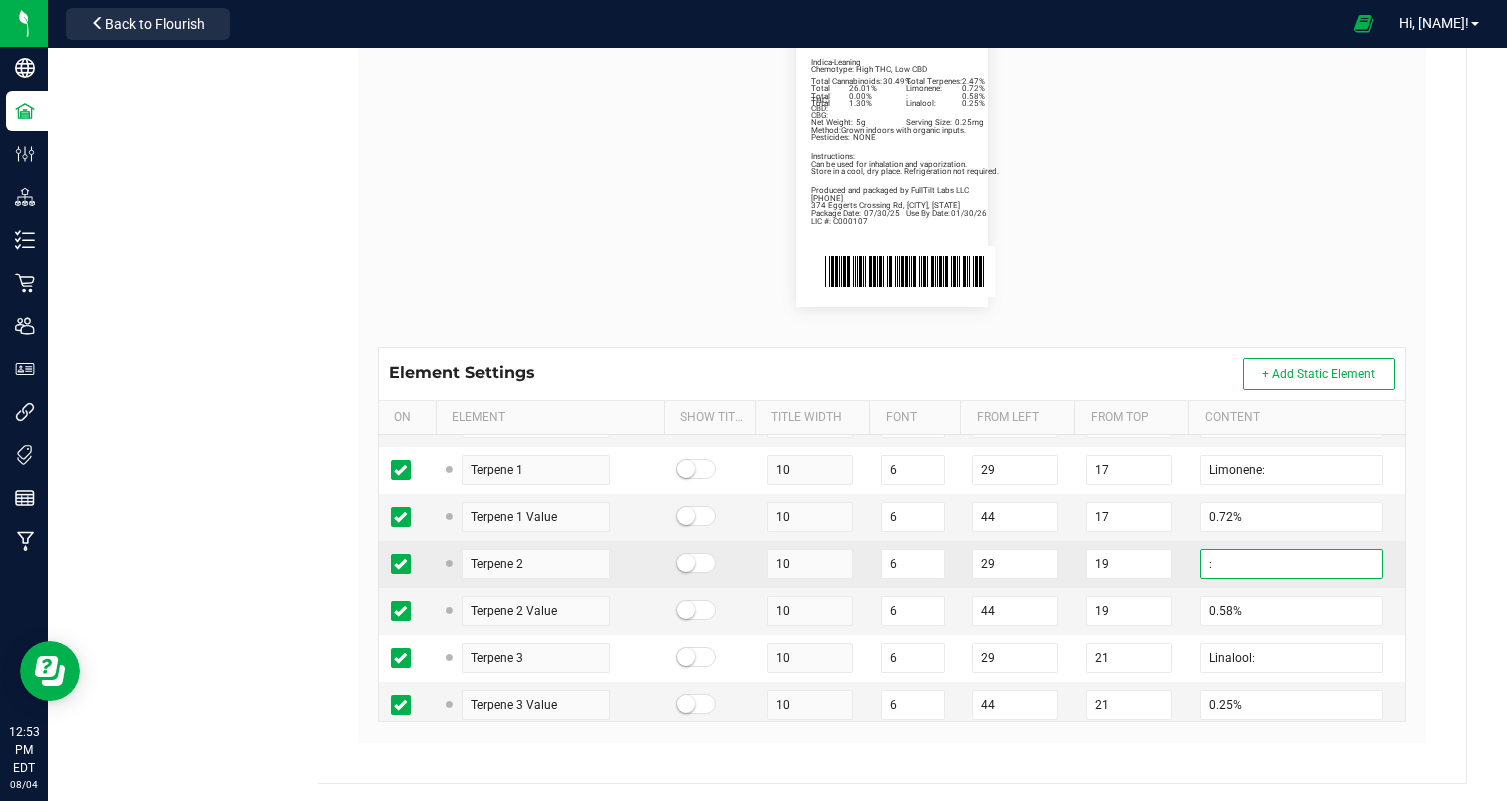 click on ":" at bounding box center (1291, 564) 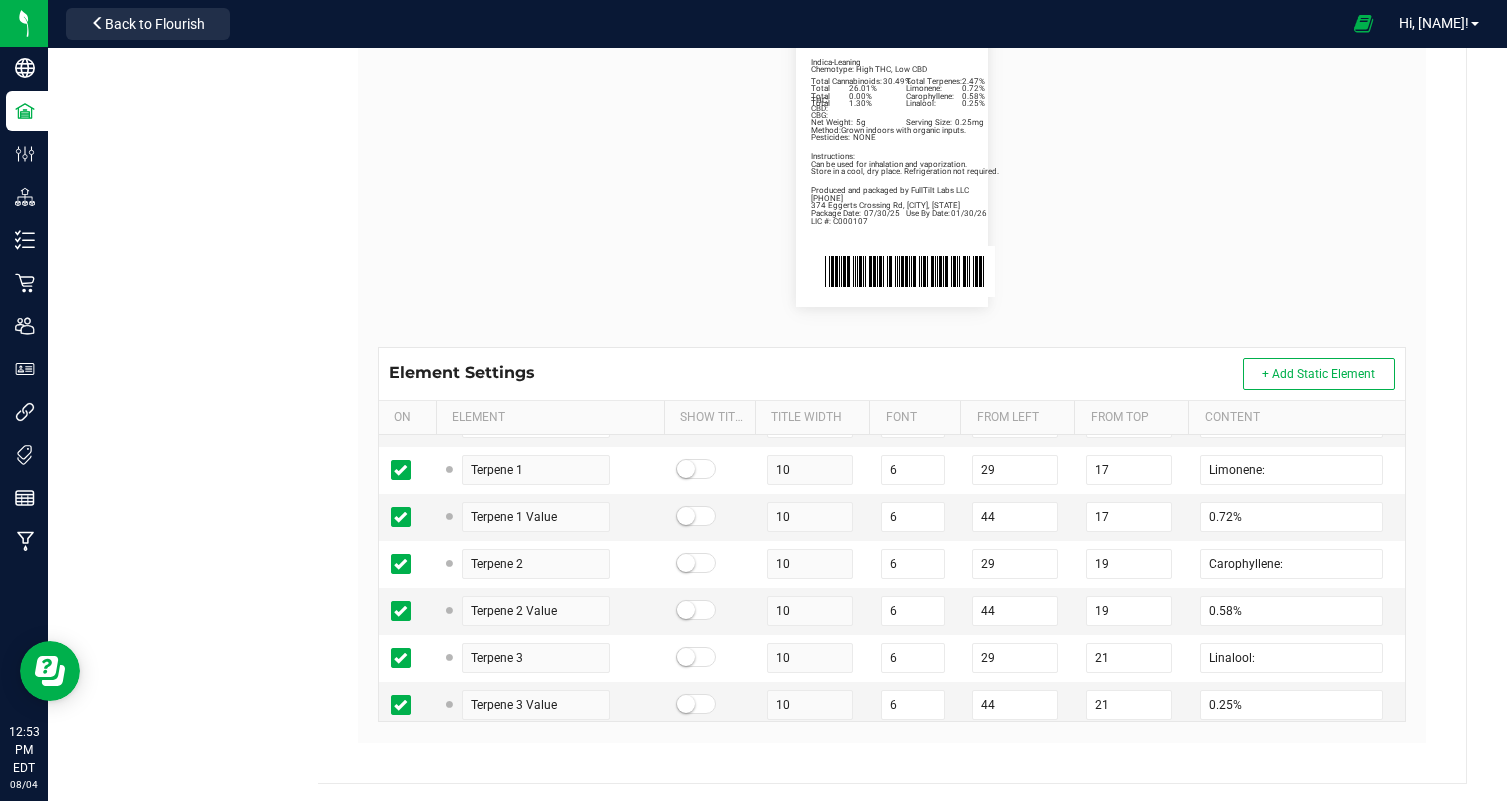 click on "Package Date:   07/30/25   Use By Date:   01/30/26   Limonene:   0.72%   Carophyllene:   0.58%   Linalool:   0.25%   Total Cannabinoids:   30.49%   Total Terpenes:   2.47%   Total THC:   26.01%   Total CBD:   0.00%   Total CBG:   1.30%   Cookies nd Cream | Five 1g Preroll | 5g   Indica-Leaning   Chemotype:   High THC, Low CBD   Net Weight:   5g   Serving Size:   0.25mg   Produced and packaged by FullTilt Labs LLC   Instructions:      Can be used for inhalation and vaporization.   Method:   Grown indoors with organic inputs.   Pesticides:   NONE   (609) 895-6678   LIC #: C000107      Store in a cool, dry place. Refrigeration not required.   374 Eggerts Crossing Rd, Ewing, NJ" at bounding box center (892, 163) 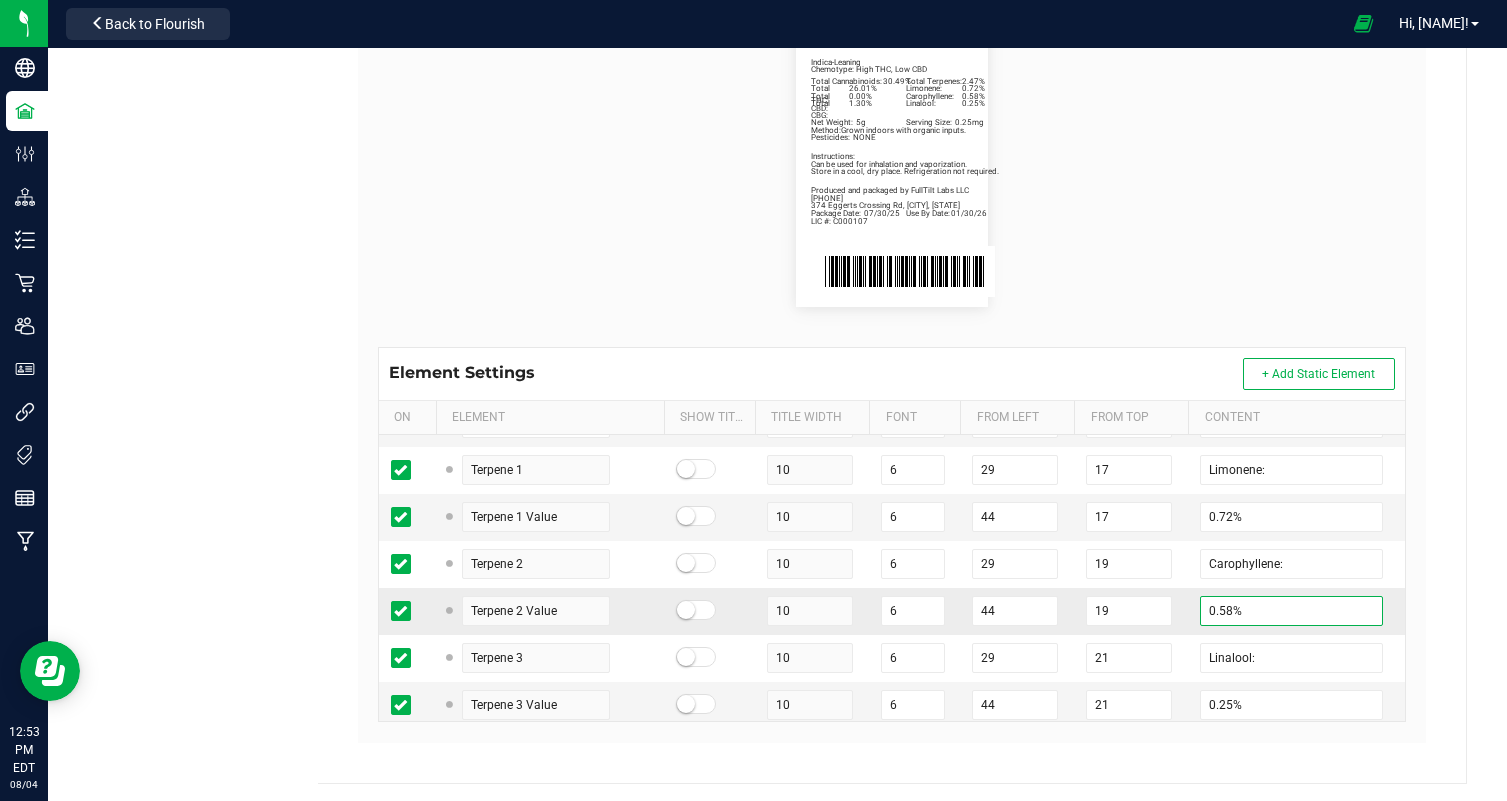 click on "0.58%" at bounding box center [1291, 611] 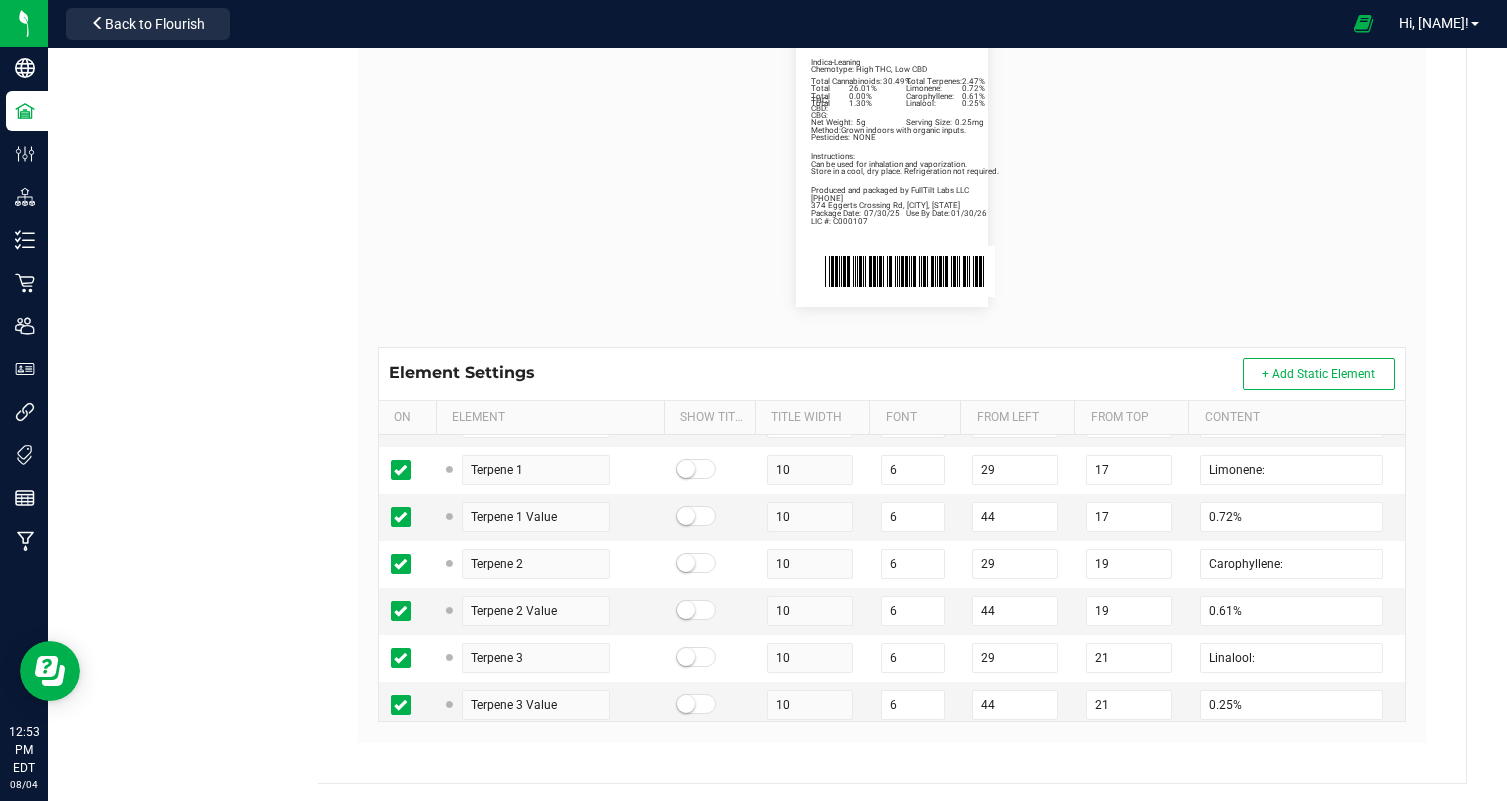 click on "Package Date:   07/30/25   Use By Date:   01/30/26   Limonene:   0.72%   Carophyllene:   0.61%   Linalool:   0.25%   Total Cannabinoids:   30.49%   Total Terpenes:   2.47%   Total THC:   26.01%   Total CBD:   0.00%   Total CBG:   1.30%   Cookies nd Cream | Five 1g Preroll | 5g   Indica-Leaning   Chemotype:   High THC, Low CBD   Net Weight:   5g   Serving Size:   0.25mg   Produced and packaged by FullTilt Labs LLC   Instructions:      Can be used for inhalation and vaporization.   Method:   Grown indoors with organic inputs.   Pesticides:   NONE   (609) 895-6678   LIC #: C000107      Store in a cool, dry place. Refrigeration not required.   374 Eggerts Crossing Rd, Ewing, NJ" at bounding box center (892, 163) 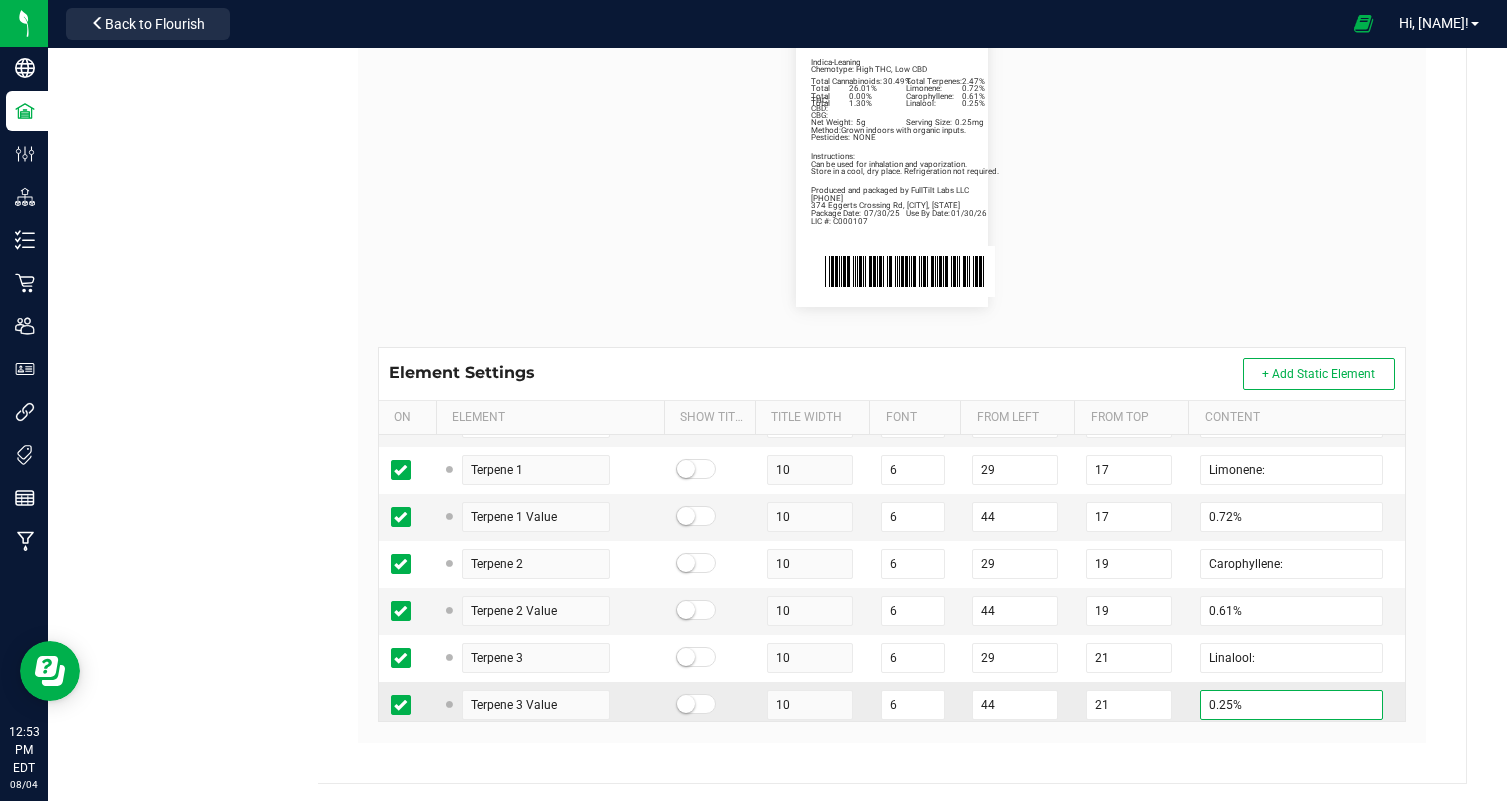 click on "0.25%" at bounding box center [1291, 705] 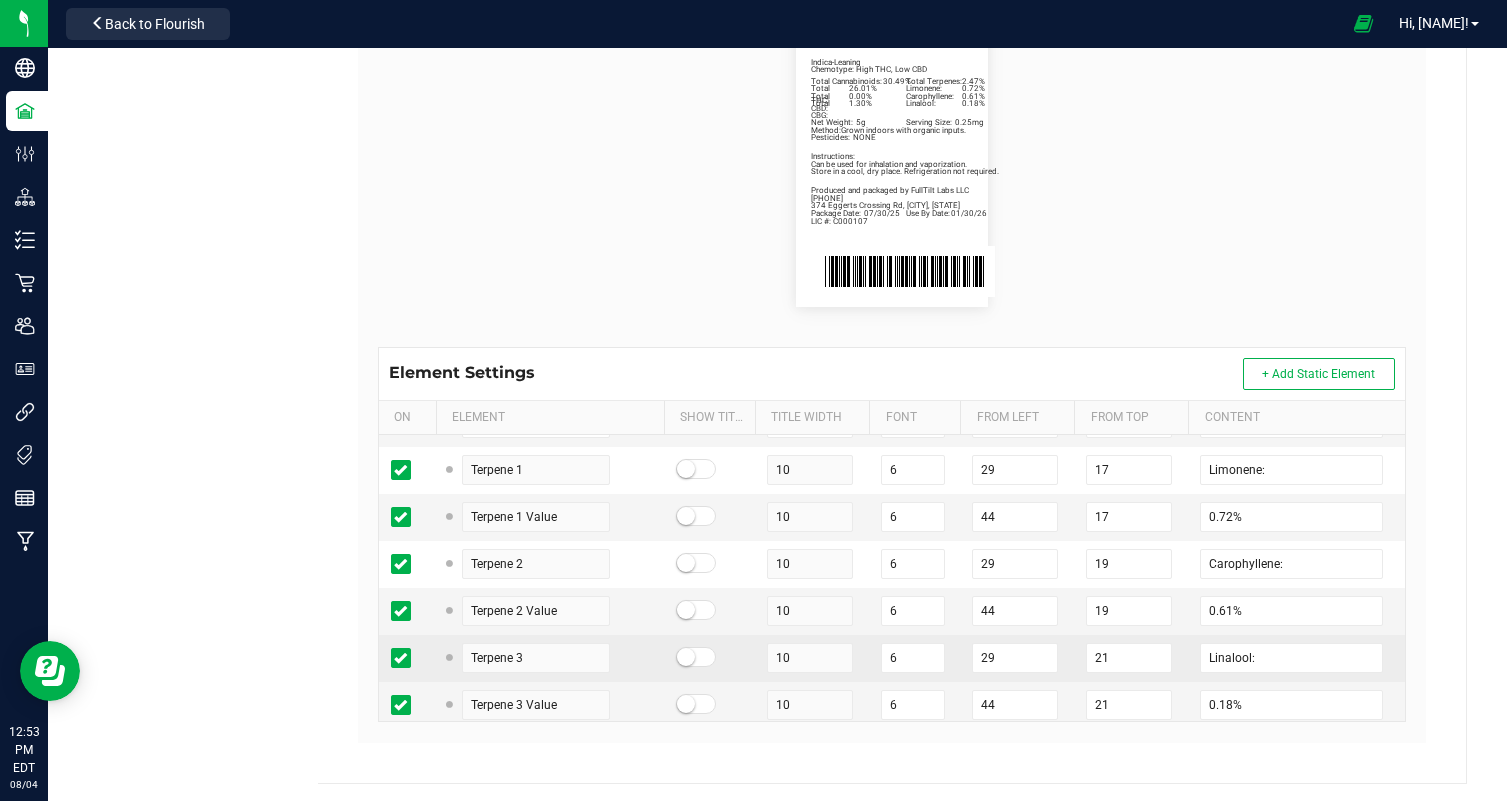 click on "21" at bounding box center (1131, 658) 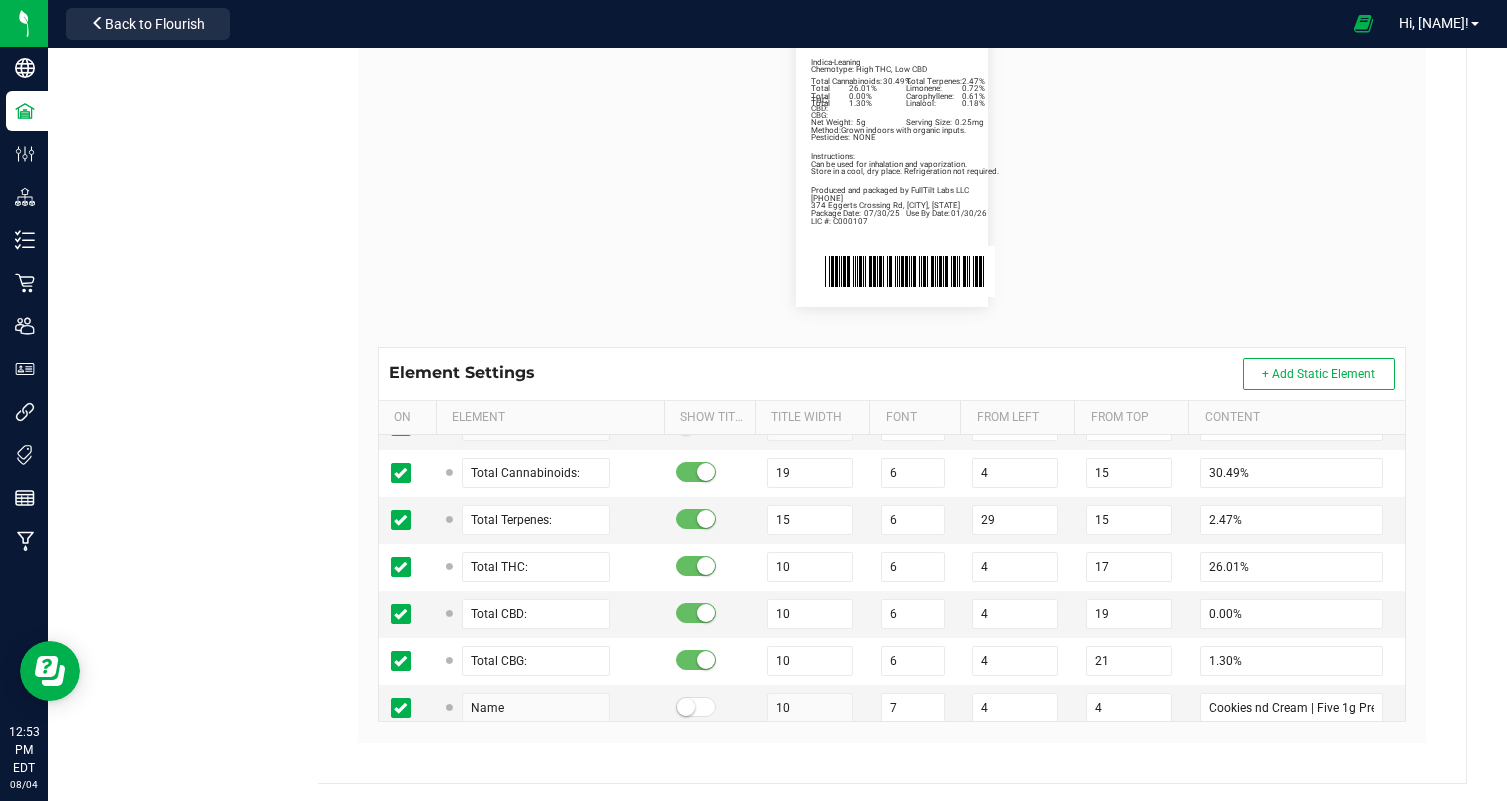 scroll, scrollTop: 369, scrollLeft: 0, axis: vertical 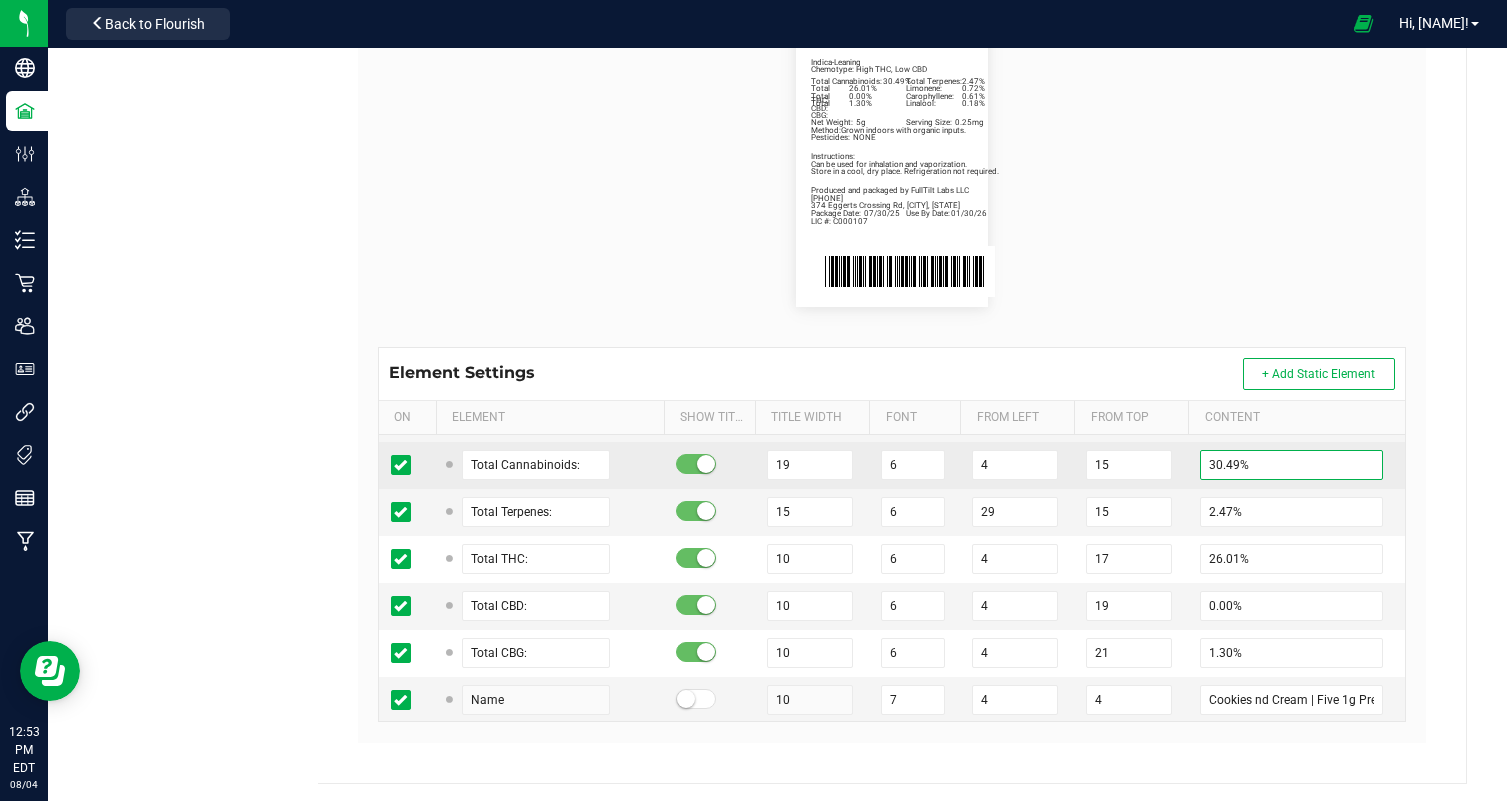 click on "30.49%" at bounding box center (1291, 465) 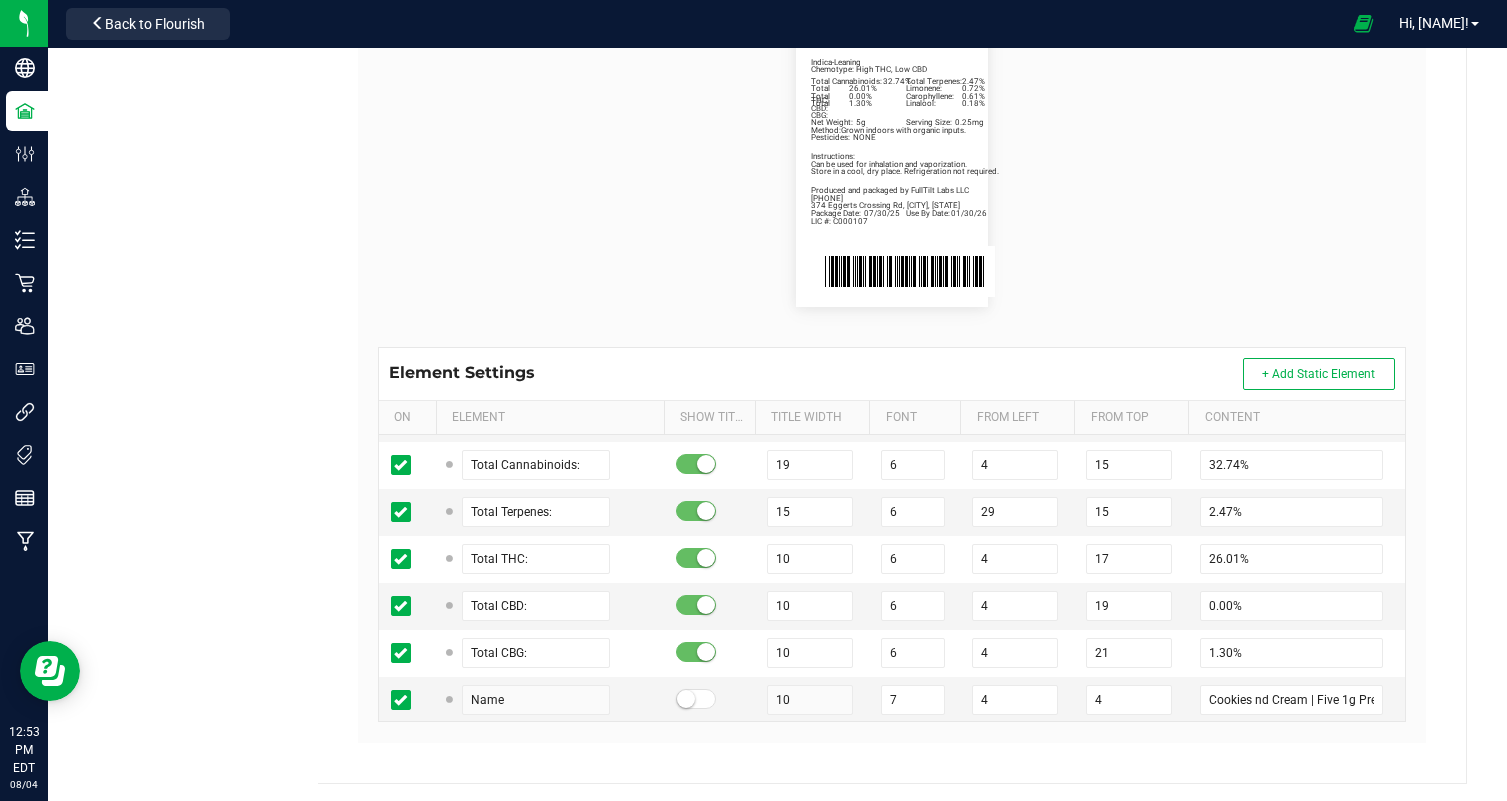 click on "Package Date:   07/30/25   Use By Date:   01/30/26   Limonene:   0.72%   Carophyllene:   0.61%   Linalool:   0.18%   Total Cannabinoids:   32.74%   Total Terpenes:   2.47%   Total THC:   26.01%   Total CBD:   0.00%   Total CBG:   1.30%   Cookies nd Cream | Five 1g Preroll | 5g   Indica-Leaning   Chemotype:   High THC, Low CBD   Net Weight:   5g   Serving Size:   0.25mg   Produced and packaged by FullTilt Labs LLC   Instructions:      Can be used for inhalation and vaporization.   Method:   Grown indoors with organic inputs.   Pesticides:   NONE   (609) 895-6678   LIC #: C000107      Store in a cool, dry place. Refrigeration not required.   374 Eggerts Crossing Rd, Ewing, NJ" at bounding box center [892, 163] 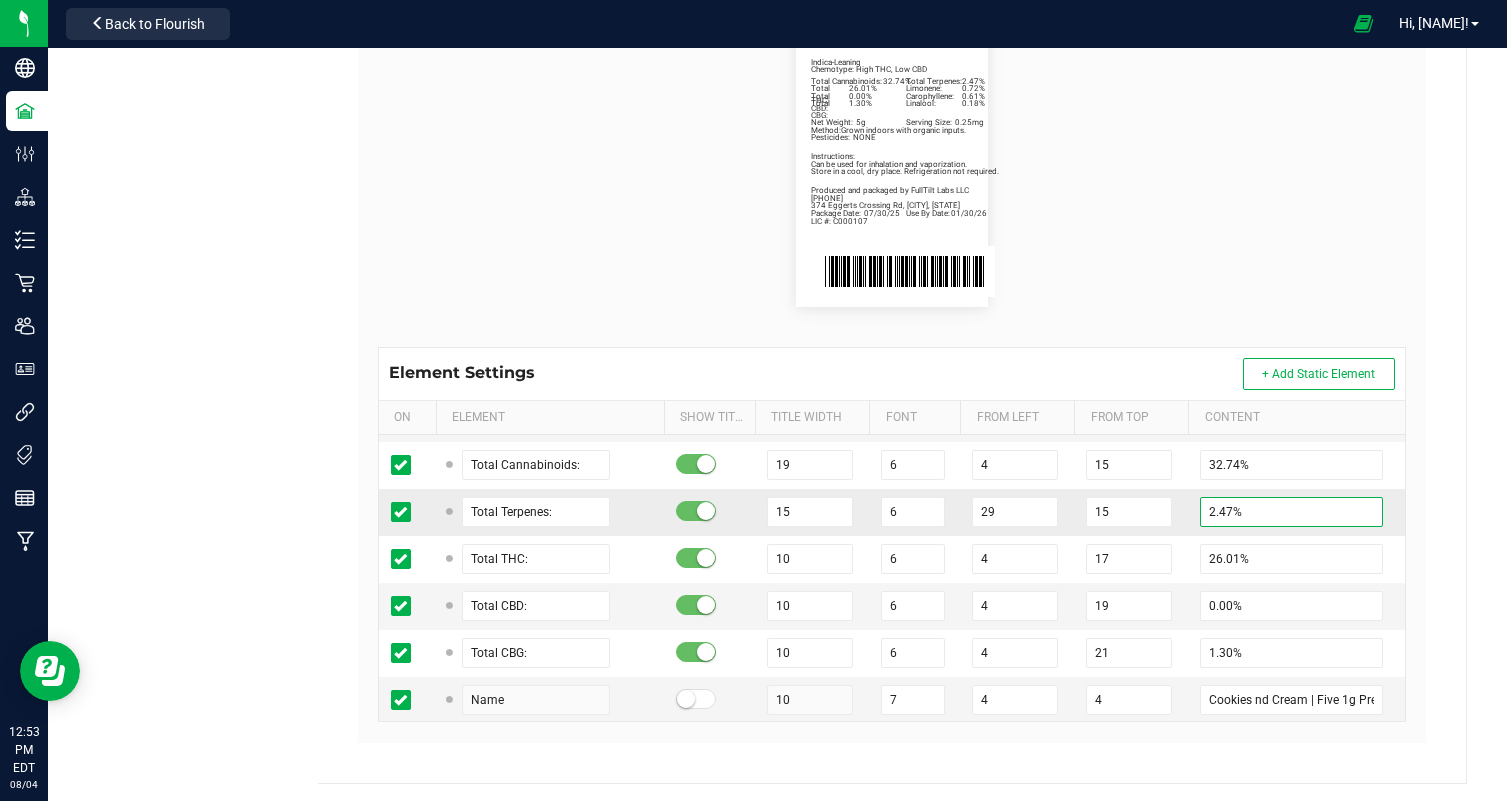 click on "2.47%" at bounding box center (1291, 512) 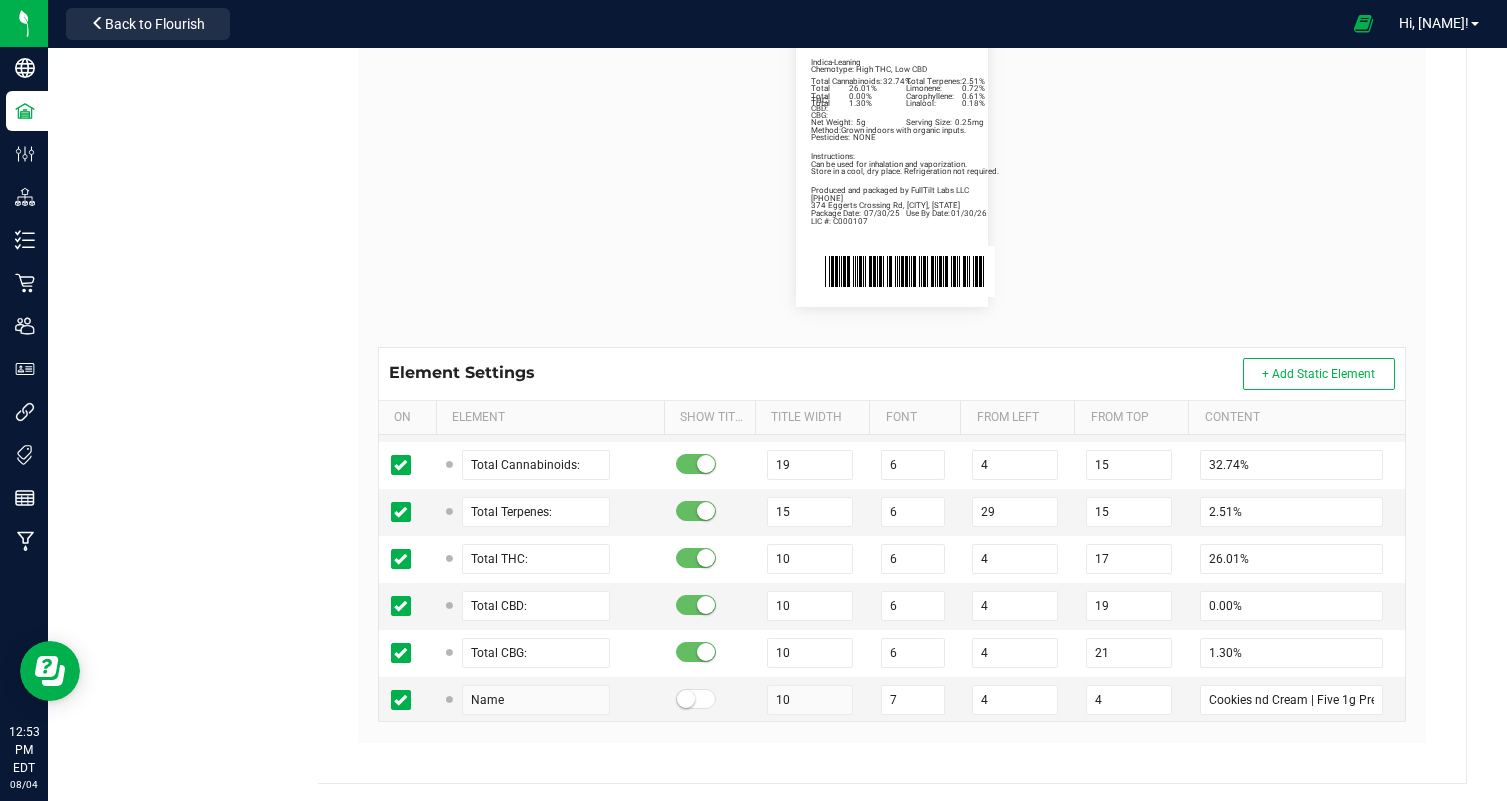 click on "Package Date:   07/30/25   Use By Date:   01/30/26   Limonene:   0.72%   Carophyllene:   0.61%   Linalool:   0.18%   Total Cannabinoids:   32.74%   Total Terpenes:   2.51%   Total THC:   26.01%   Total CBD:   0.00%   Total CBG:   1.30%   Cookies nd Cream | Five 1g Preroll | 5g   Indica-Leaning   Chemotype:   High THC, Low CBD   Net Weight:   5g   Serving Size:   0.25mg   Produced and packaged by FullTilt Labs LLC   Instructions:      Can be used for inhalation and vaporization.   Method:   Grown indoors with organic inputs.   Pesticides:   NONE   (609) 895-6678   LIC #: C000107      Store in a cool, dry place. Refrigeration not required.   374 Eggerts Crossing Rd, Ewing, NJ" at bounding box center (892, 163) 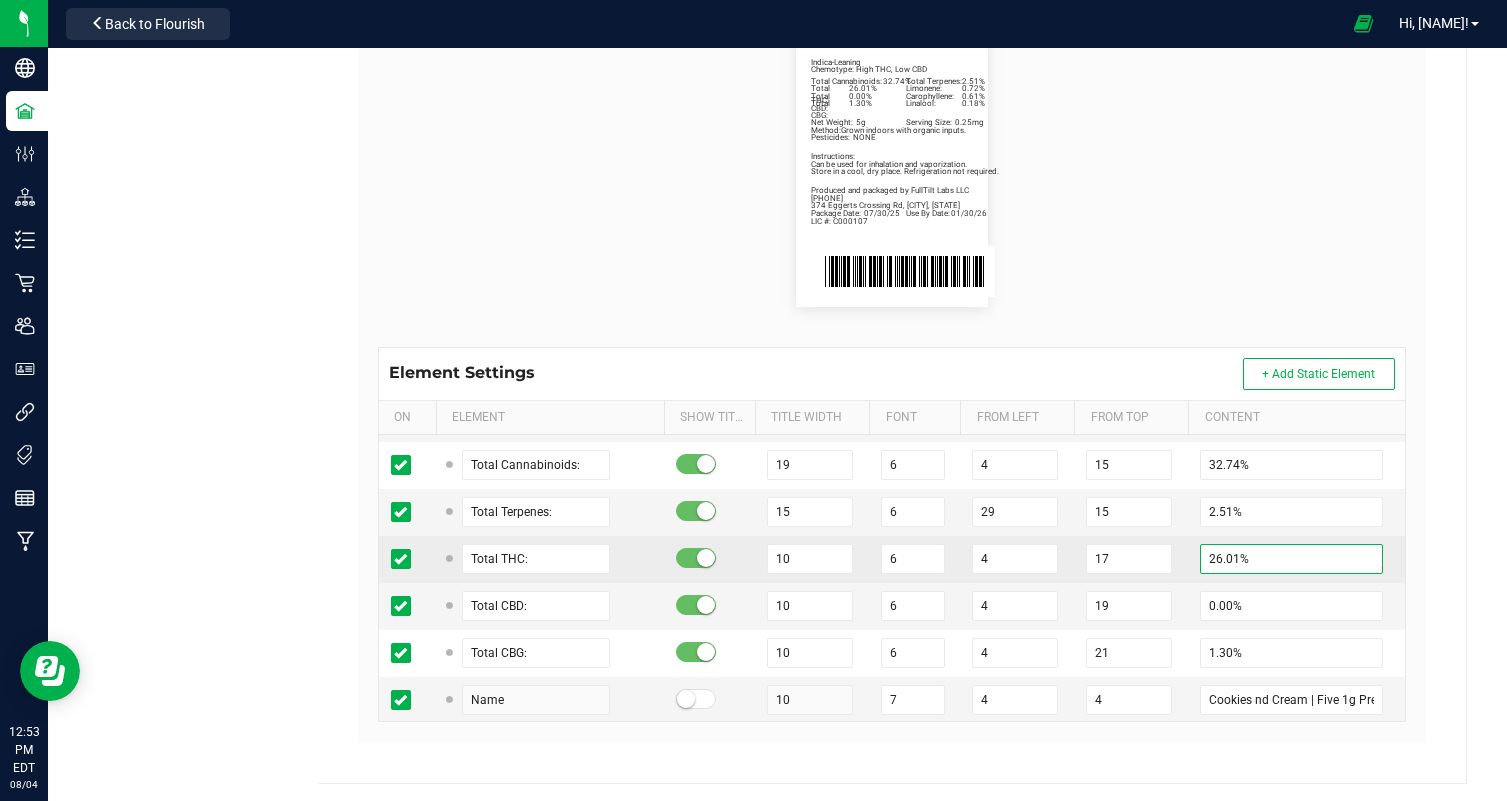 click on "26.01%" at bounding box center [1291, 559] 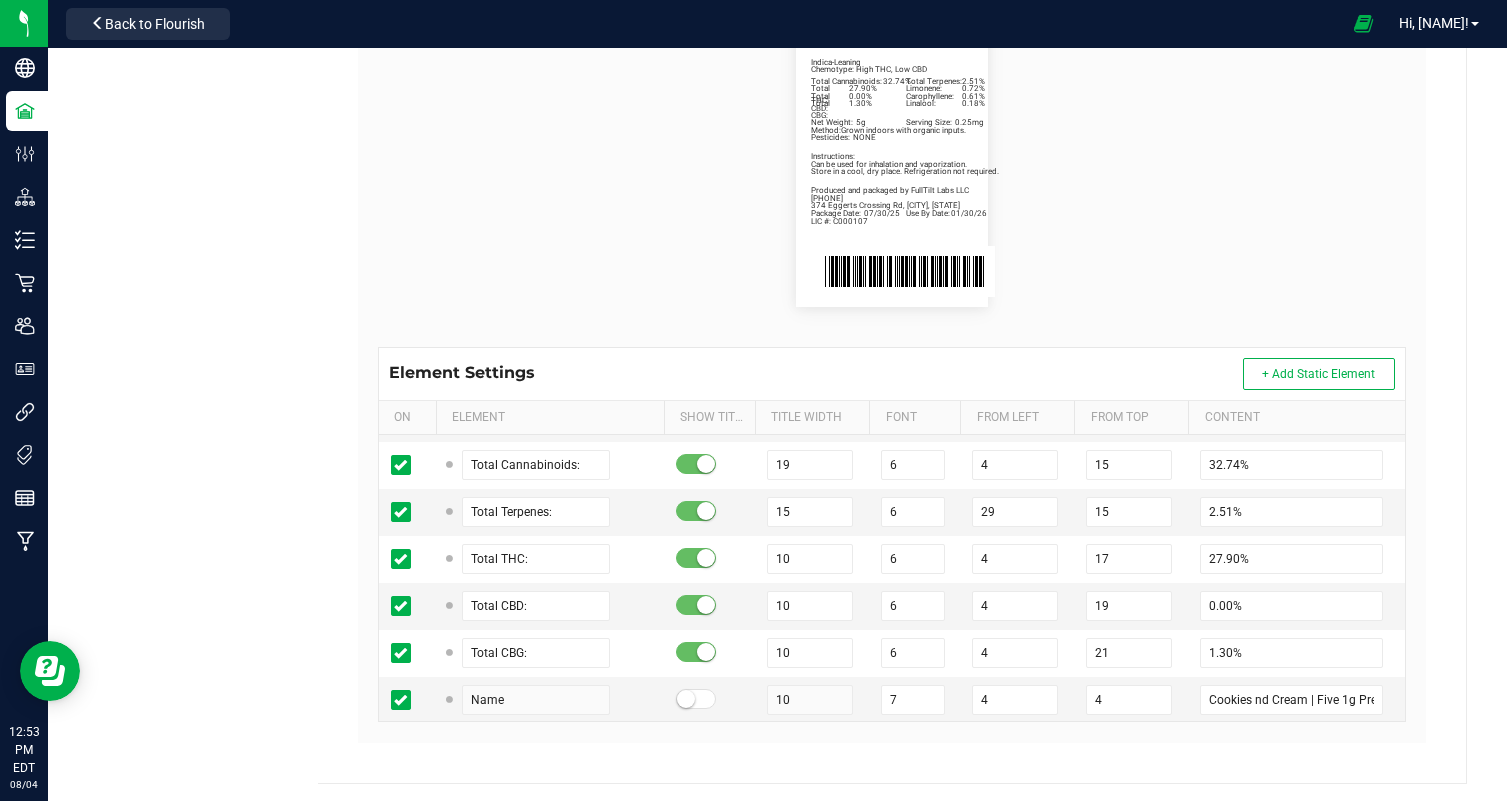 click on "Package Date:   07/30/25   Use By Date:   01/30/26   Limonene:   0.72%   Carophyllene:   0.61%   Linalool:   0.18%   Total Cannabinoids:   32.74%   Total Terpenes:   2.51%   Total THC:   27.90%   Total CBD:   0.00%   Total CBG:   1.30%   Cookies nd Cream | Five 1g Preroll | 5g   Indica-Leaning   Chemotype:   High THC, Low CBD   Net Weight:   5g   Serving Size:   0.25mg   Produced and packaged by FullTilt Labs LLC   Instructions:      Can be used for inhalation and vaporization.   Method:   Grown indoors with organic inputs.   Pesticides:   NONE   (609) 895-6678   LIC #: C000107      Store in a cool, dry place. Refrigeration not required.   374 Eggerts Crossing Rd, Ewing, NJ" at bounding box center (892, 163) 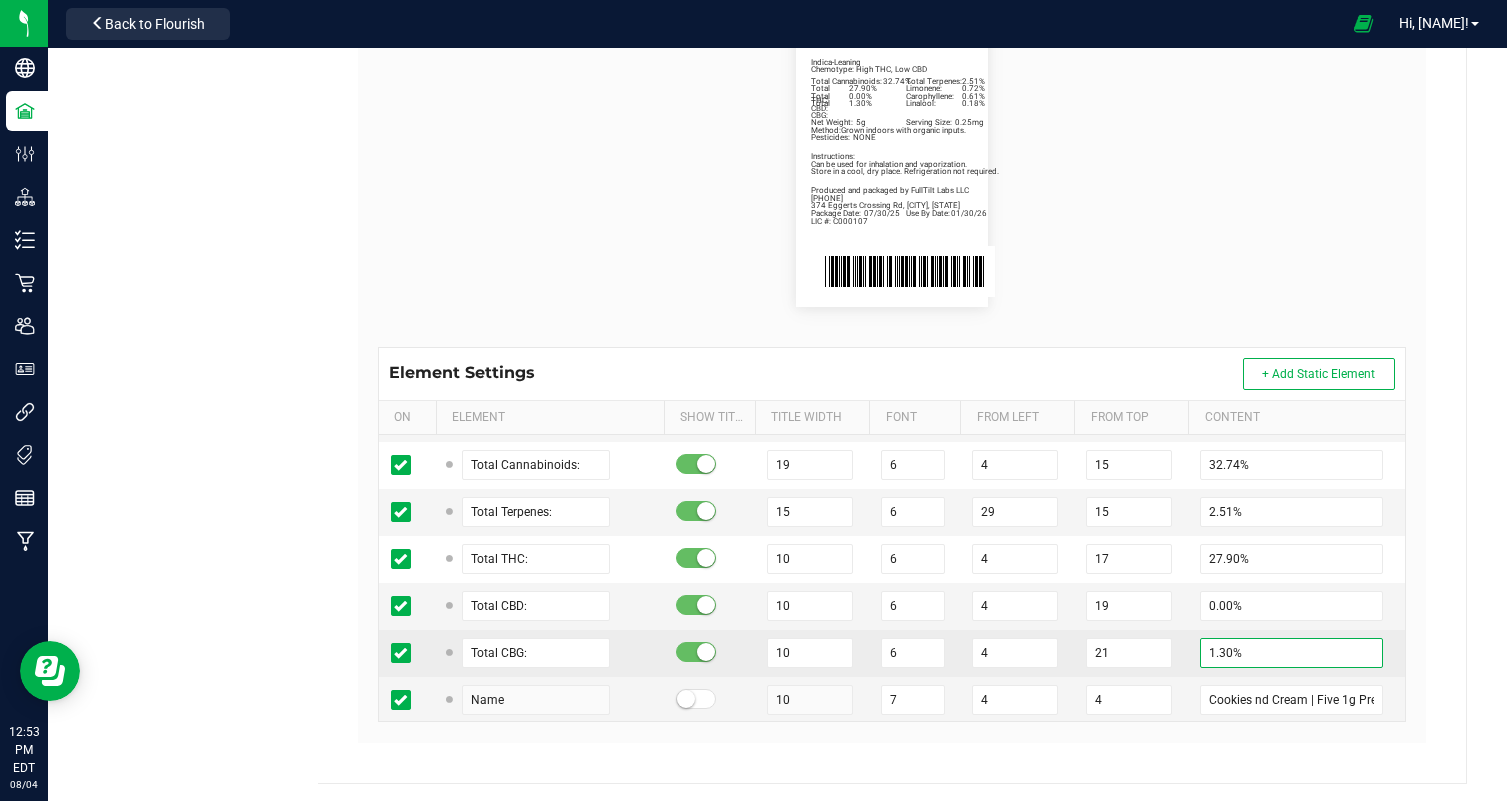click on "1.30%" at bounding box center [1291, 653] 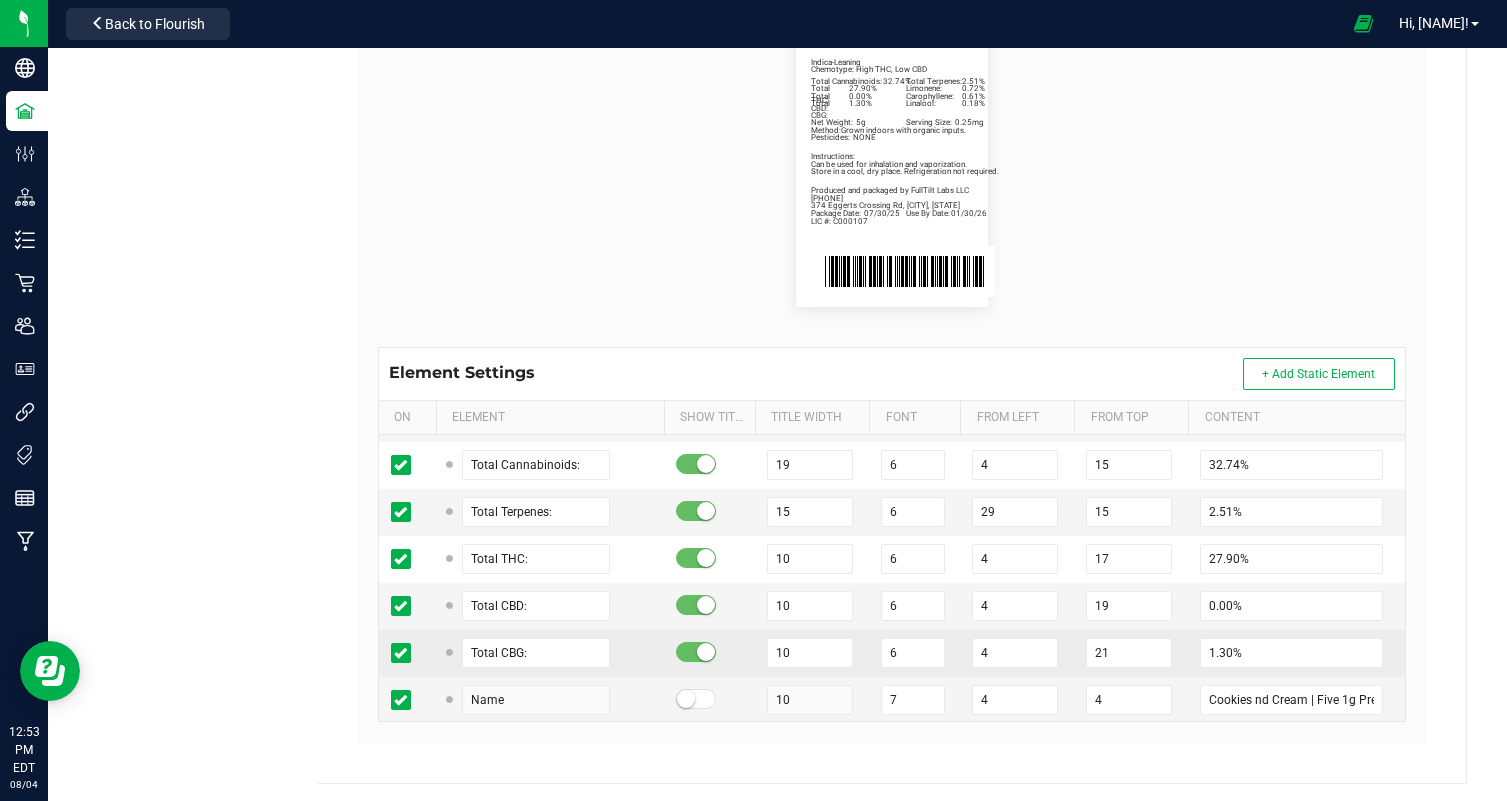 click on "1.30%" at bounding box center (1296, 653) 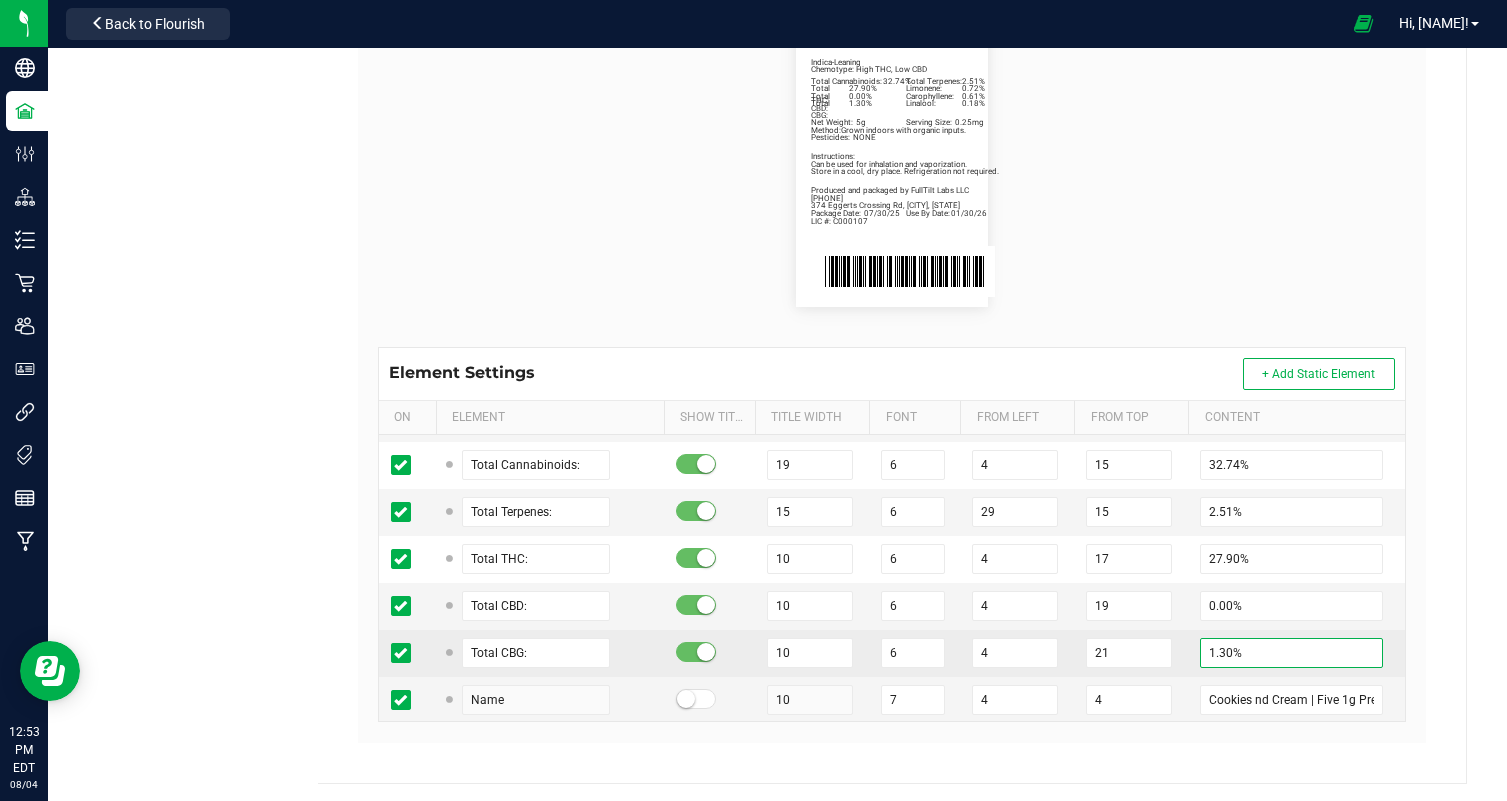 click on "1.30%" at bounding box center [1291, 653] 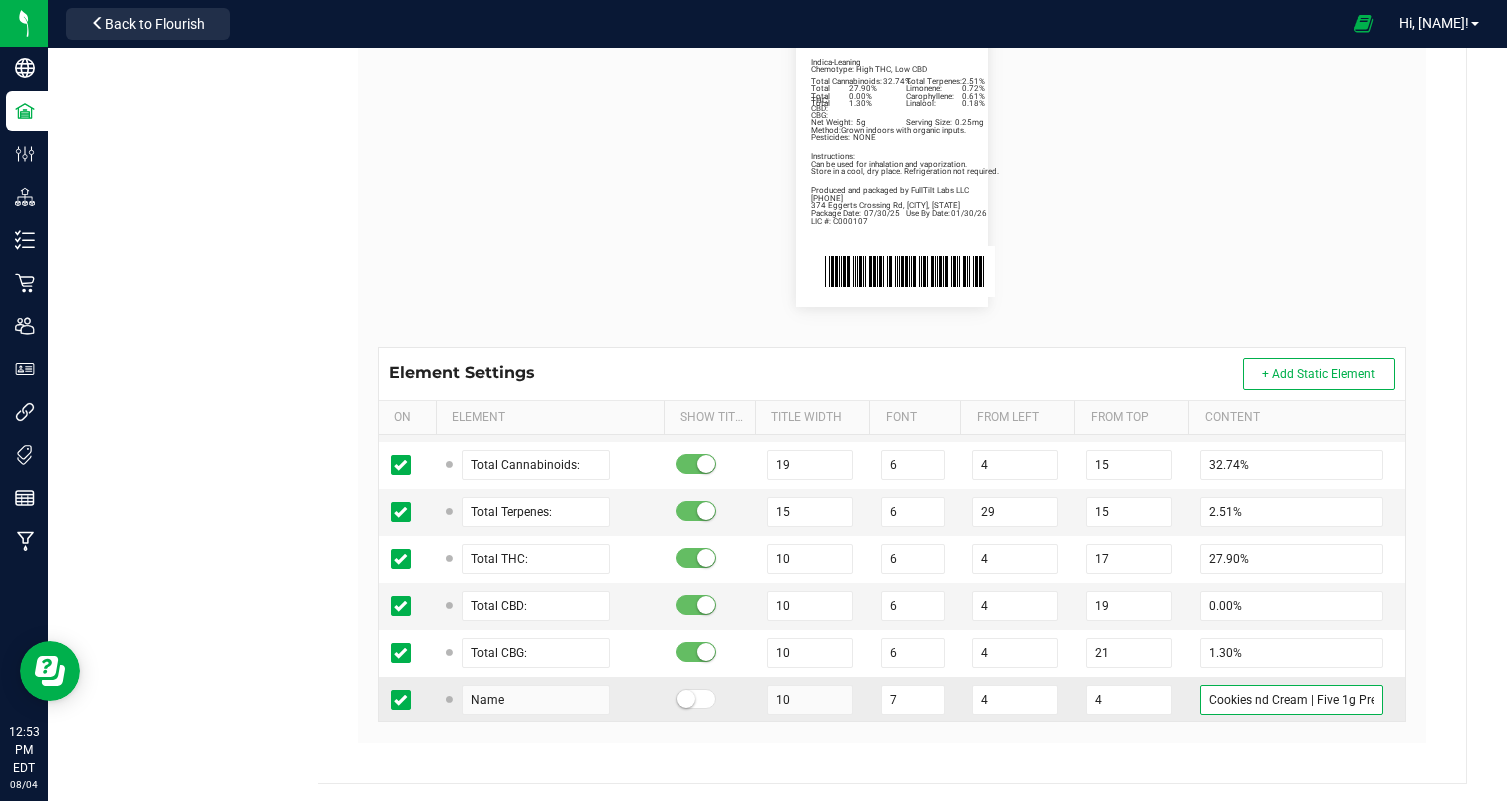 drag, startPoint x: 1307, startPoint y: 695, endPoint x: 1060, endPoint y: 701, distance: 247.07286 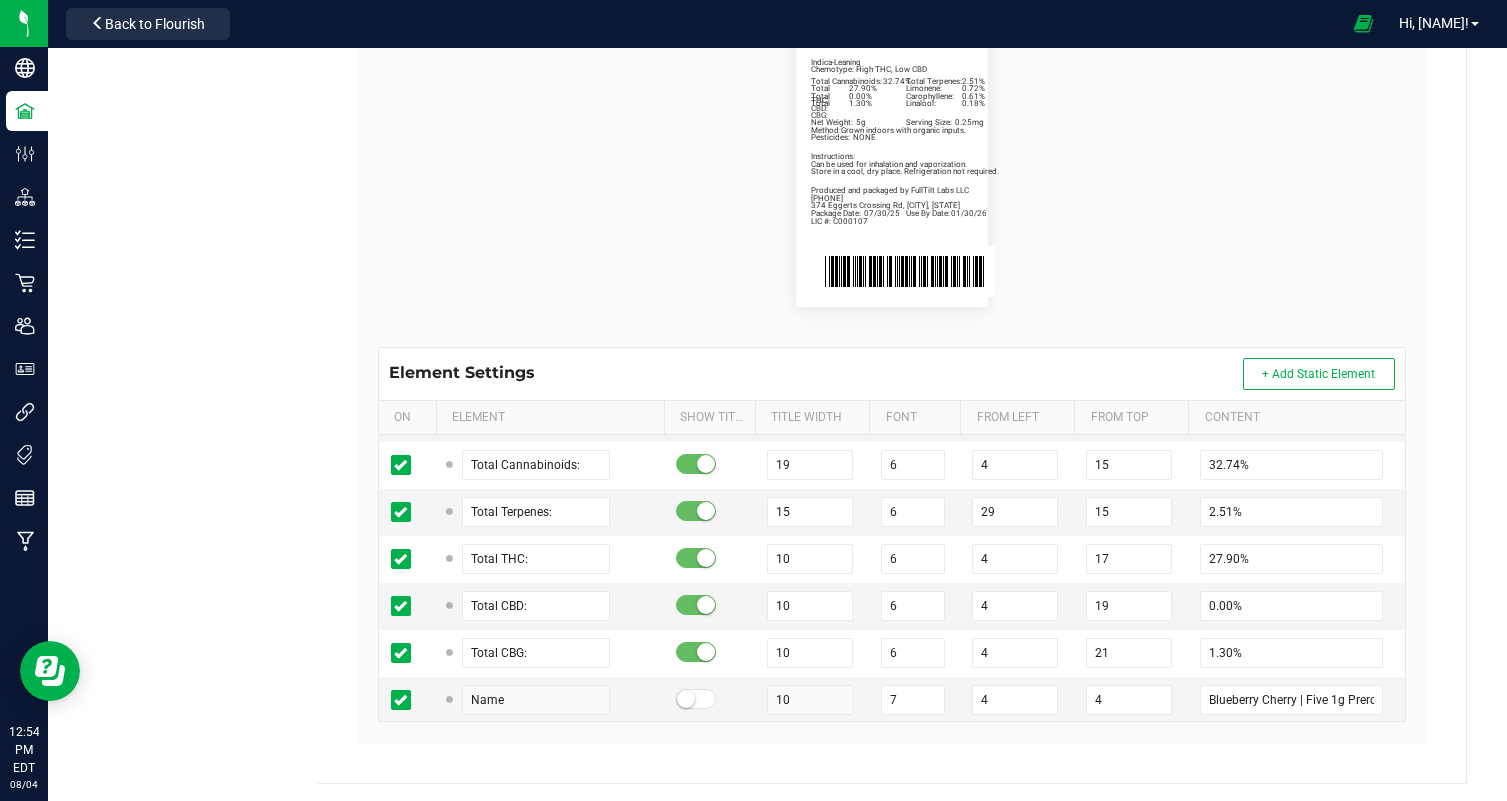 click on "Package Date:   07/30/25   Use By Date:   01/30/26   Limonene:   0.72%   Carophyllene:   0.61%   Linalool:   0.18%   Total Cannabinoids:   32.74%   Total Terpenes:   2.51%   Total THC:   27.90%   Total CBD:   0.00%   Total CBG:   1.30%   Blueberry Cherry | Five 1g Preroll | 5g   Indica-Leaning   Chemotype:   High THC, Low CBD   Net Weight:   5g   Serving Size:   0.25mg   Produced and packaged by FullTilt Labs LLC   Instructions:      Can be used for inhalation and vaporization.   Method:   Grown indoors with organic inputs.   Pesticides:   NONE   (609) 895-6678   LIC #: C000107      Store in a cool, dry place. Refrigeration not required.   374 Eggerts Crossing Rd, Ewing, NJ" at bounding box center (892, 163) 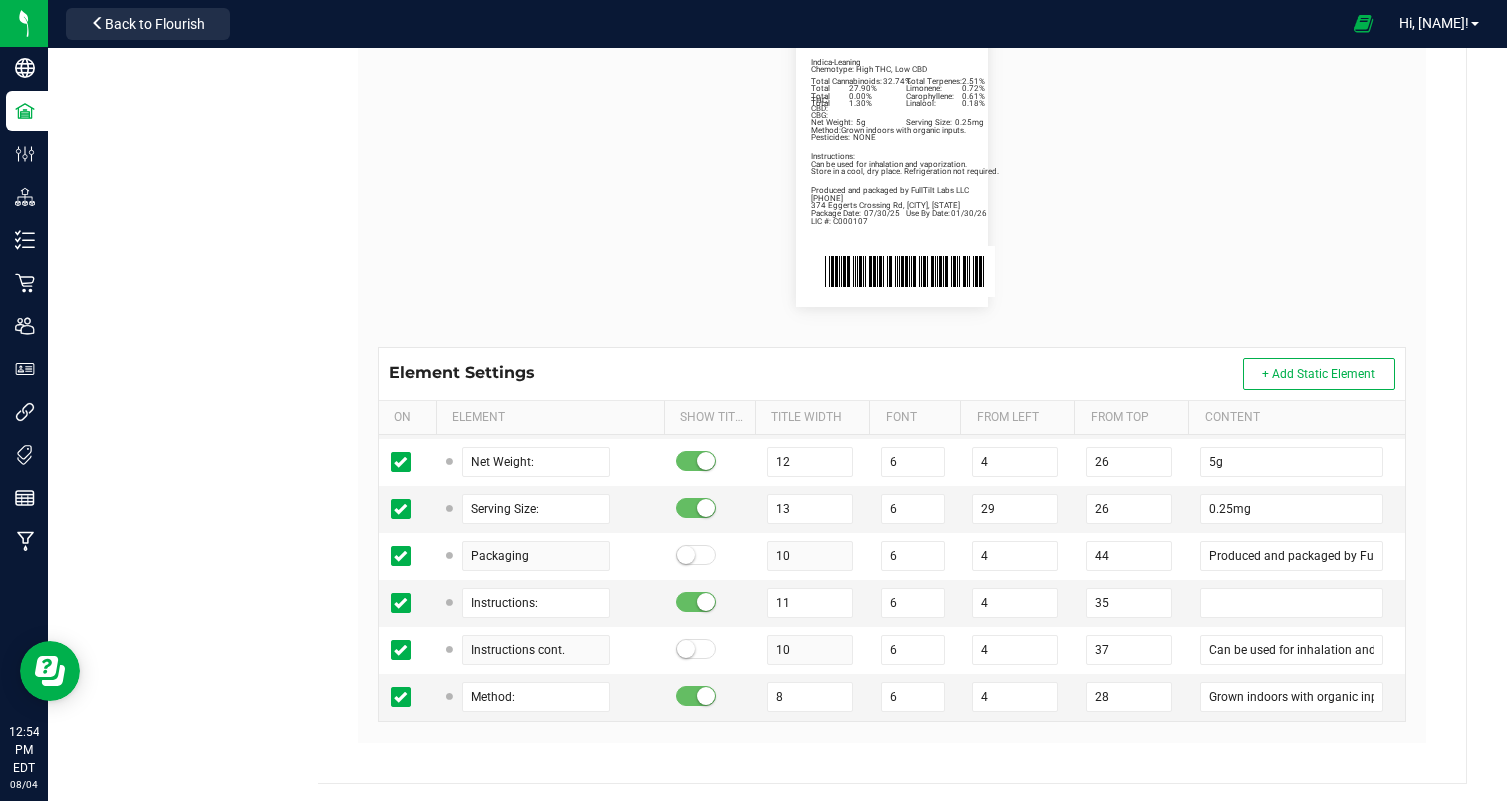scroll, scrollTop: 0, scrollLeft: 0, axis: both 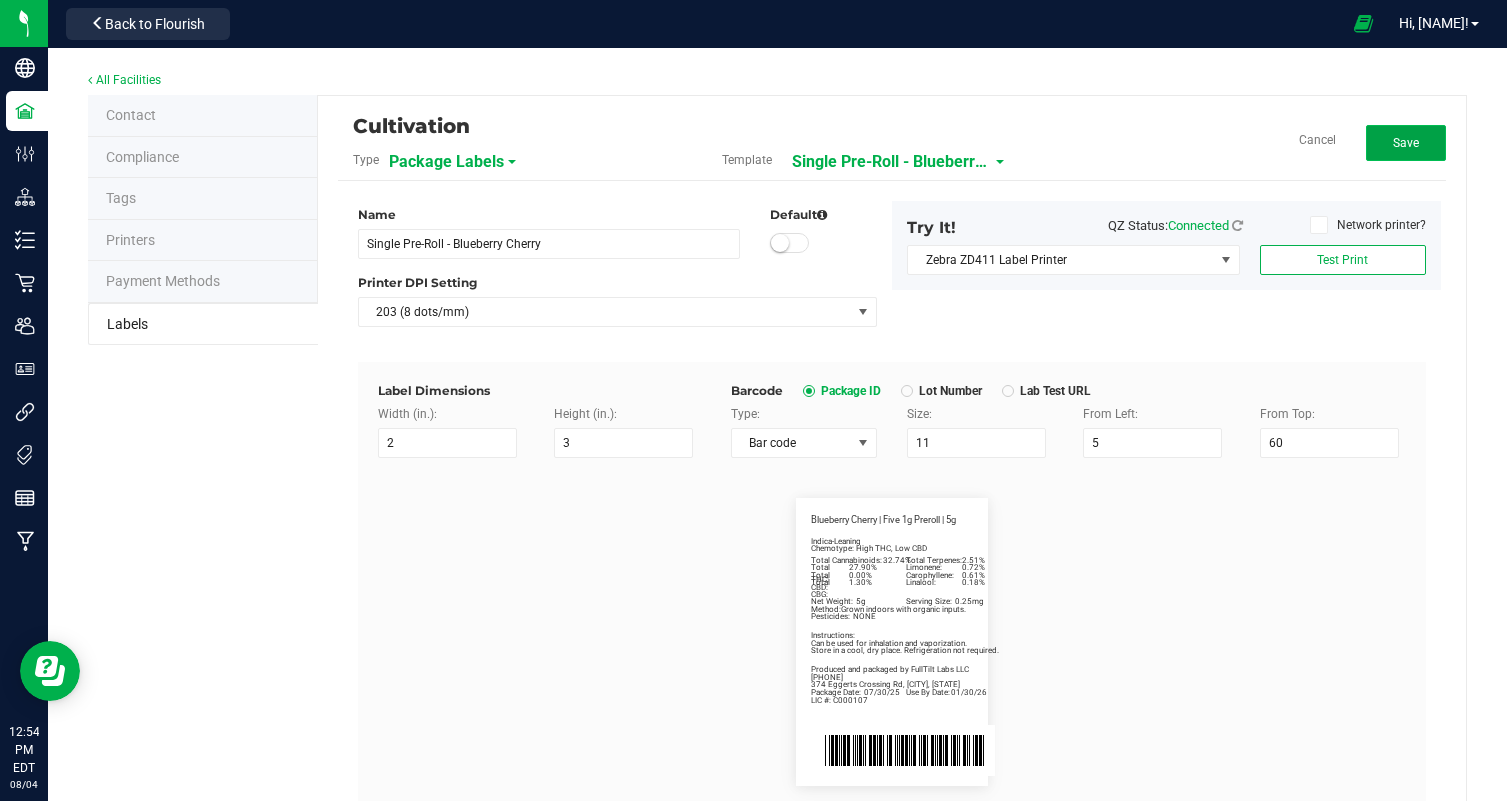 click on "Save" at bounding box center [1406, 143] 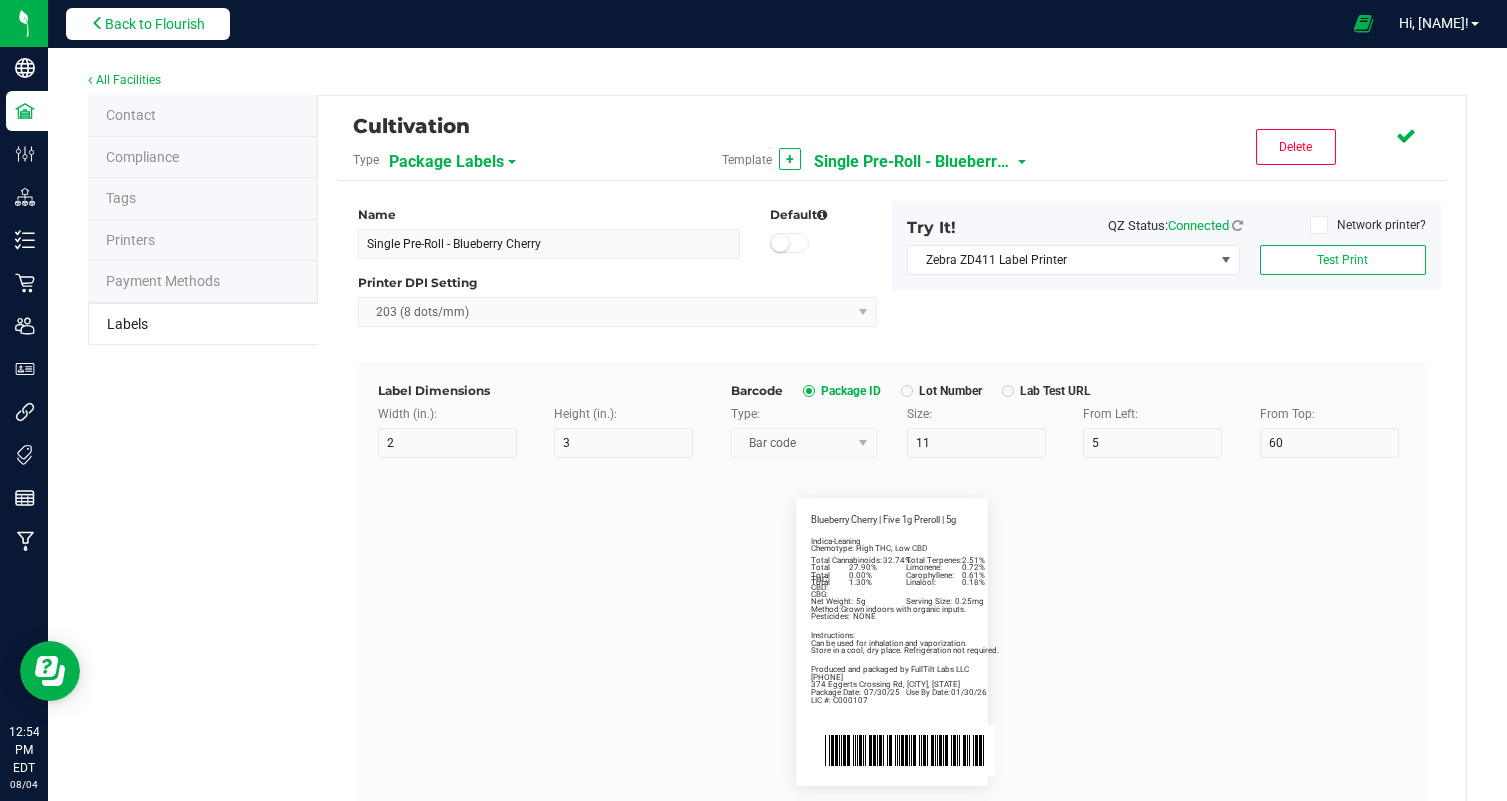click on "Back to Flourish" at bounding box center (148, 24) 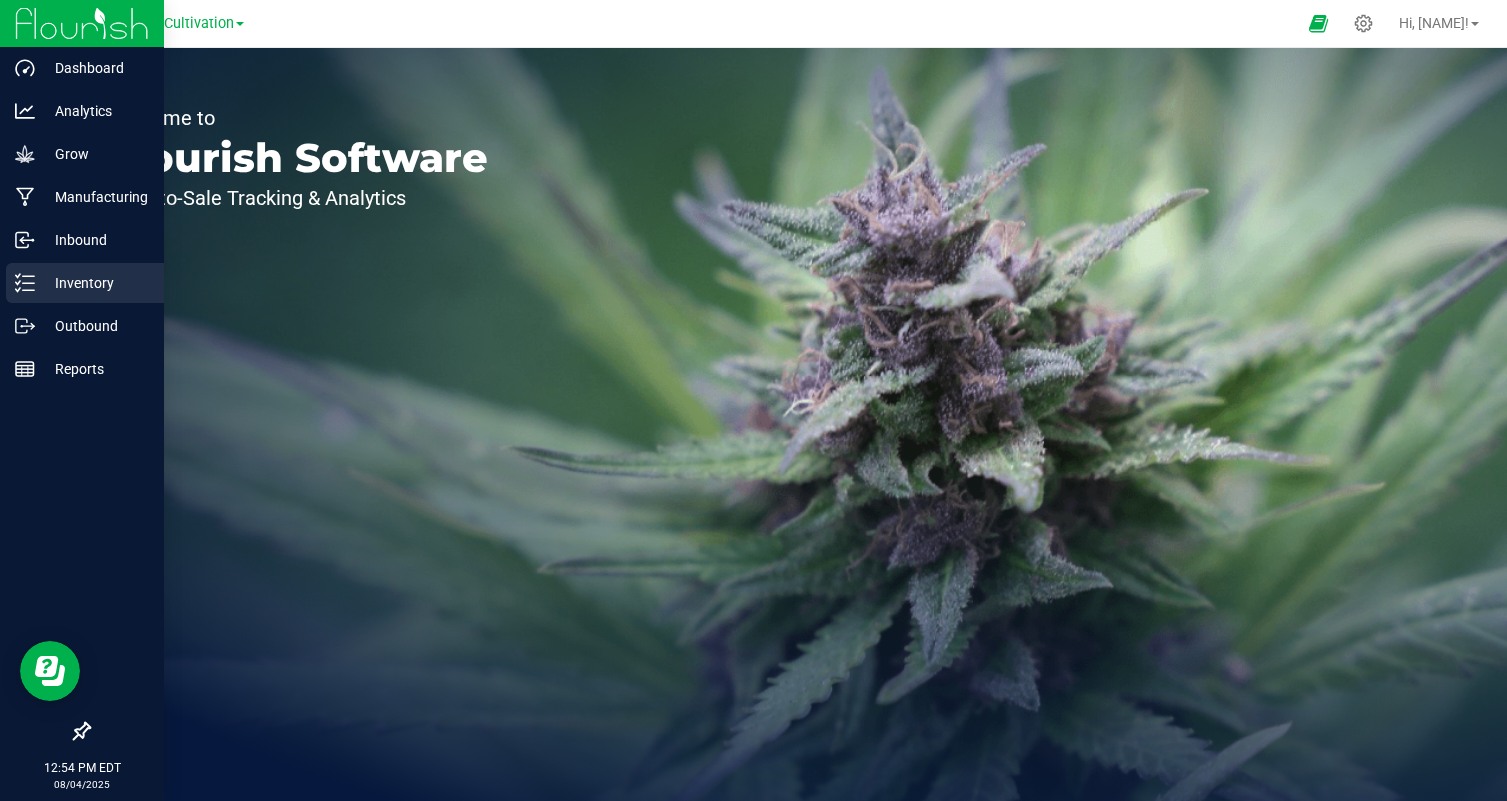 click on "Inventory" at bounding box center (95, 283) 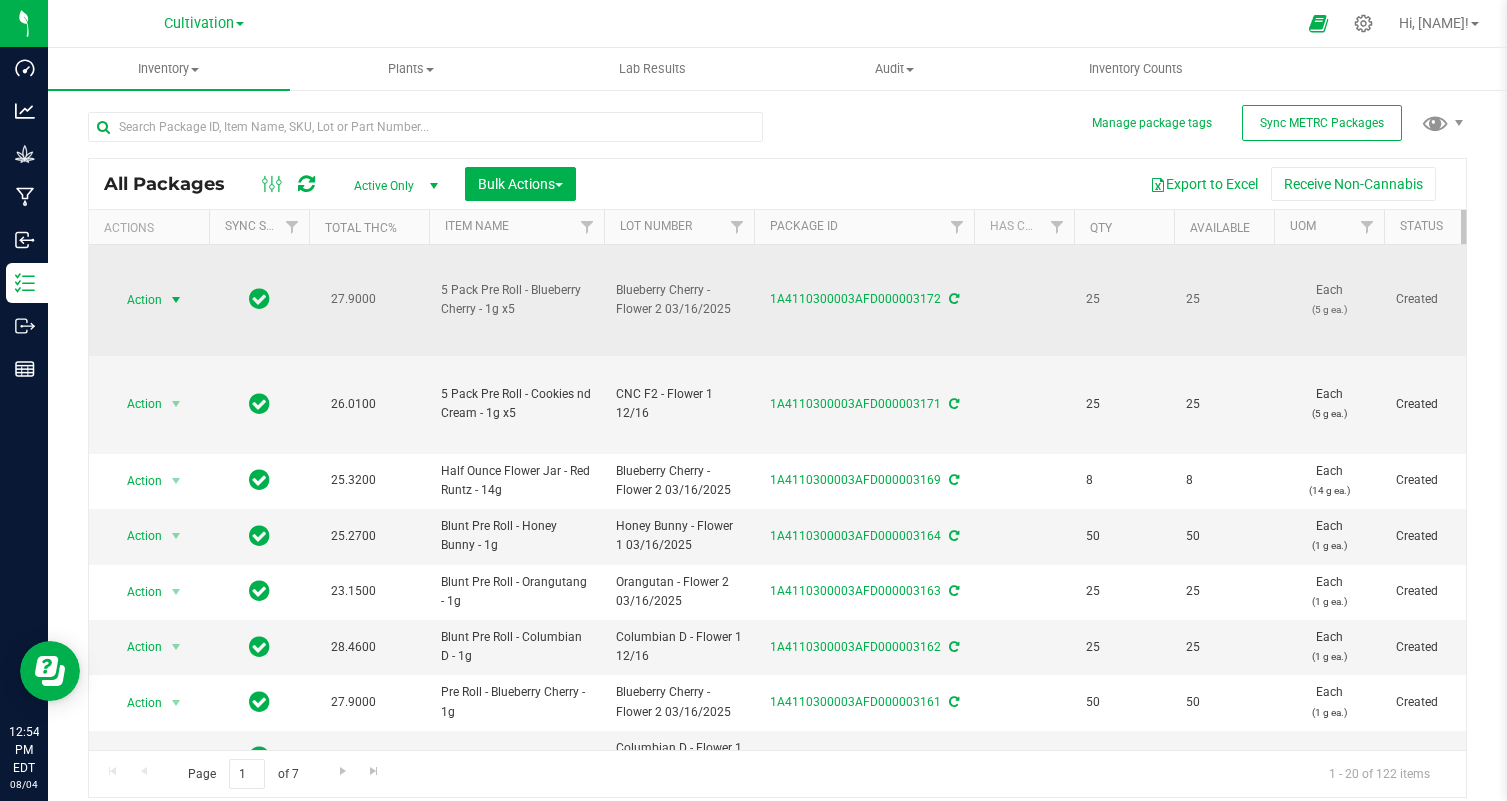 click on "Action" at bounding box center [136, 300] 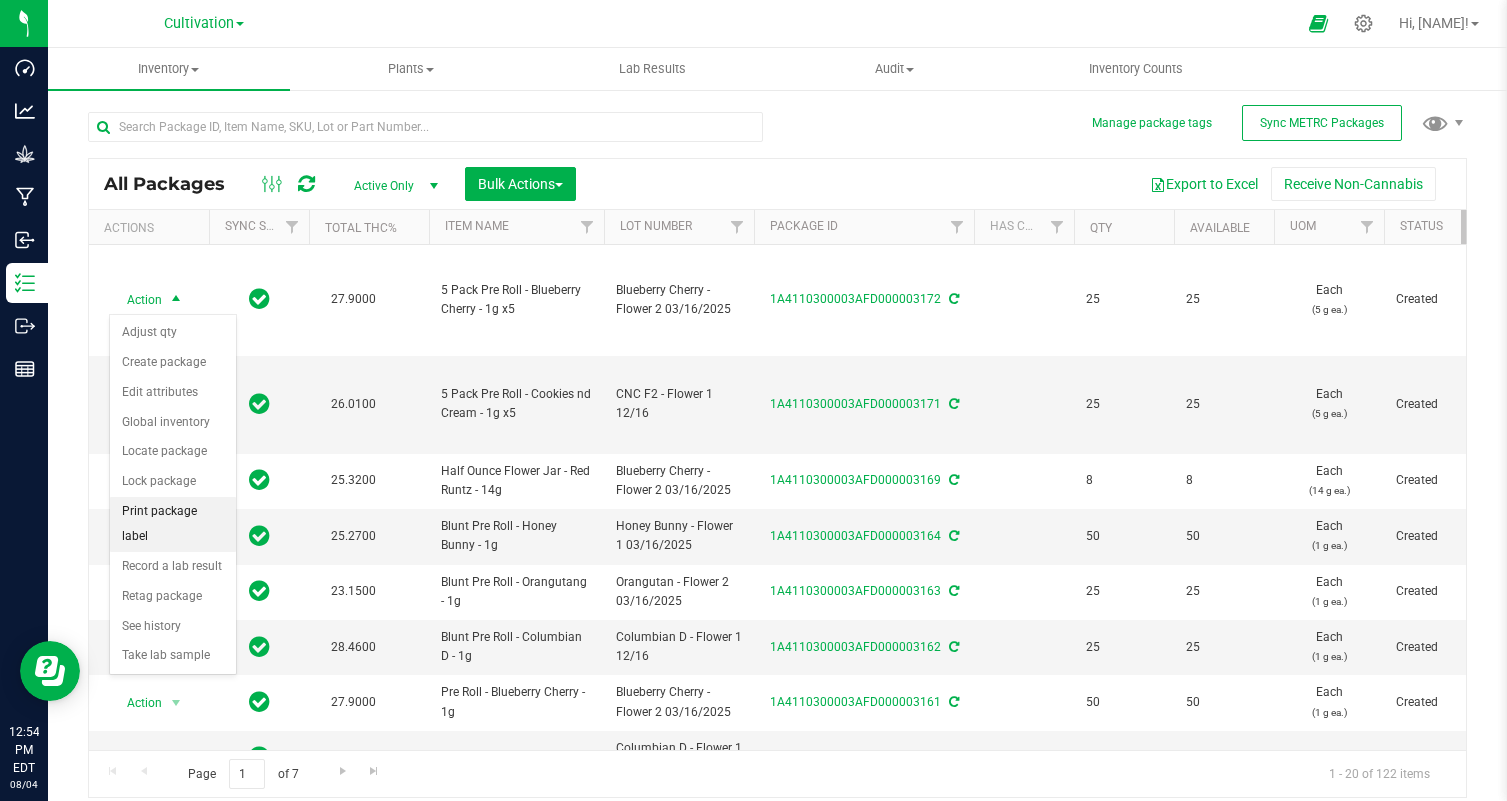 click on "Print package label" at bounding box center (173, 524) 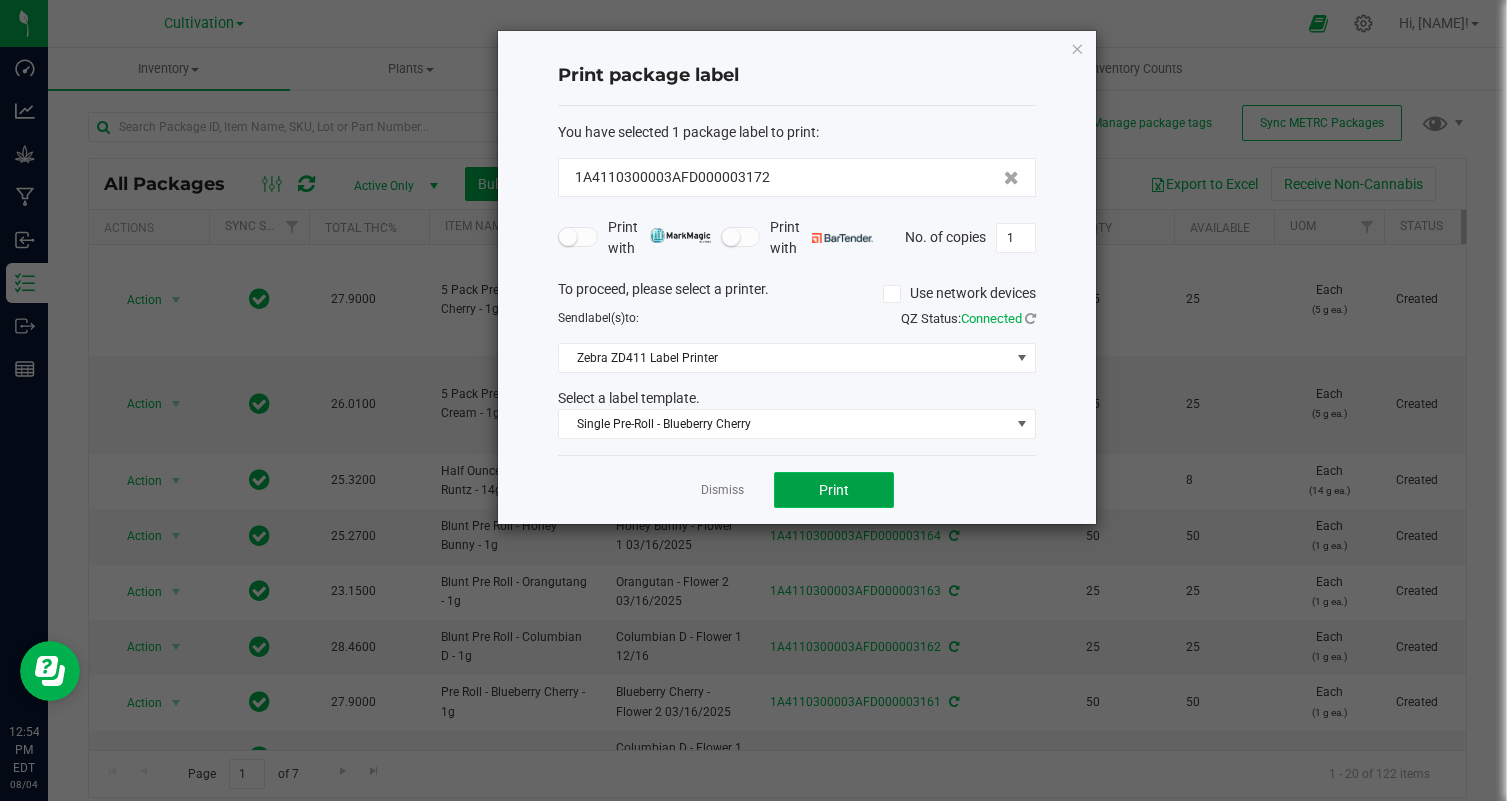 click on "Print" 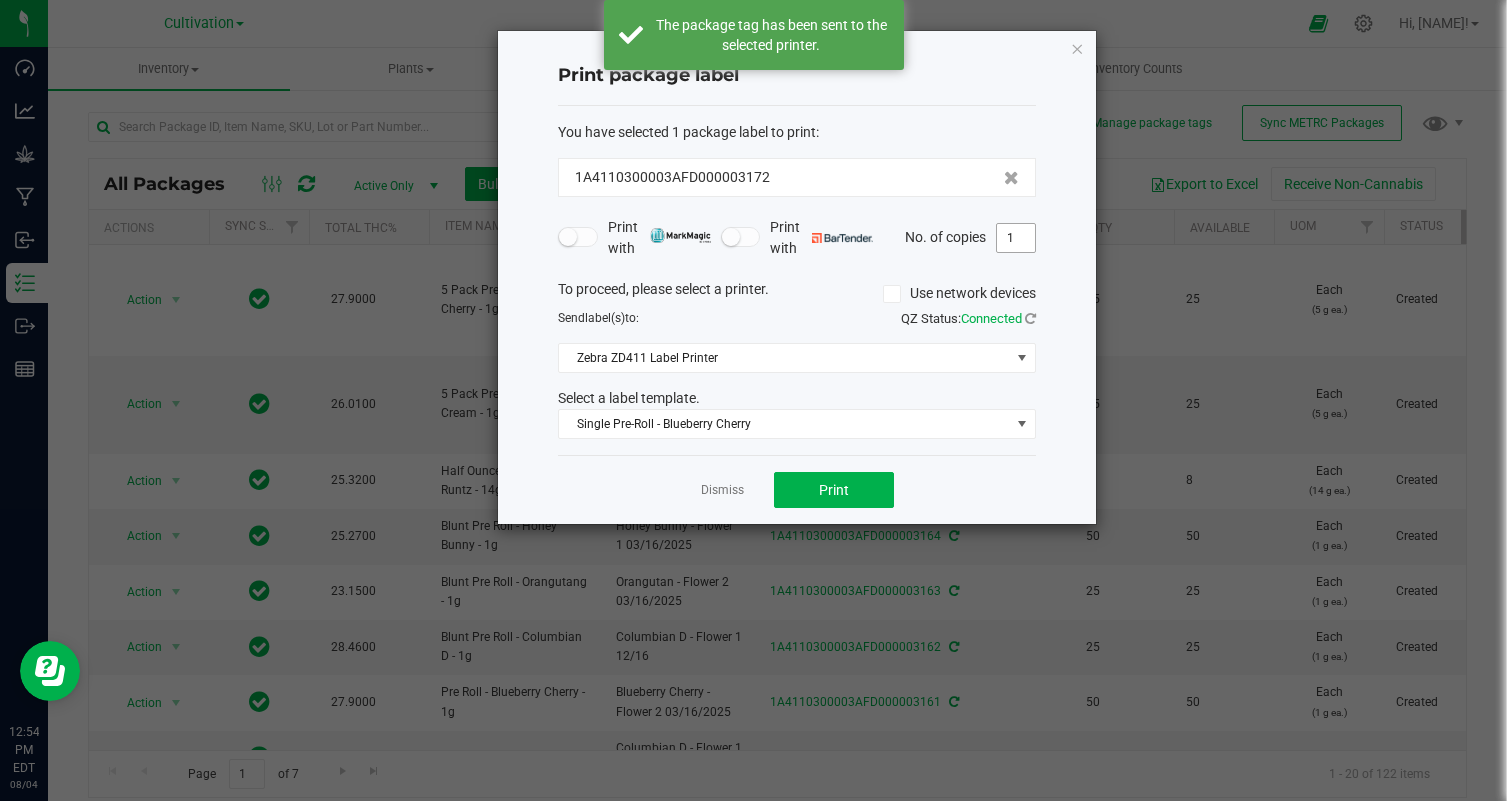 click on "1" at bounding box center [1016, 238] 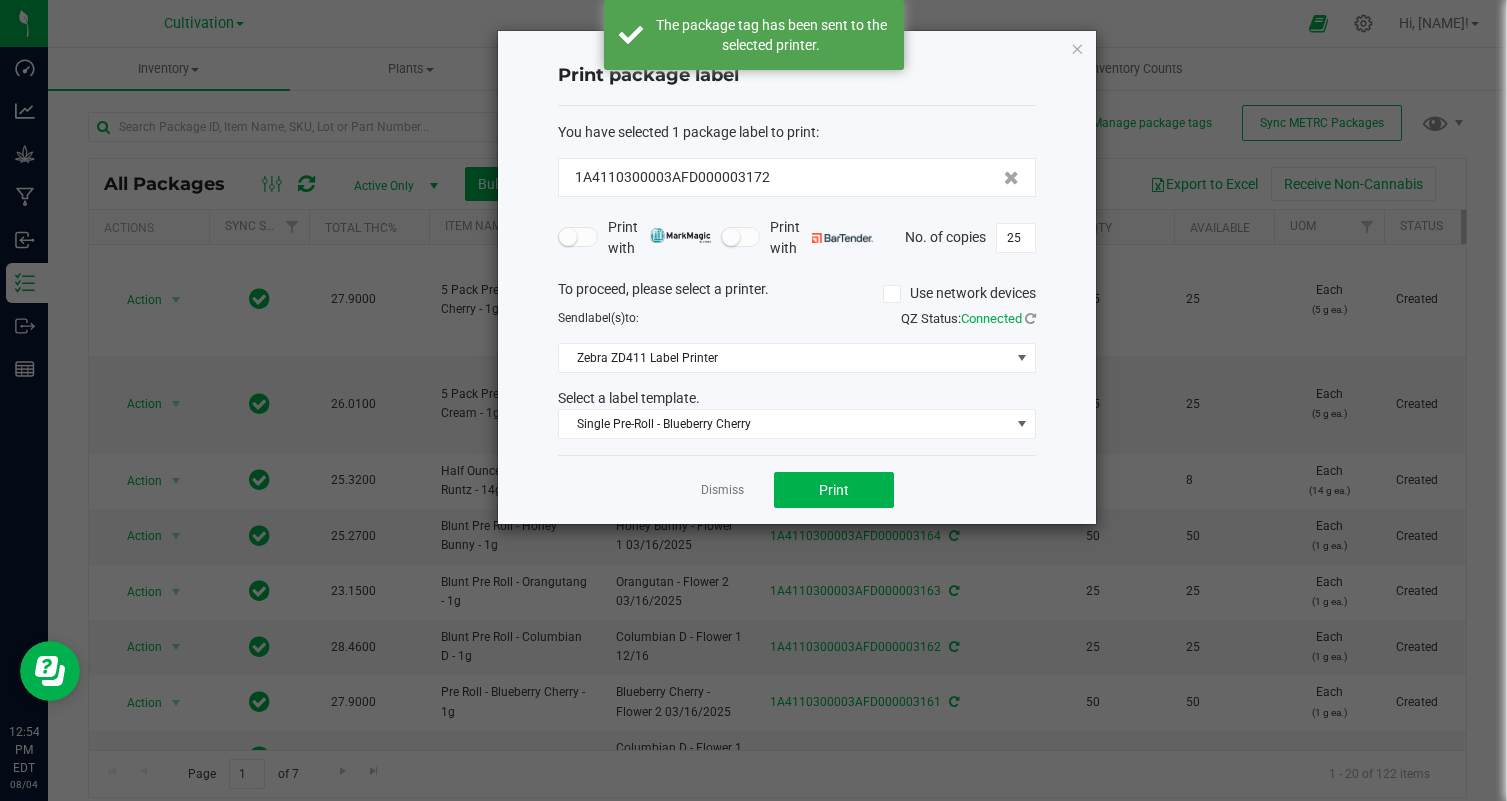 click on "Print package label  You have selected 1 package label to print  :   1A4110300003AFD000003172   Print with   Print with   No. of copies  25  To proceed, please select a printer.   Use network devices  Send  label(s)  to:  QZ Status:   Connected  Zebra ZD411 Label Printer  Select a label template.  Single Pre-Roll - Blueberry Cherry  Dismiss   Print" 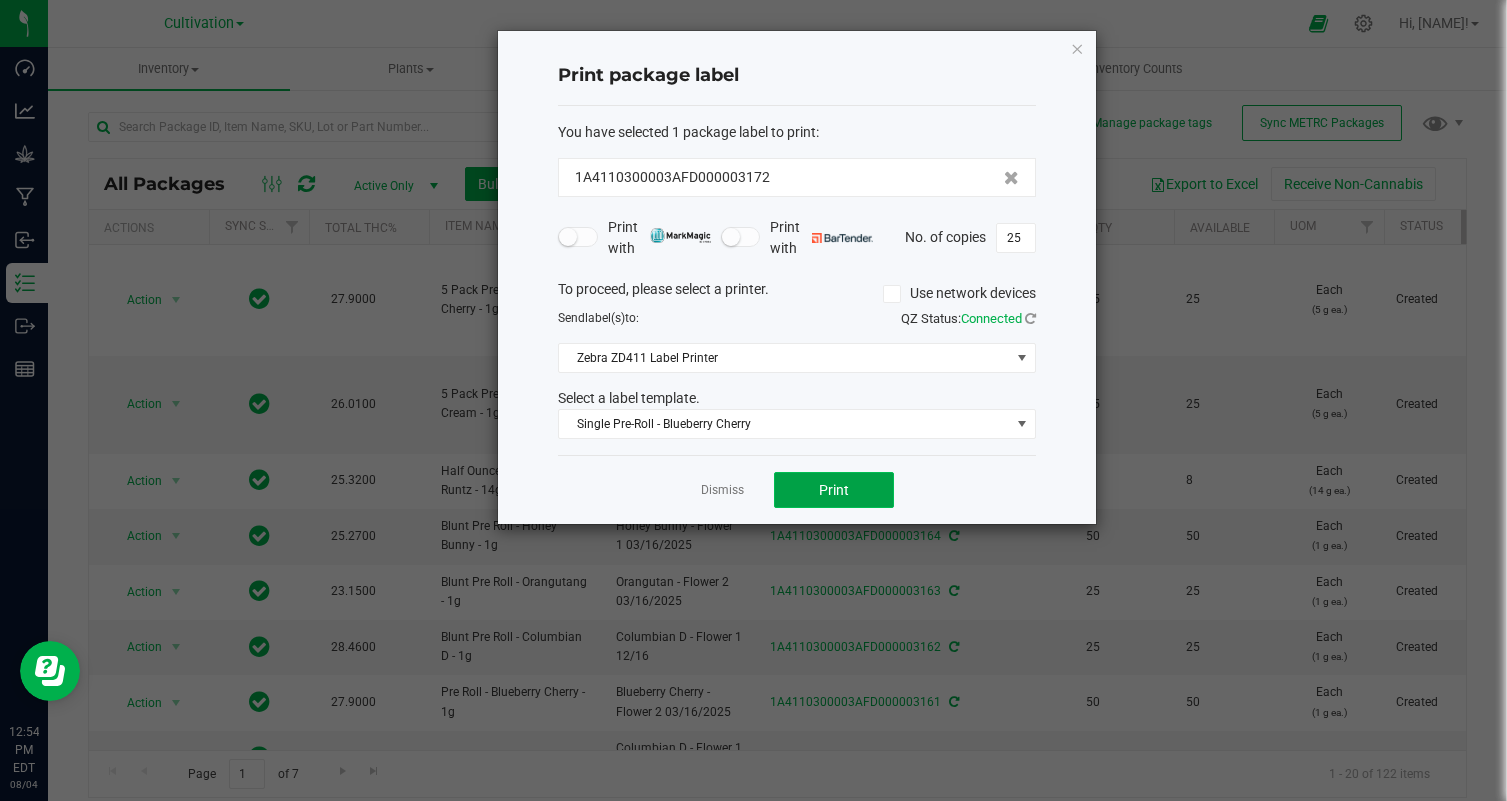 click on "Print" 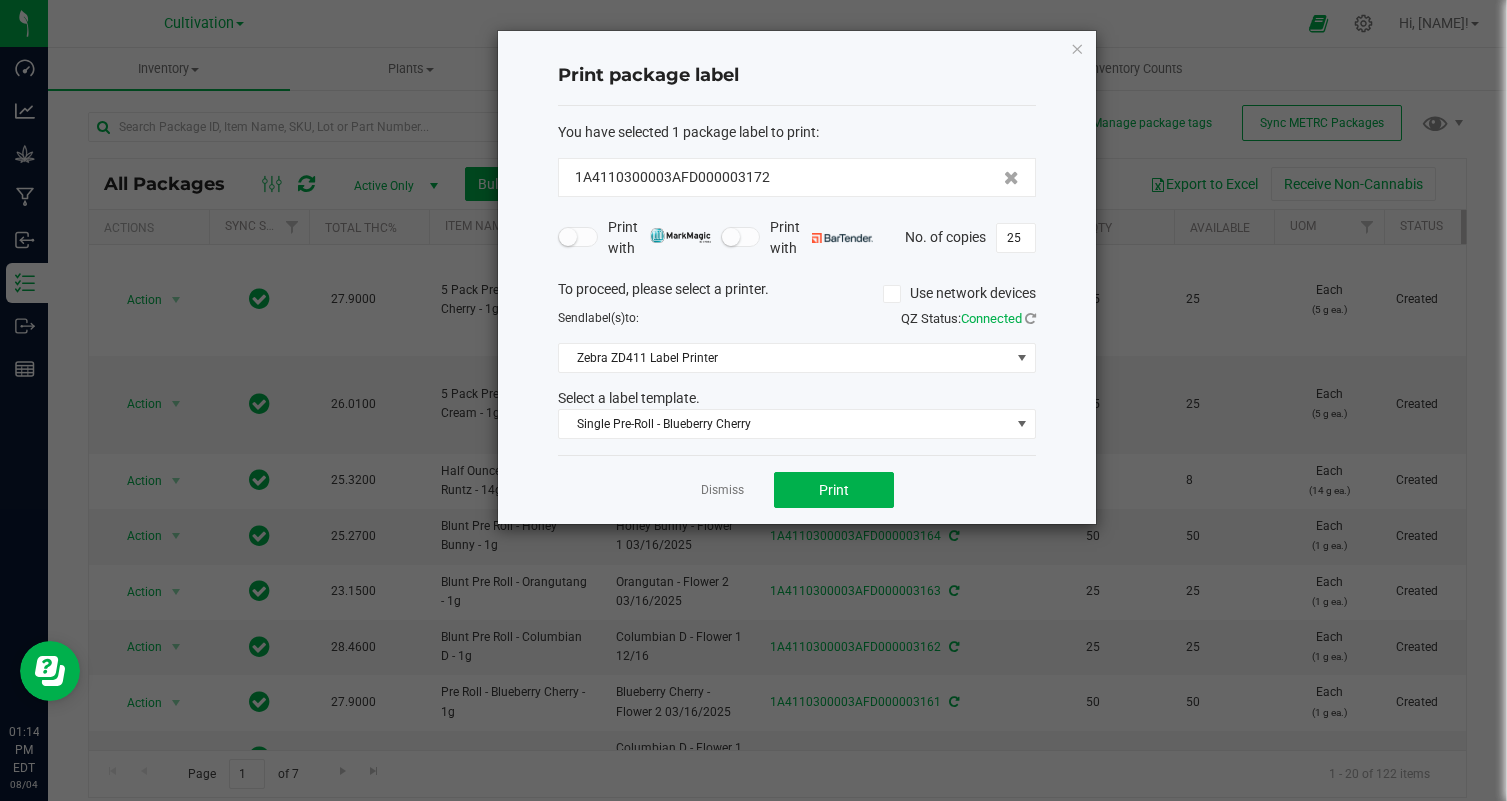 click on "Dismiss   Print" 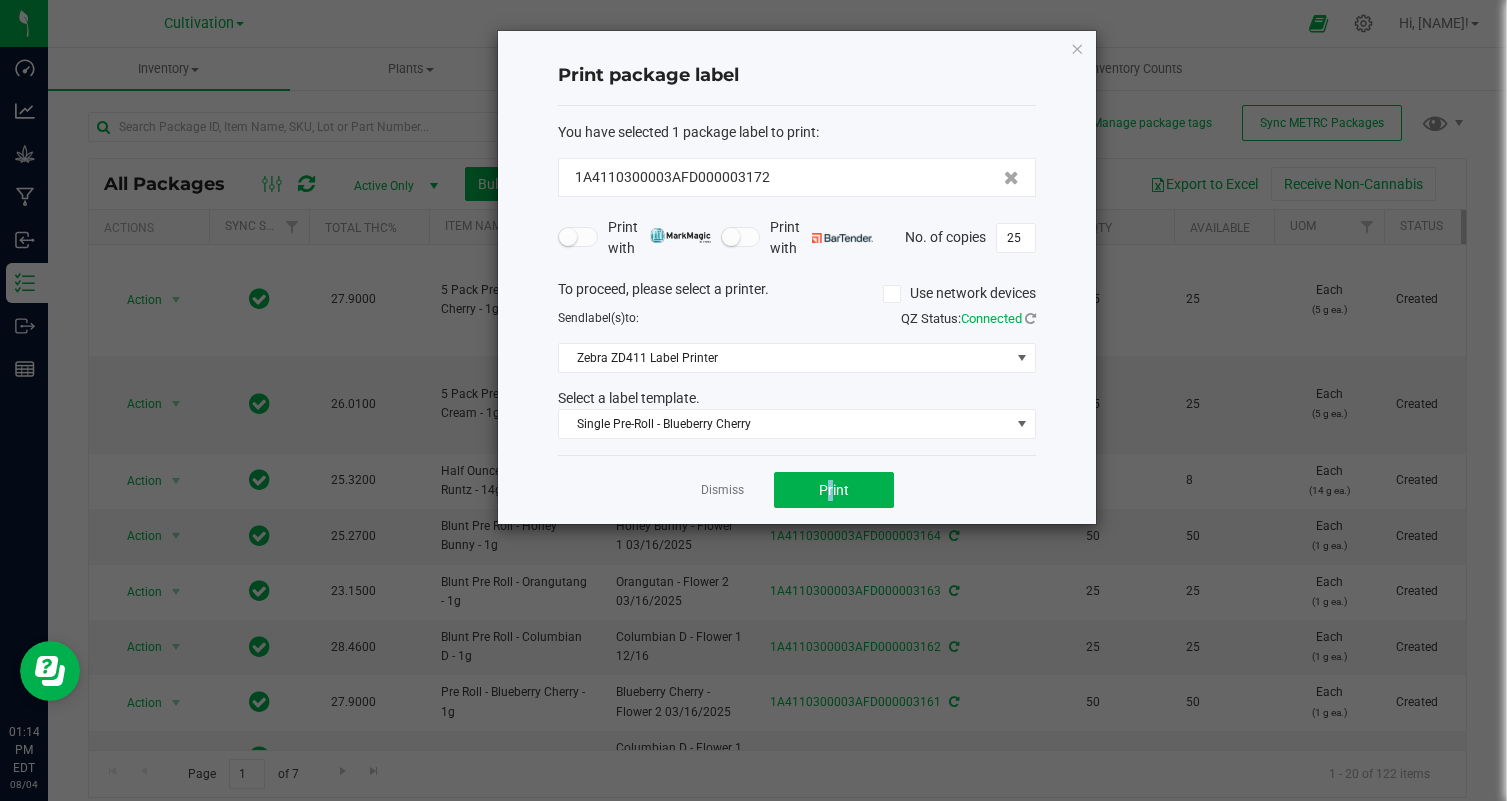 click on "Dismiss   Print" 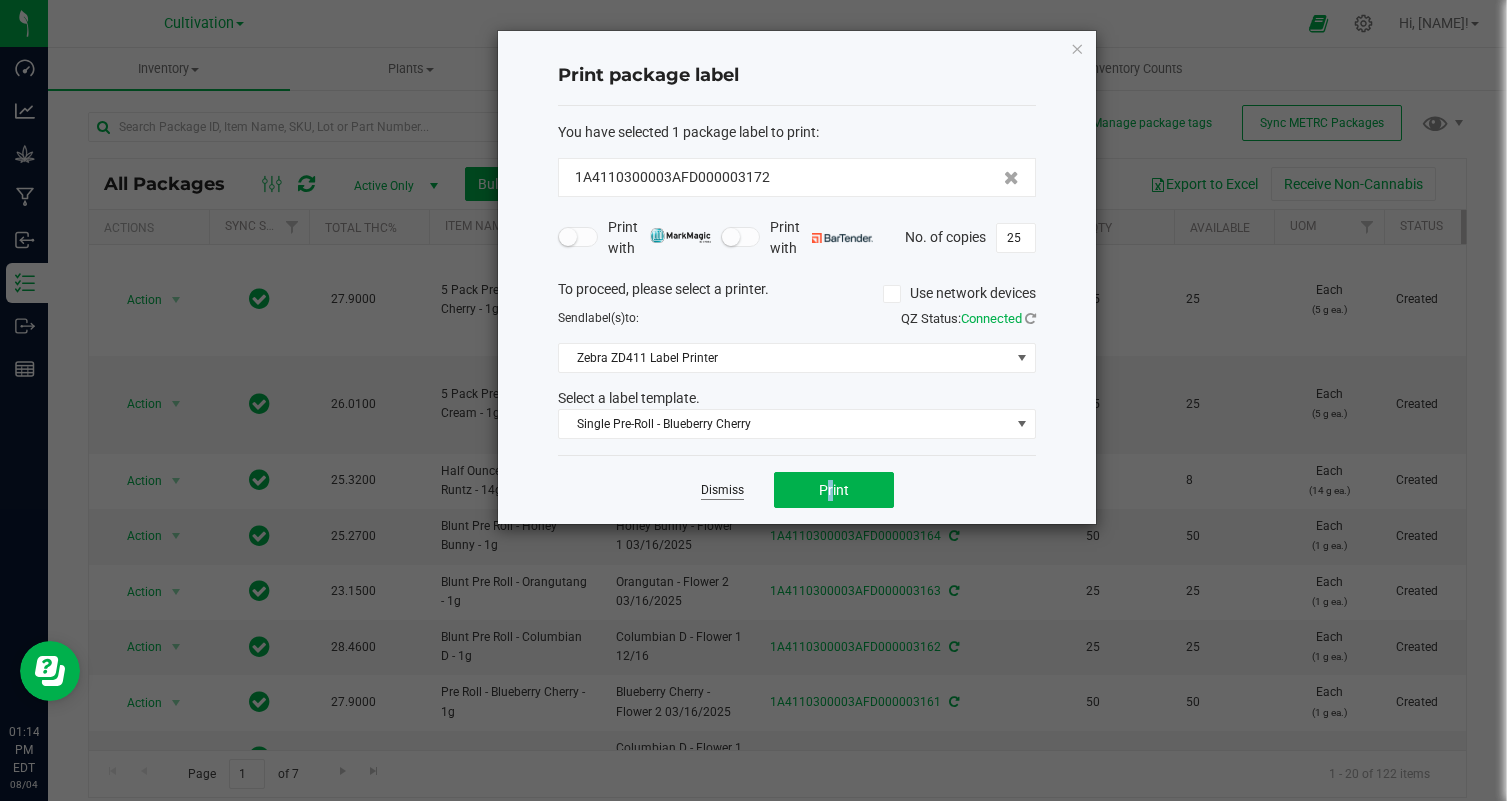 click on "Dismiss" 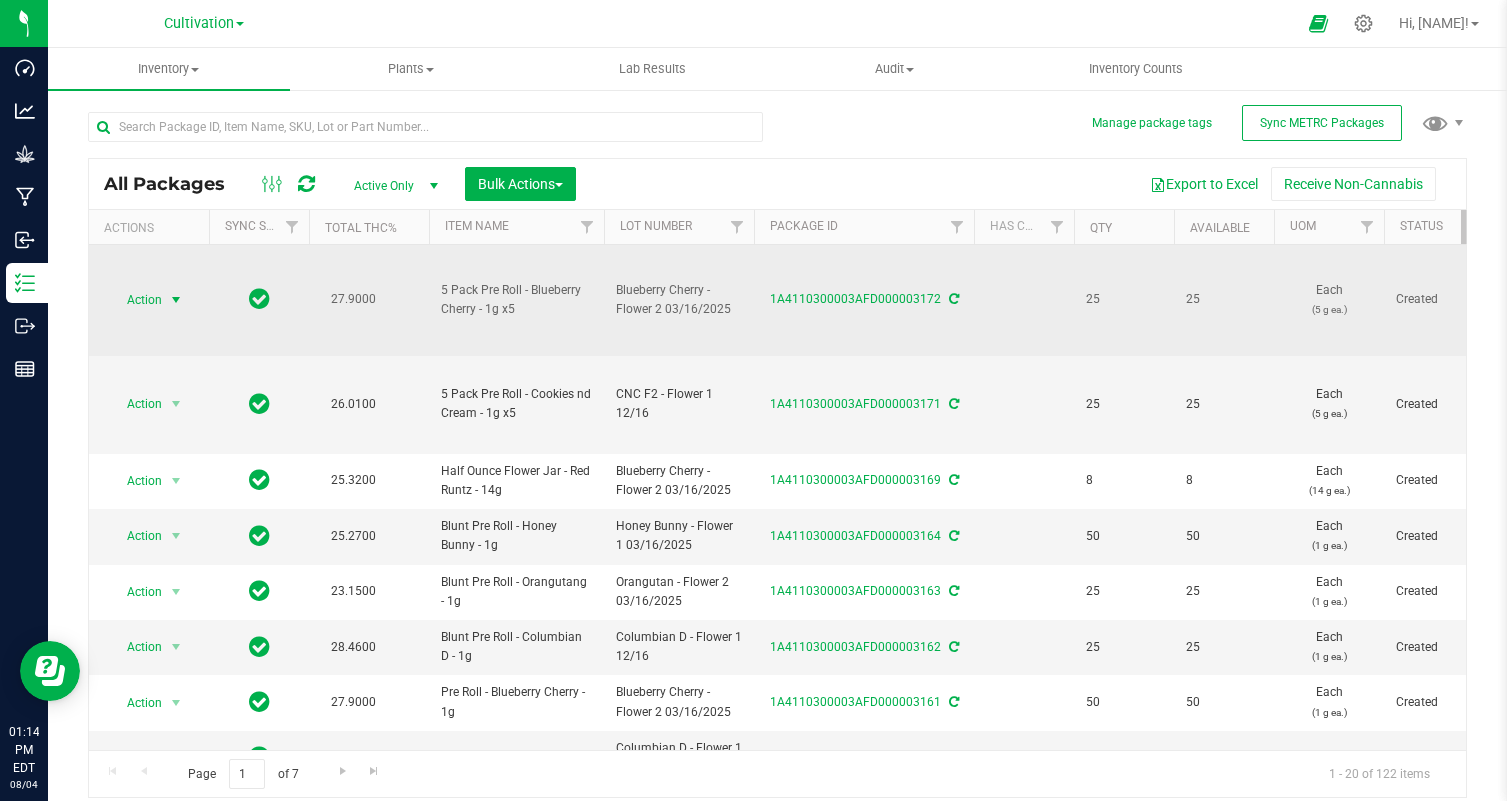 click at bounding box center (176, 300) 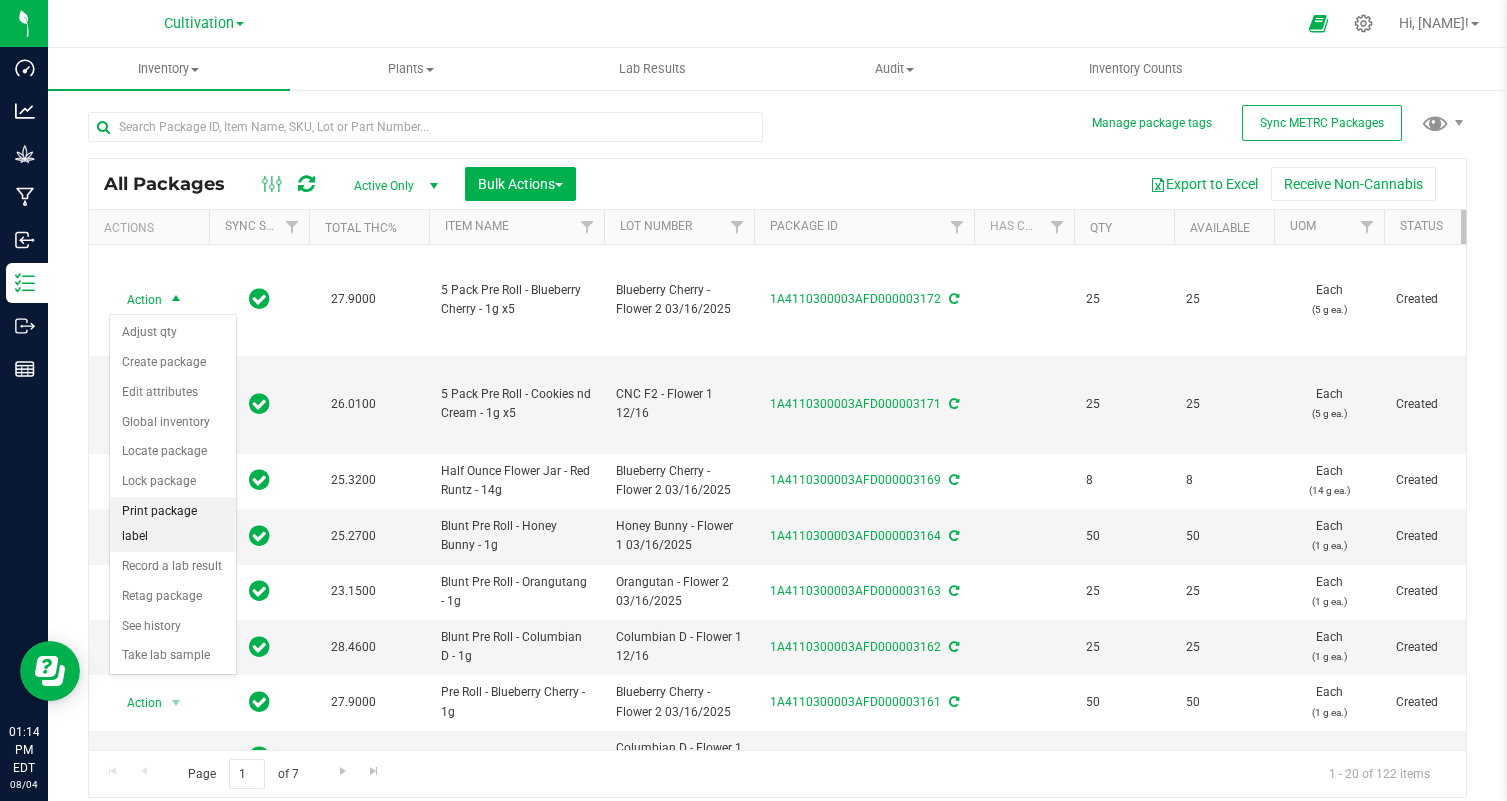 click on "Print package label" at bounding box center [173, 524] 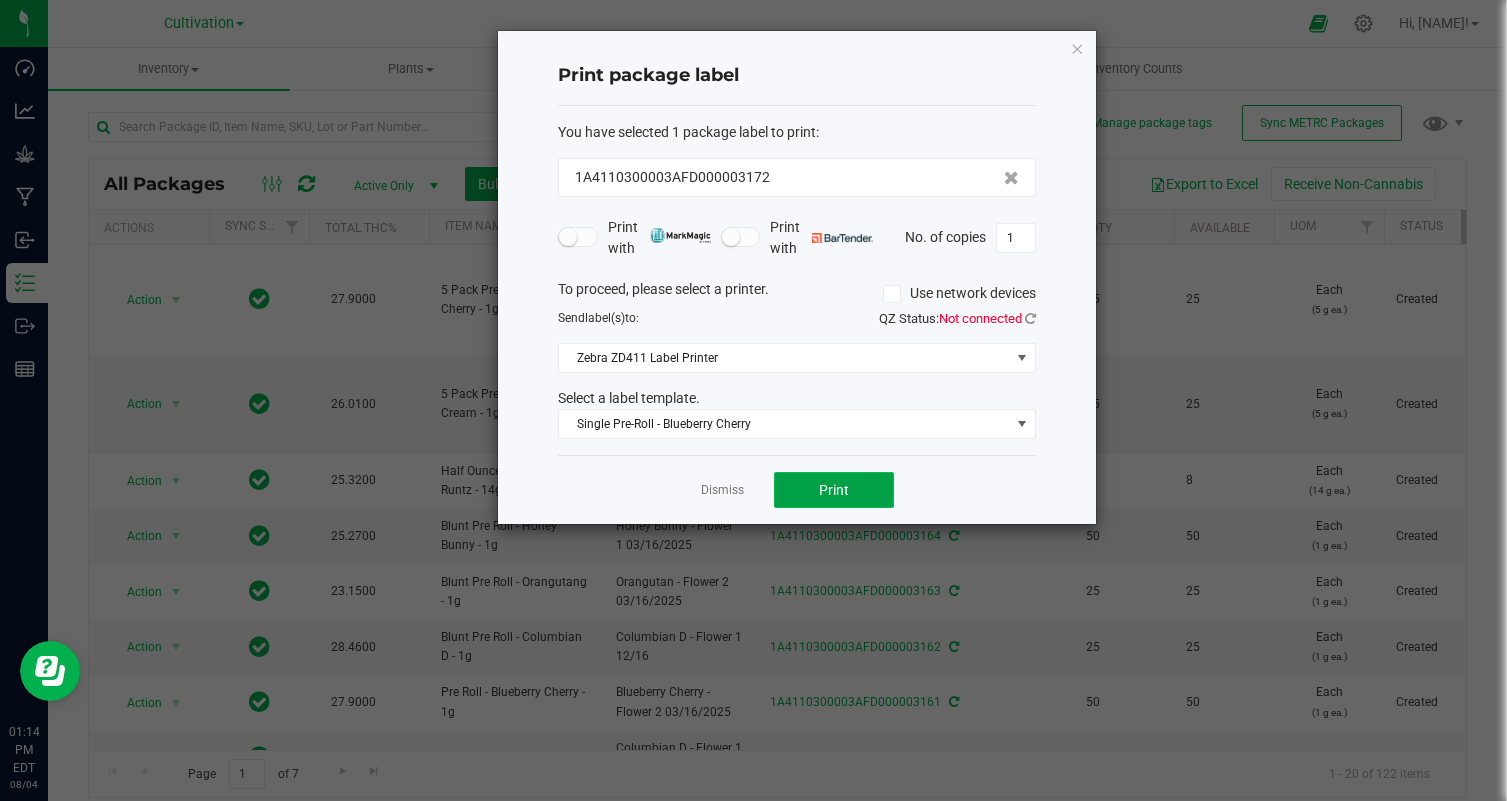 click on "Print" 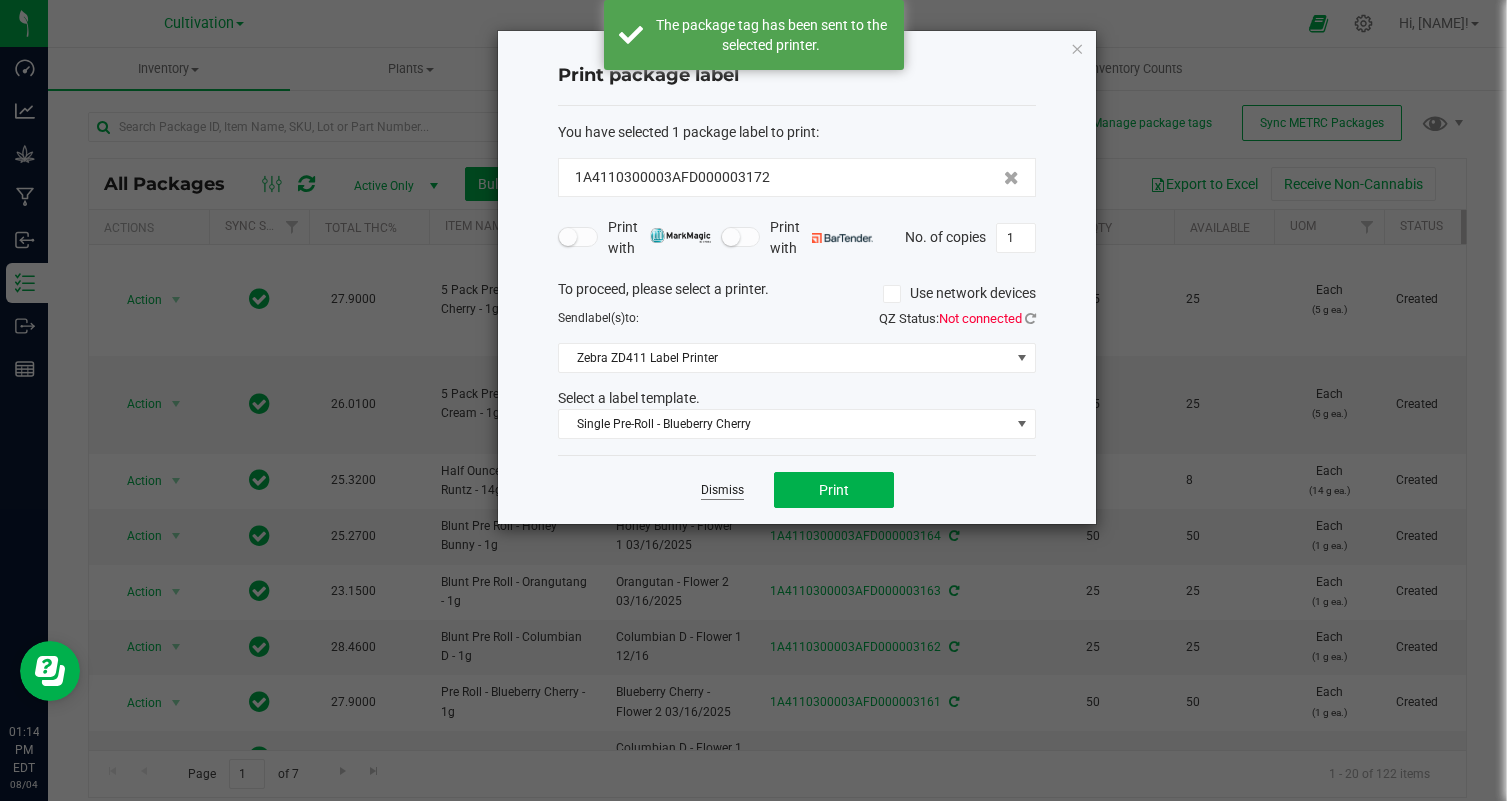click on "Dismiss" 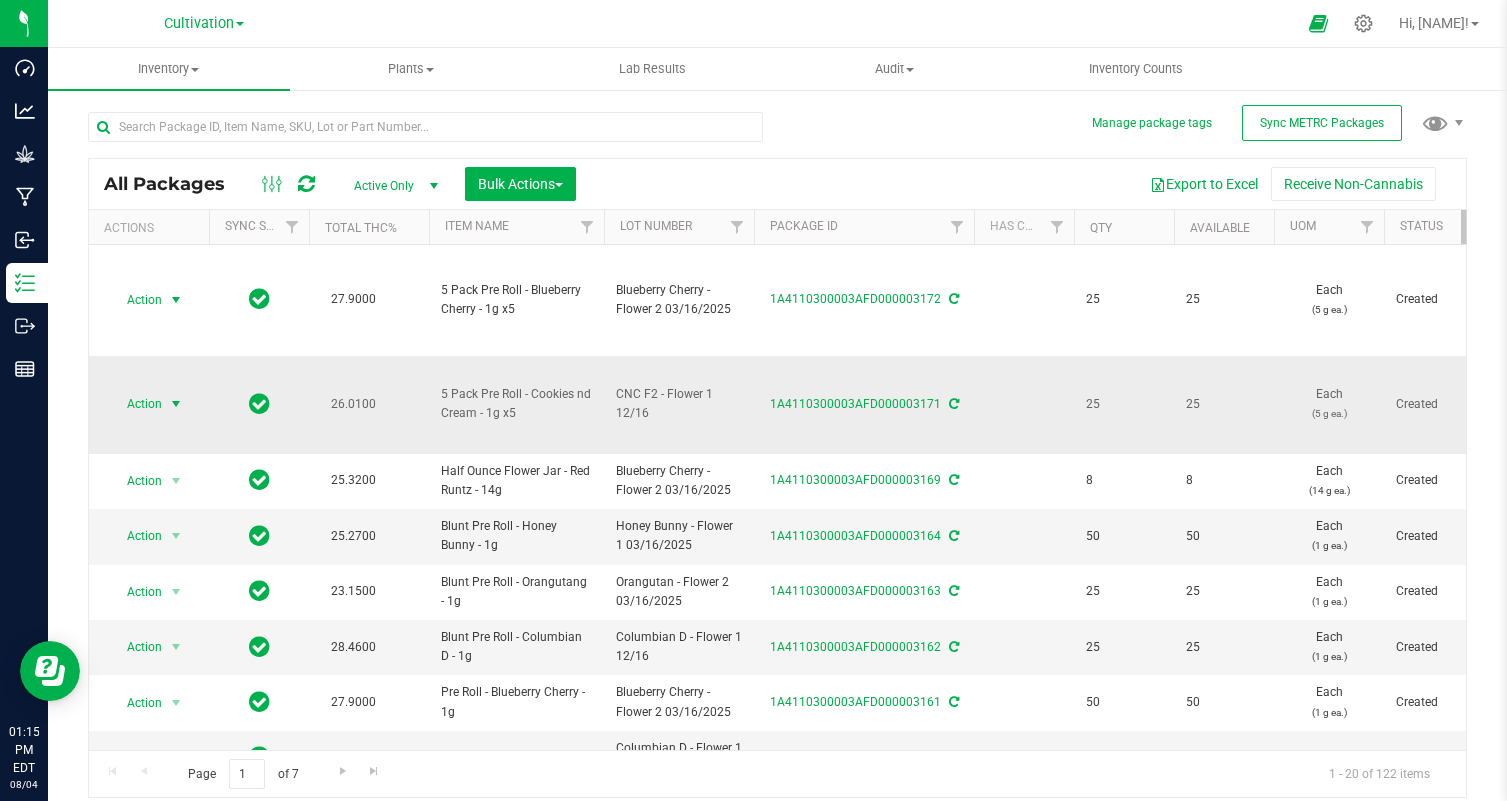 click at bounding box center (176, 404) 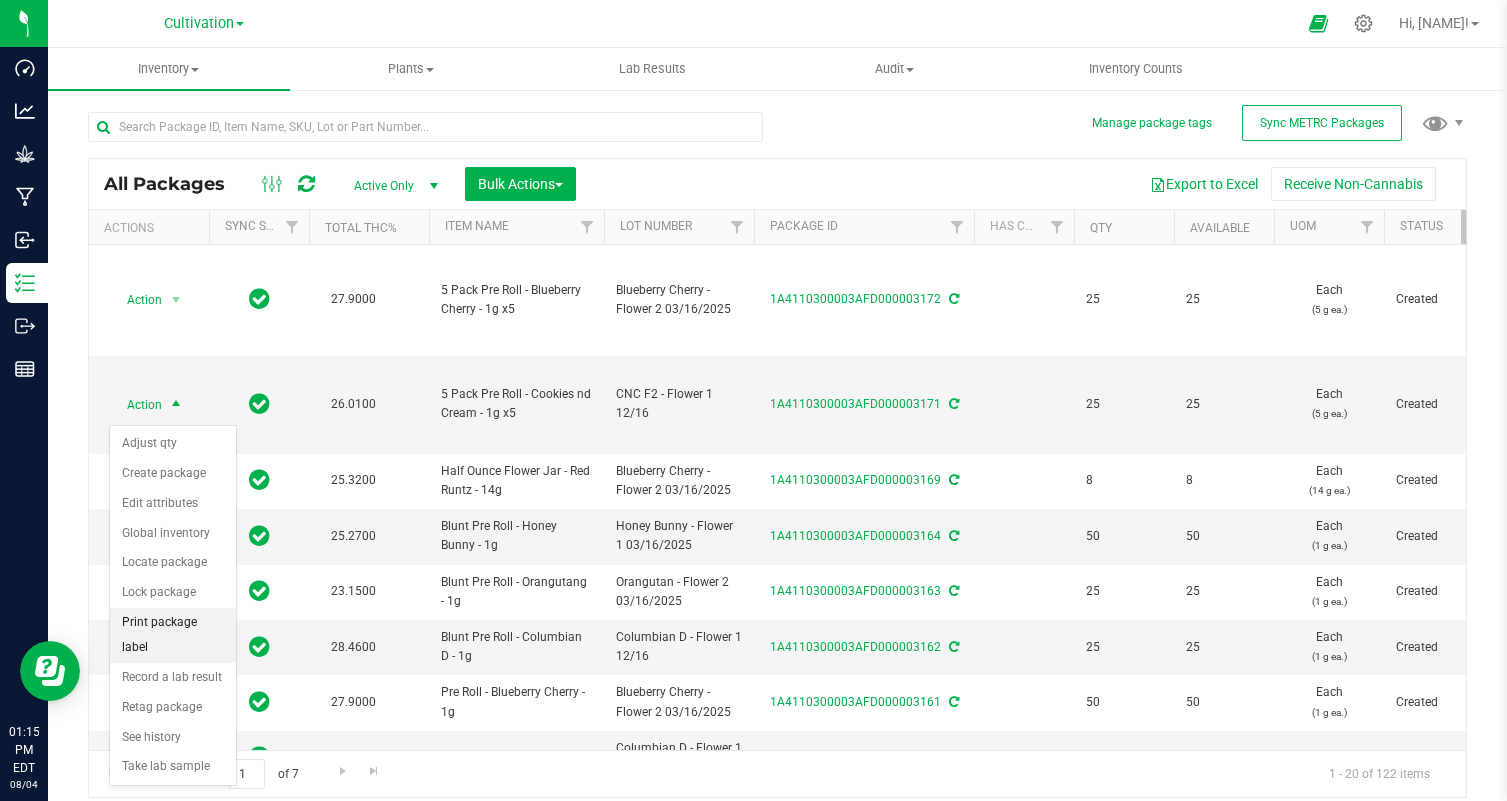 click on "Print package label" at bounding box center (173, 635) 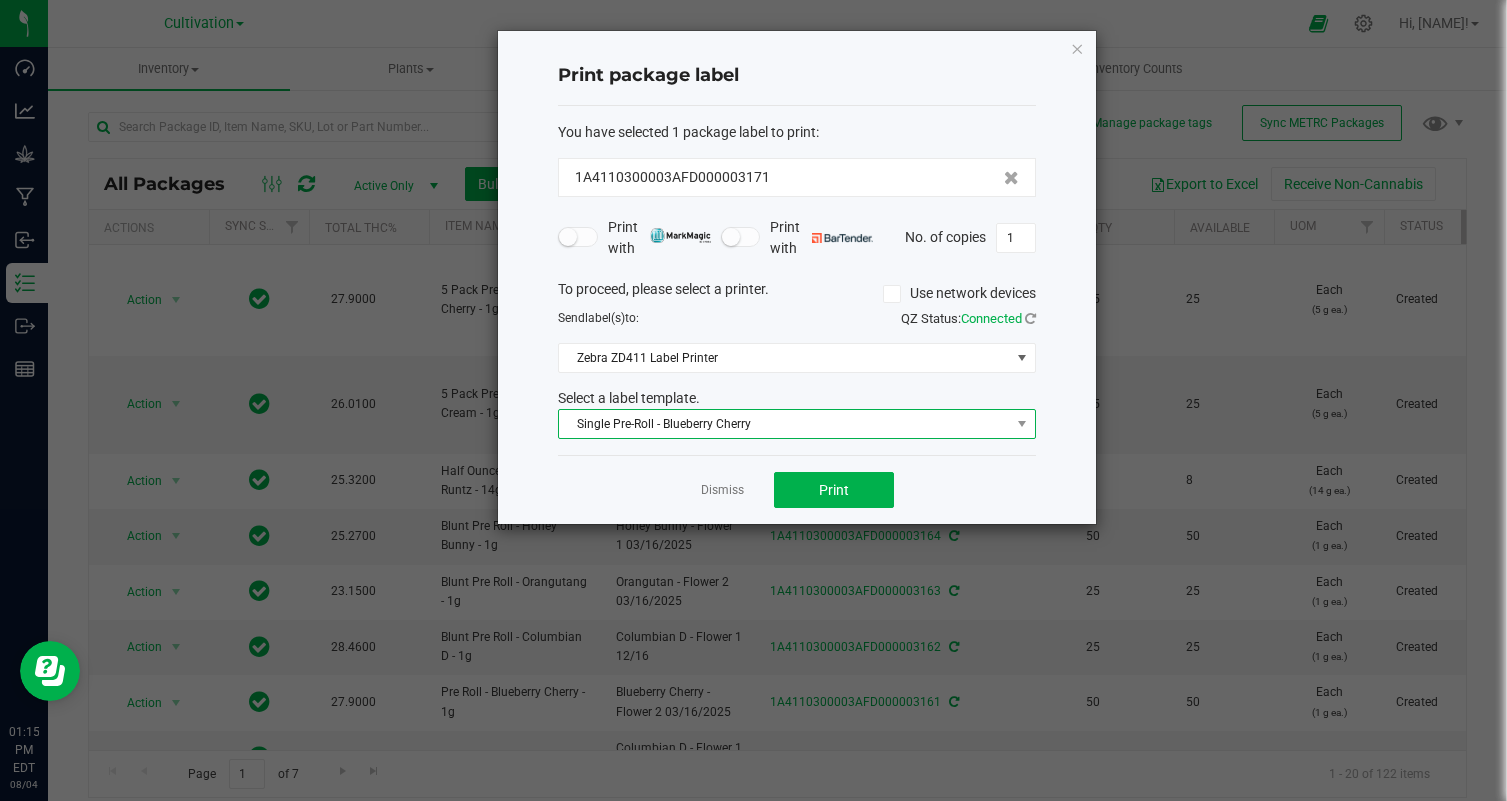 click on "Single Pre-Roll - Blueberry Cherry" at bounding box center (784, 424) 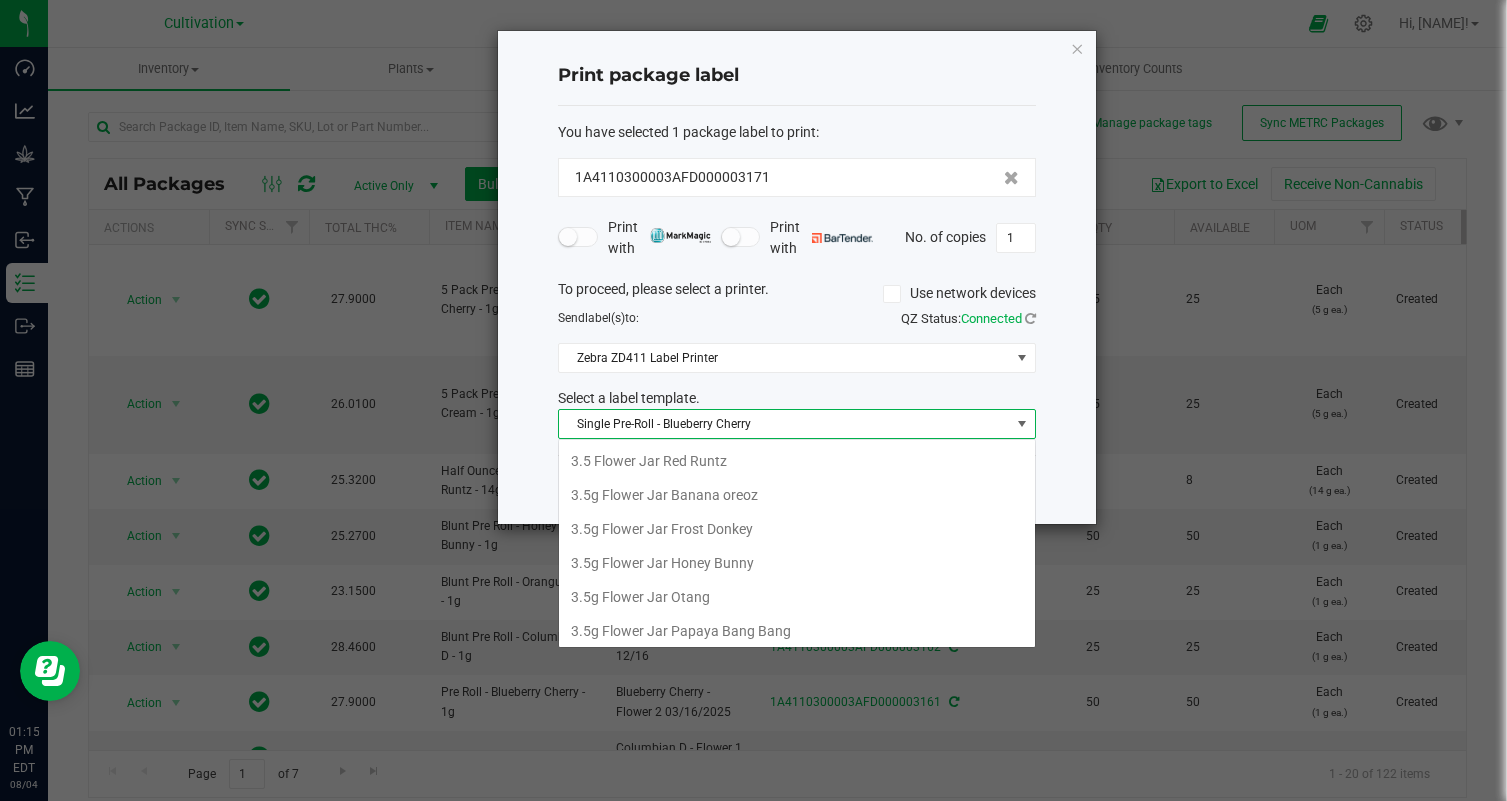 scroll, scrollTop: 99970, scrollLeft: 99522, axis: both 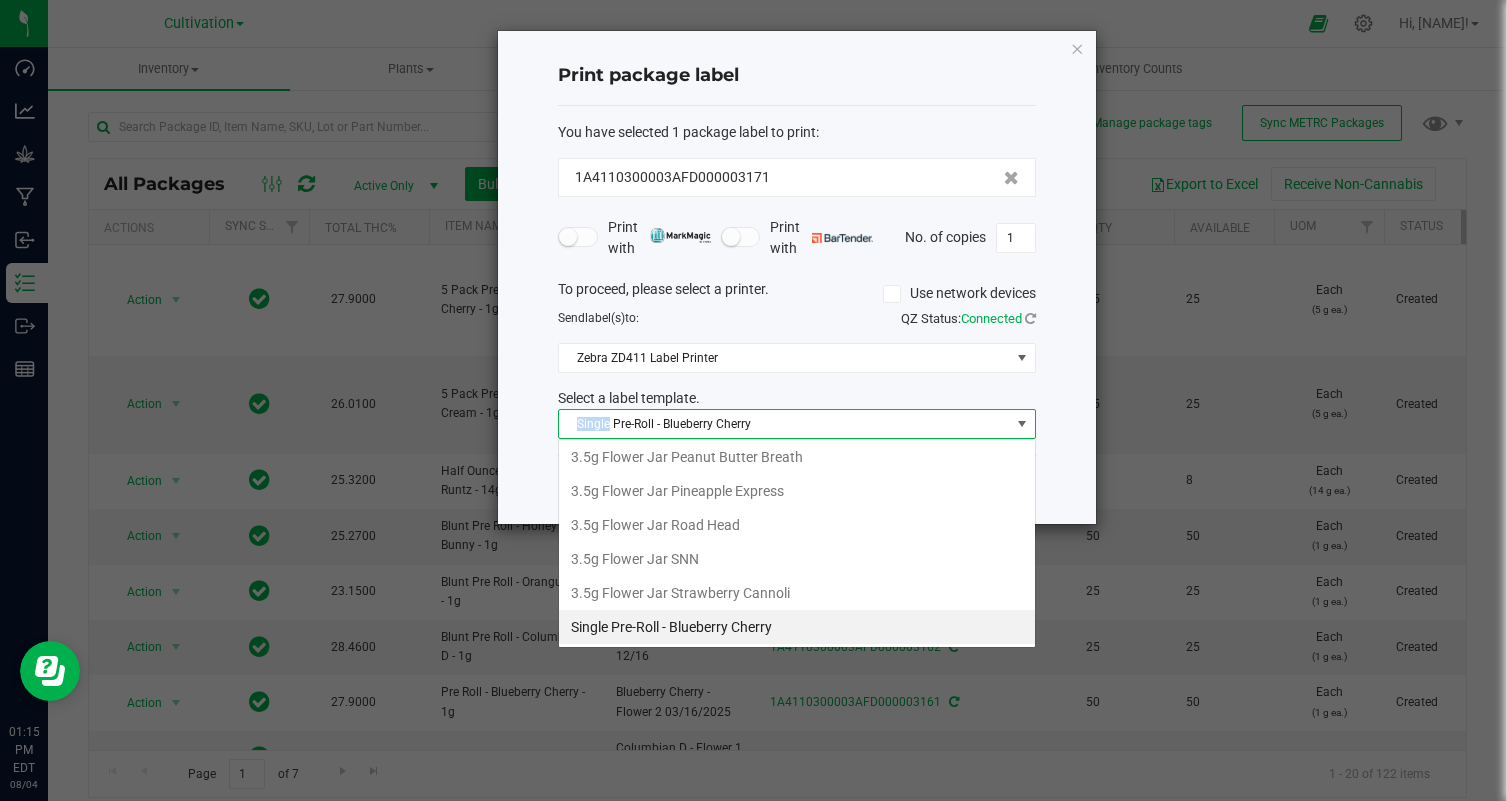 click on "Single Pre-Roll - Blueberry Cherry" at bounding box center (784, 424) 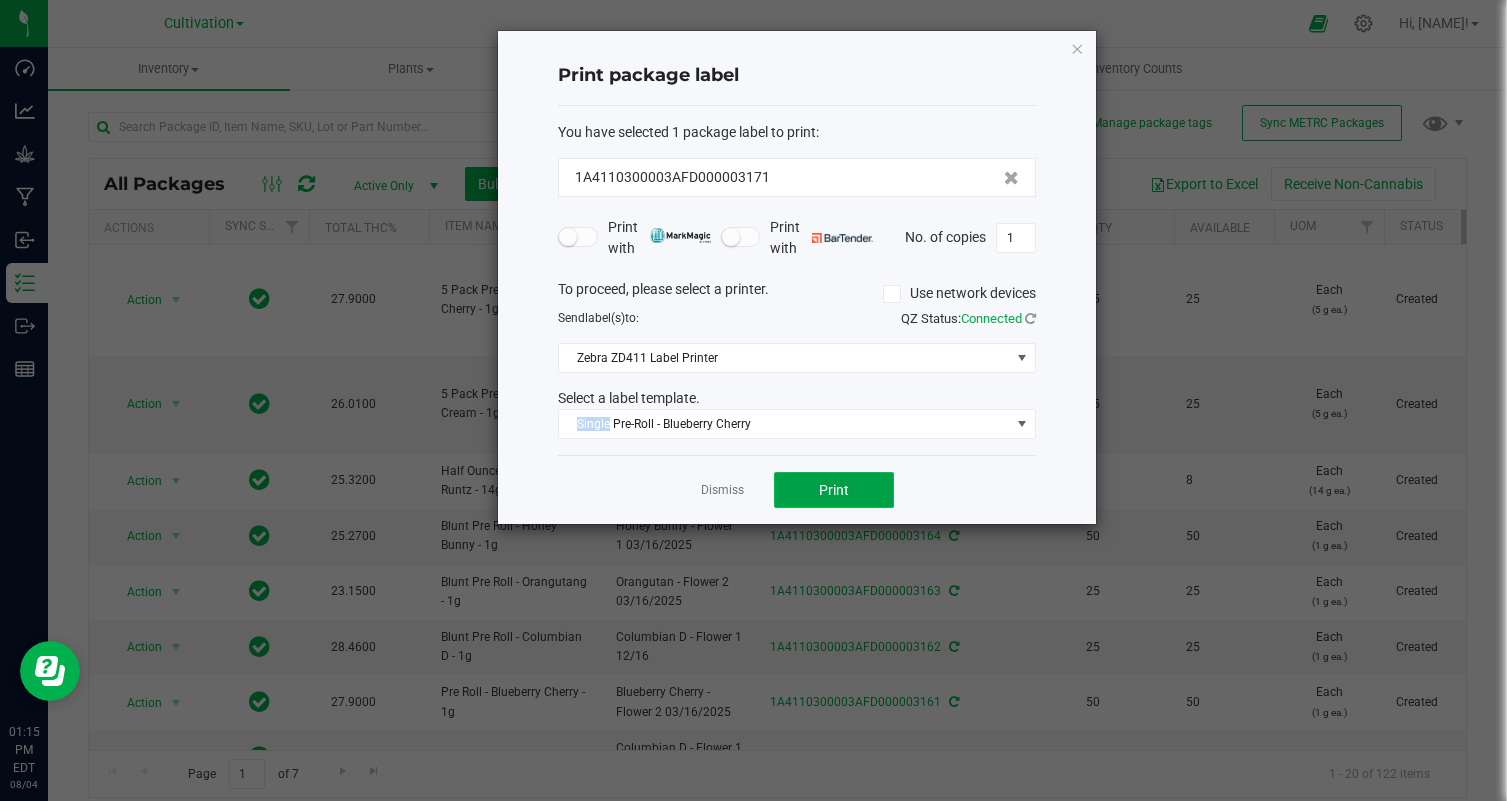 click on "Print" 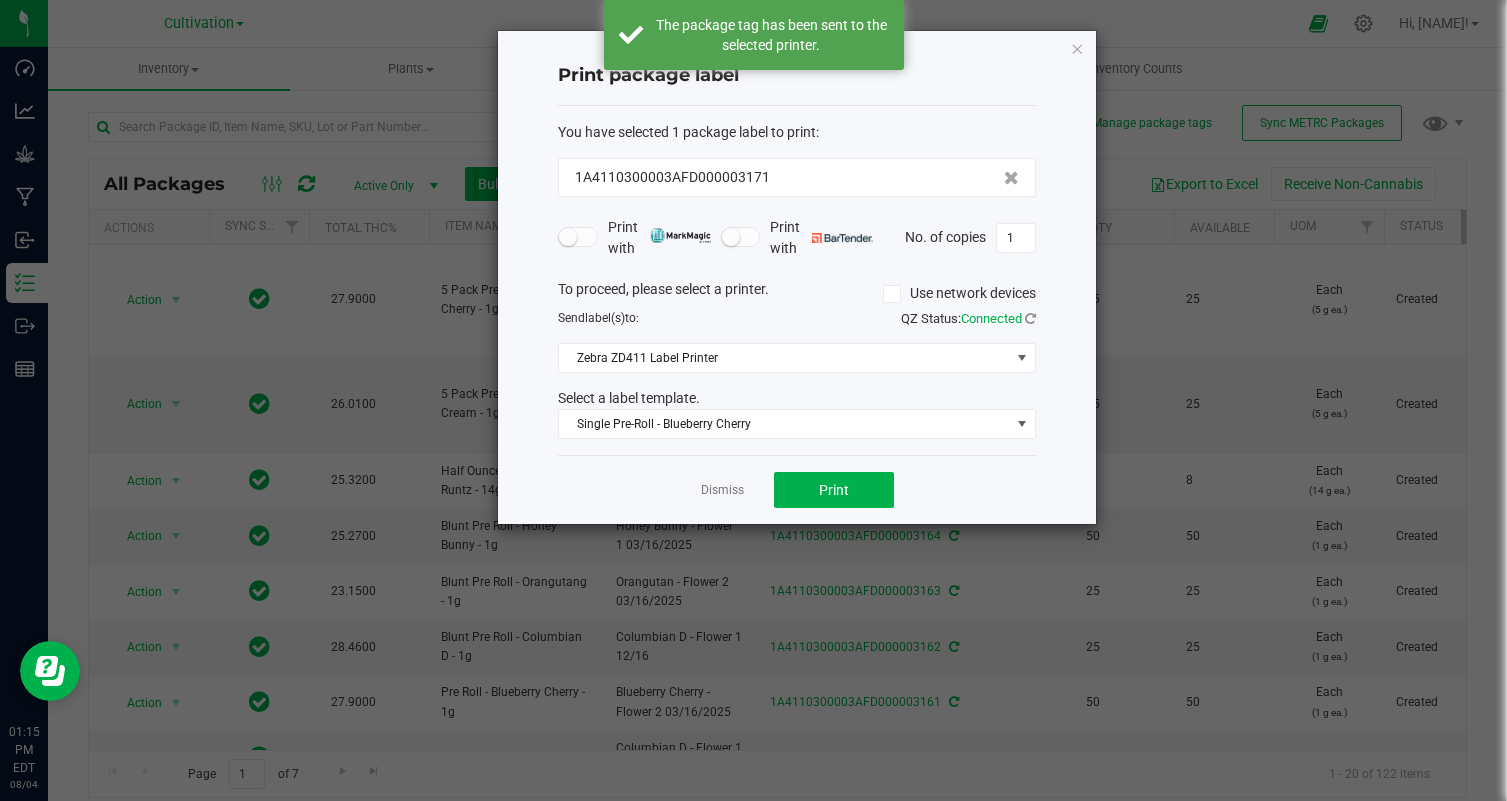 click on "Dismiss   Print" 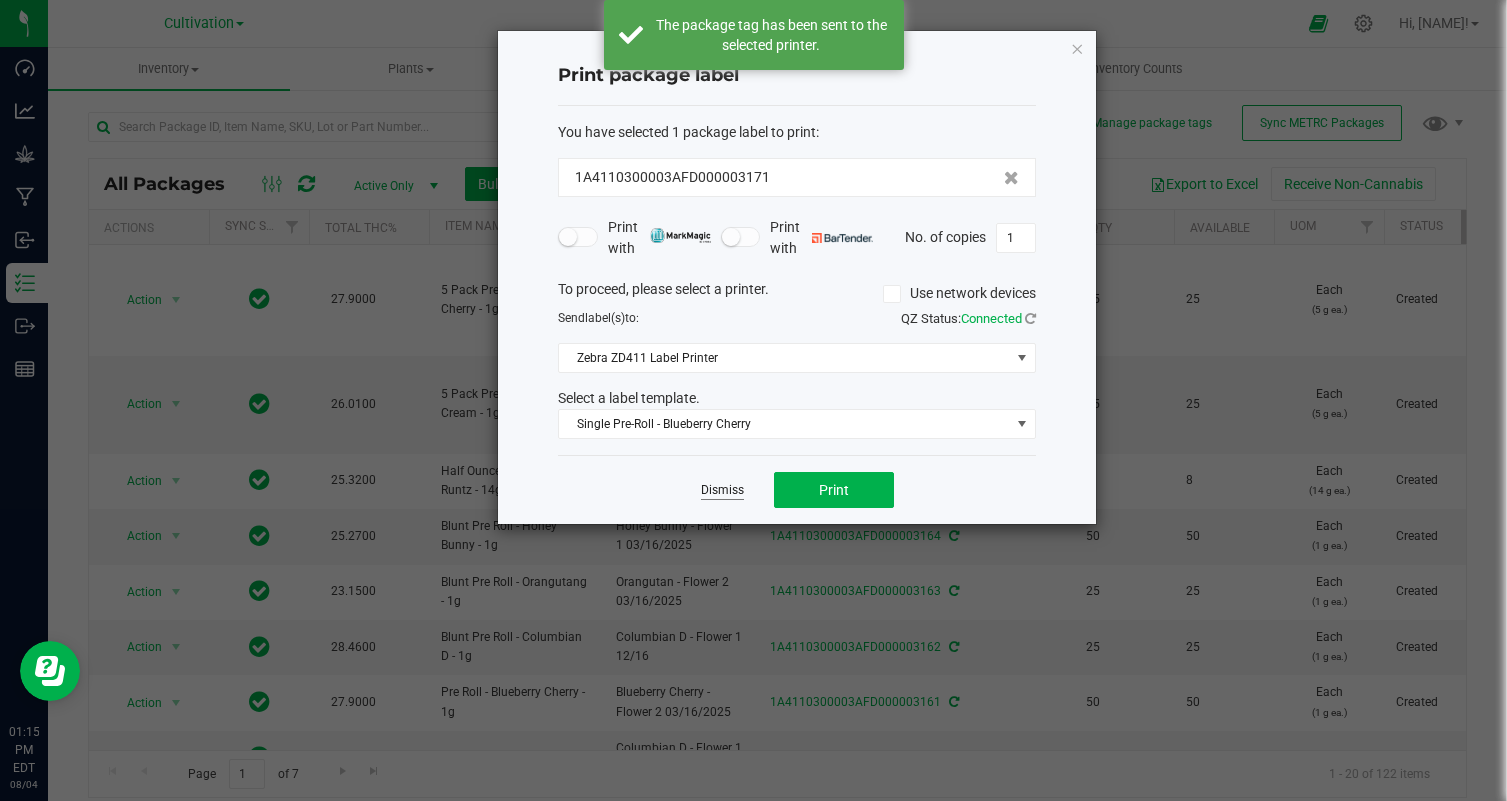 click on "Dismiss" 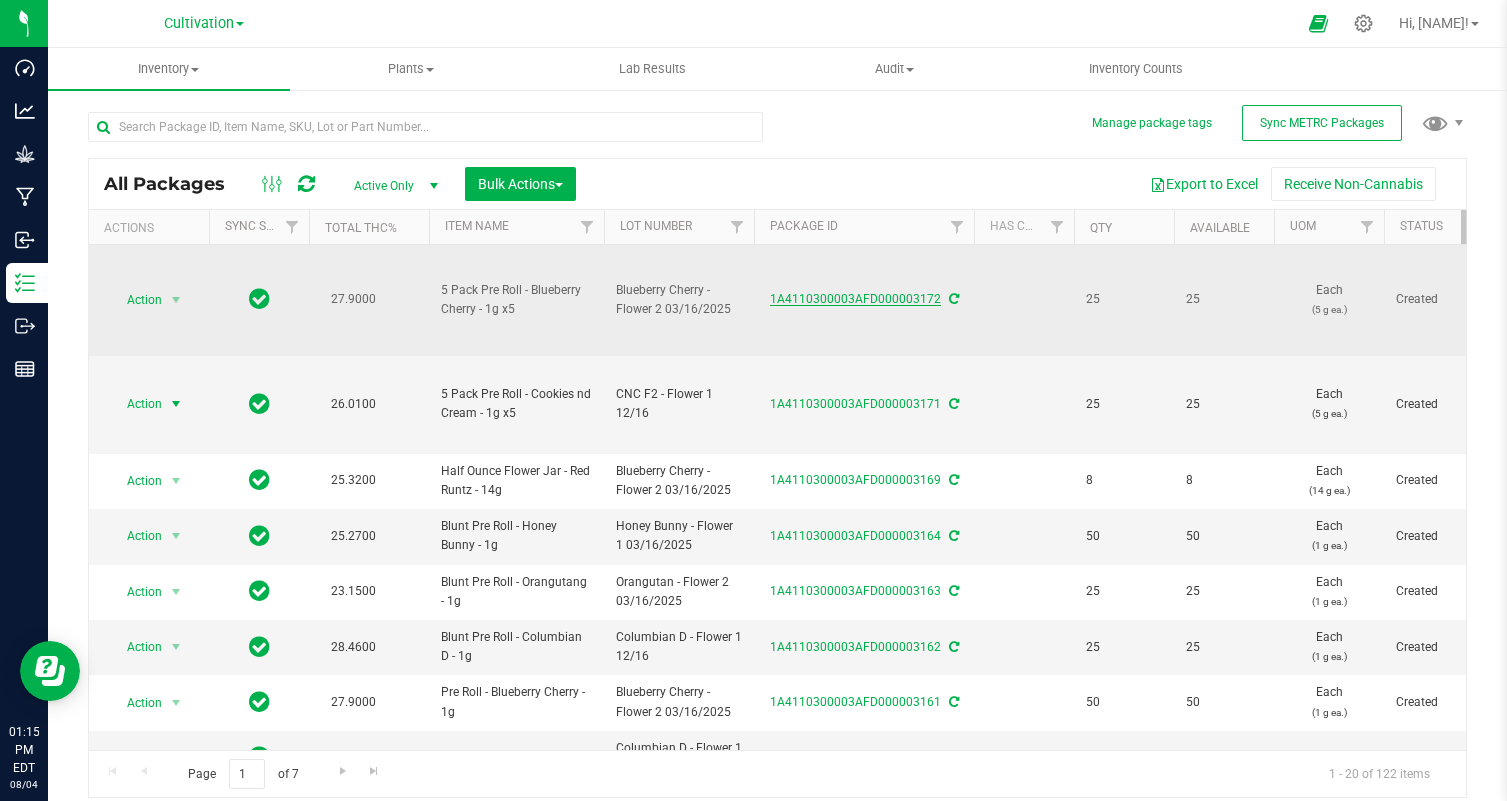click on "1A4110300003AFD000003172" at bounding box center (855, 299) 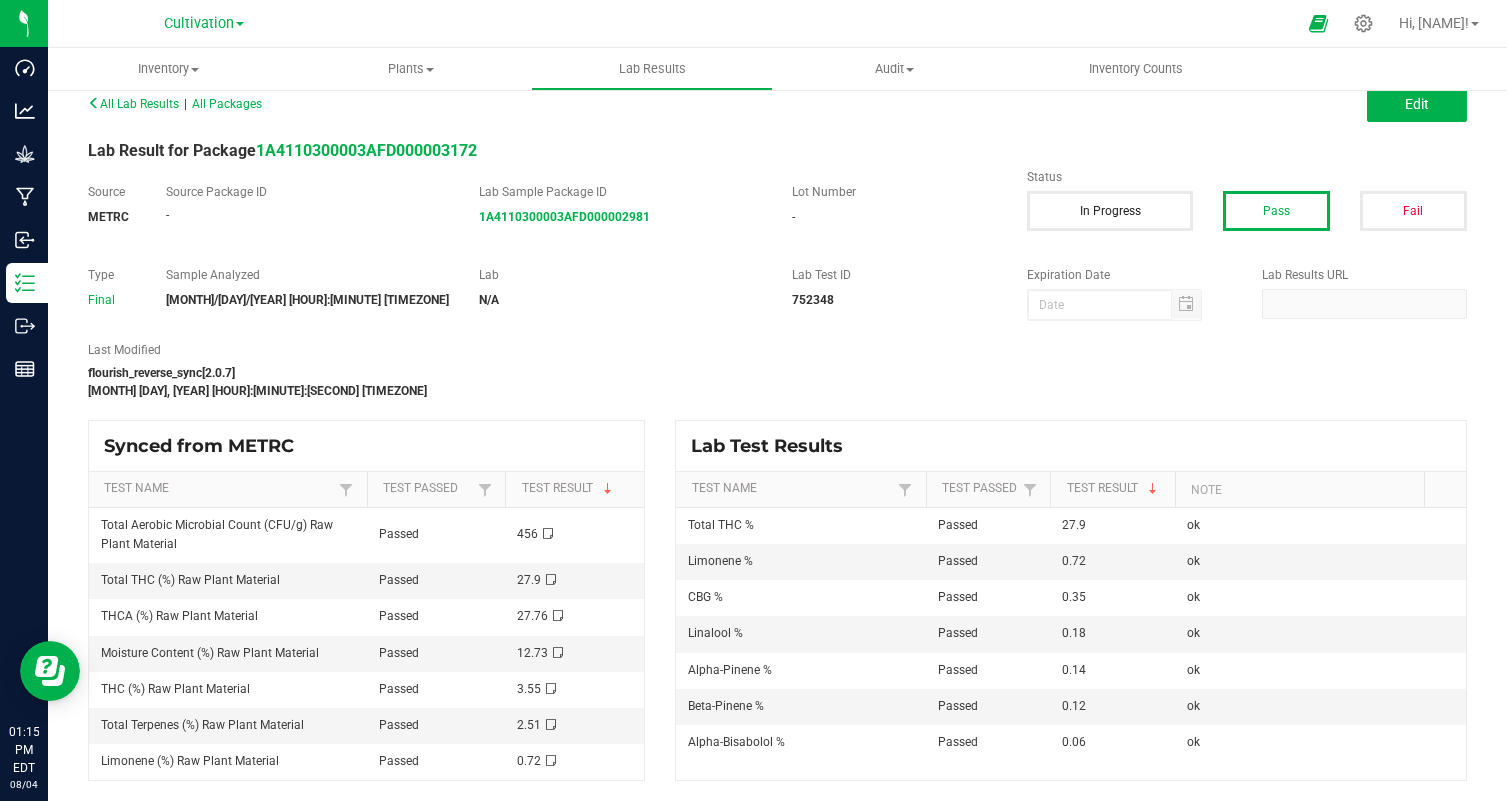 scroll, scrollTop: 0, scrollLeft: 0, axis: both 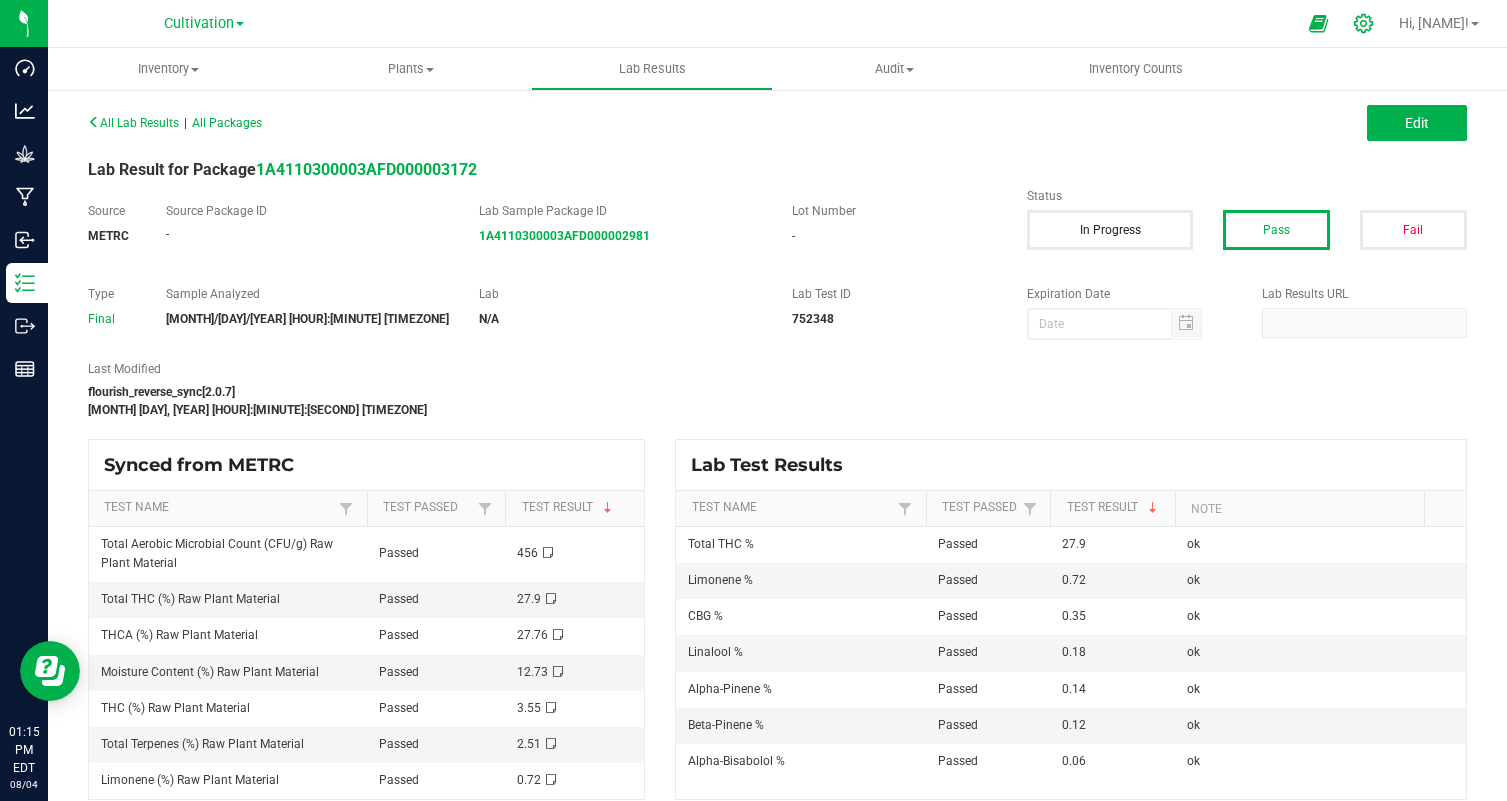 click on "Cultivation   Hi, Juan!" at bounding box center (777, 24) 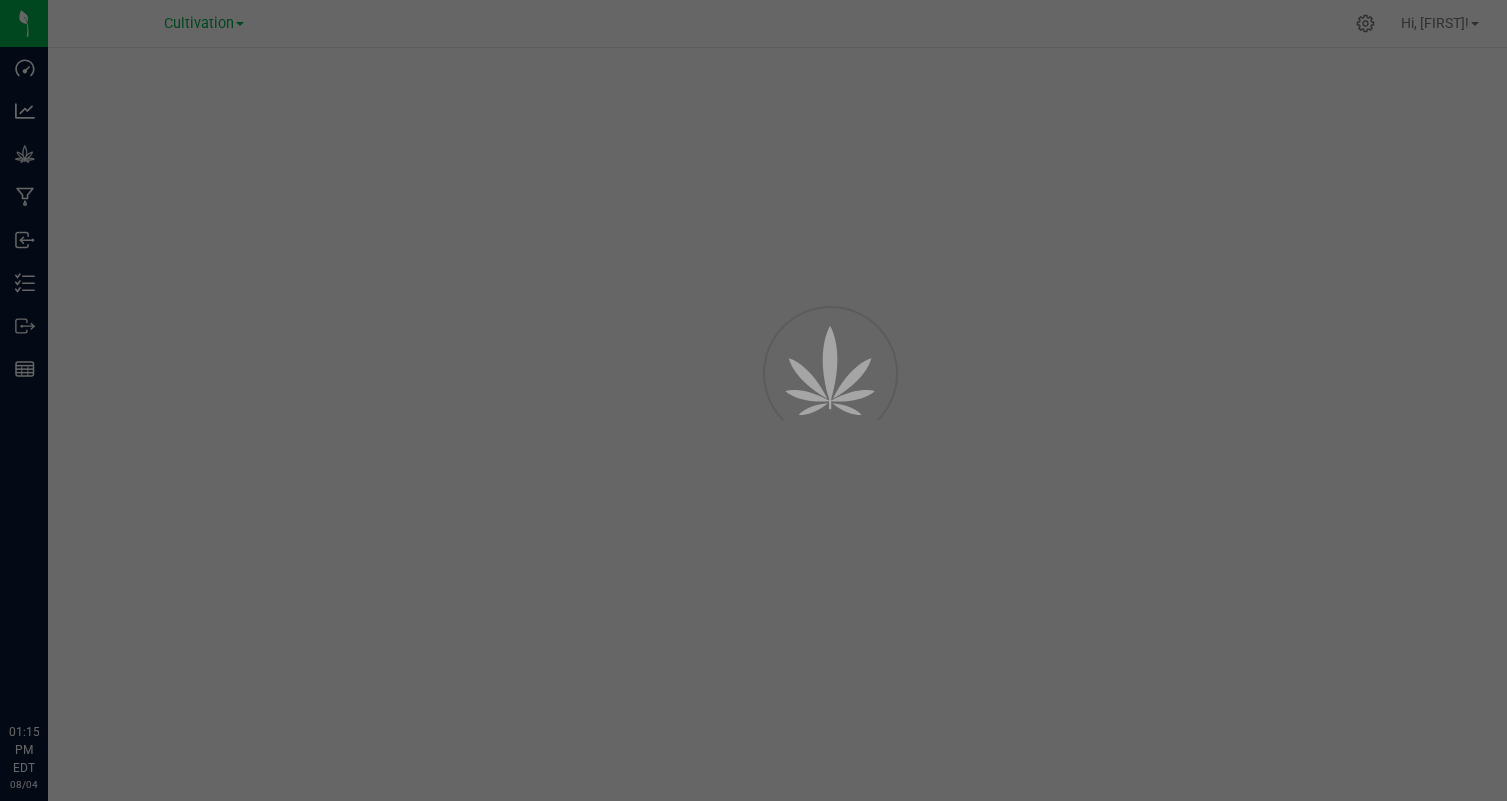 scroll, scrollTop: 0, scrollLeft: 0, axis: both 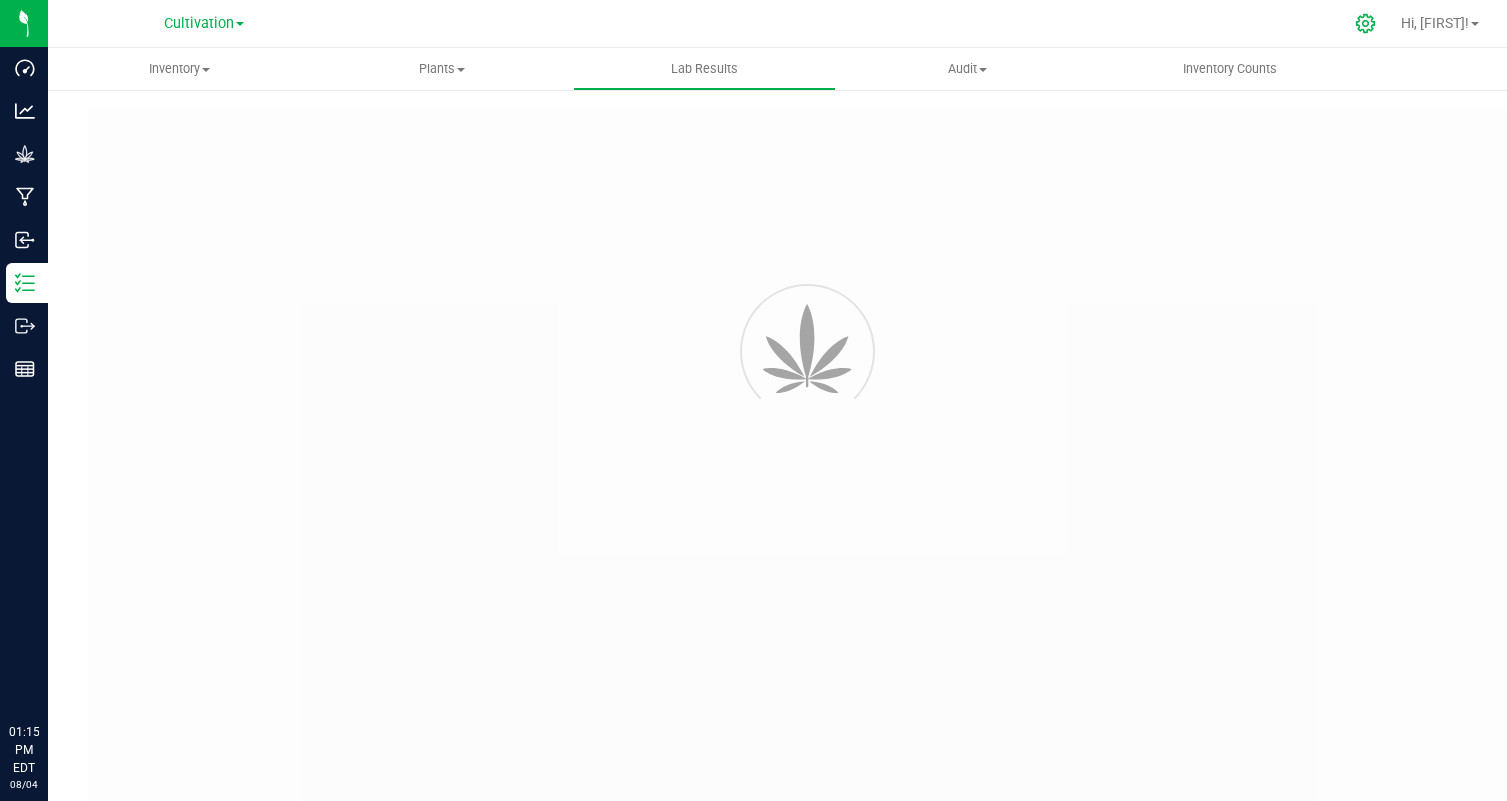 click 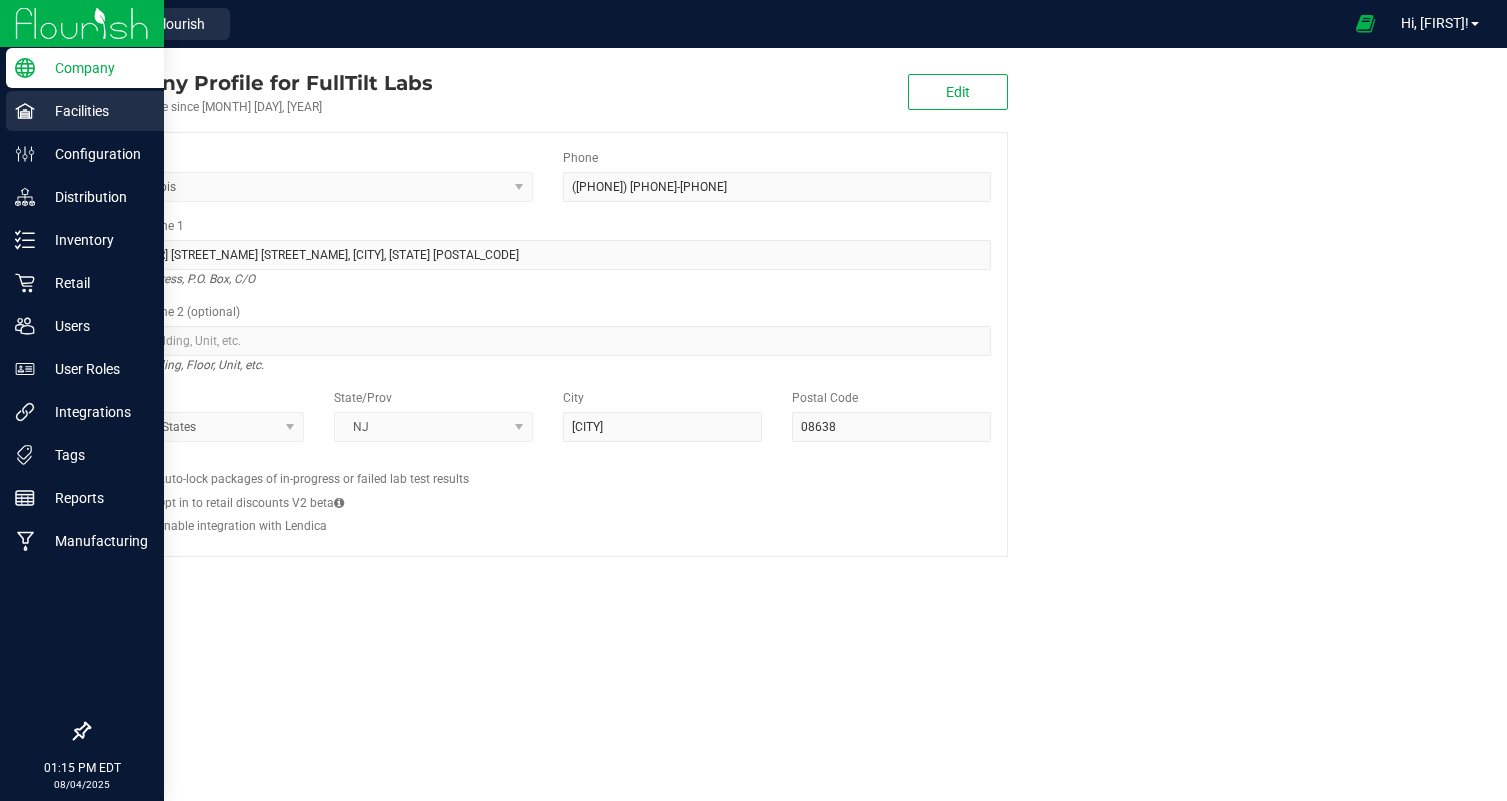 click 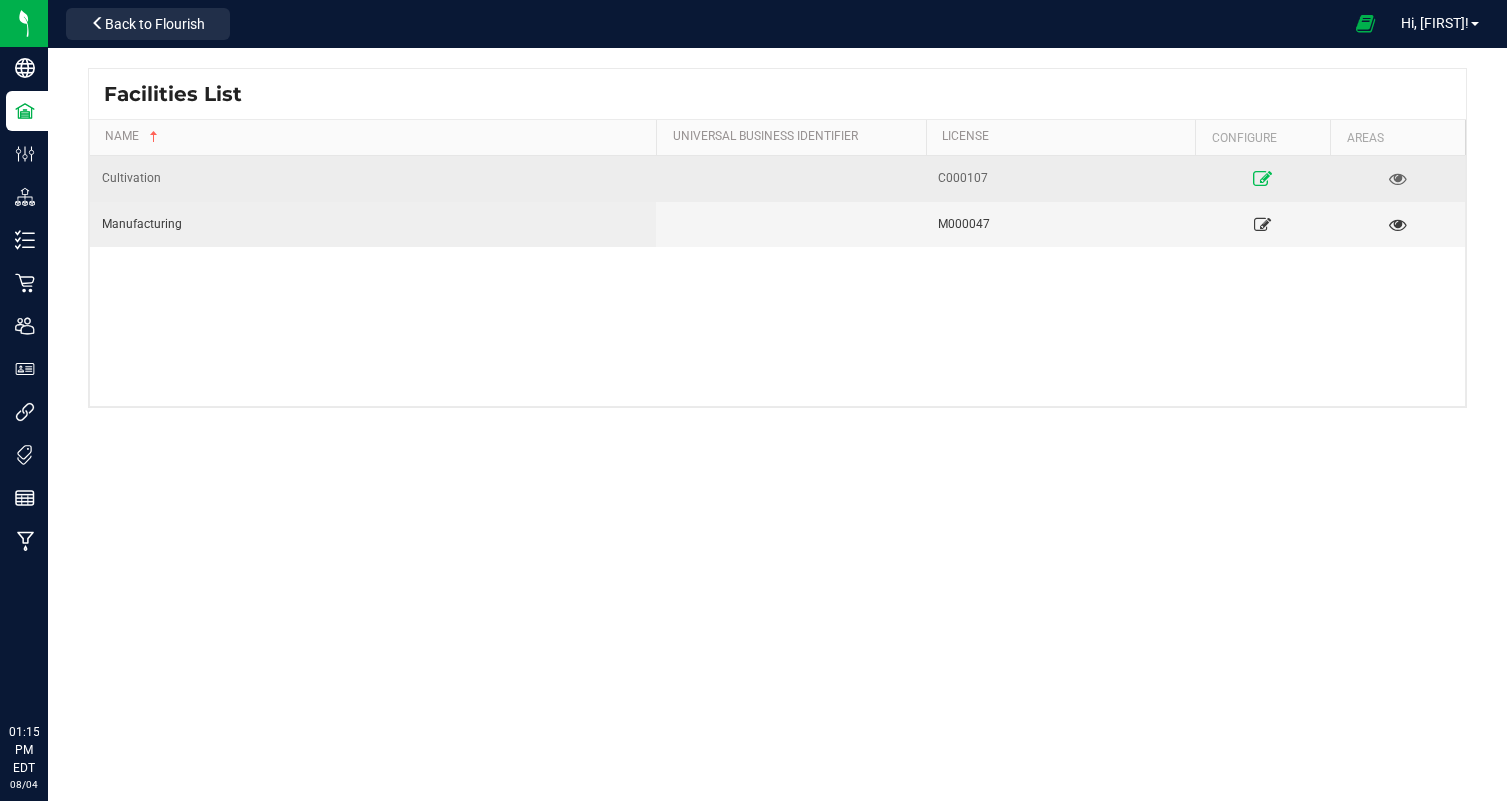 click at bounding box center [1263, 178] 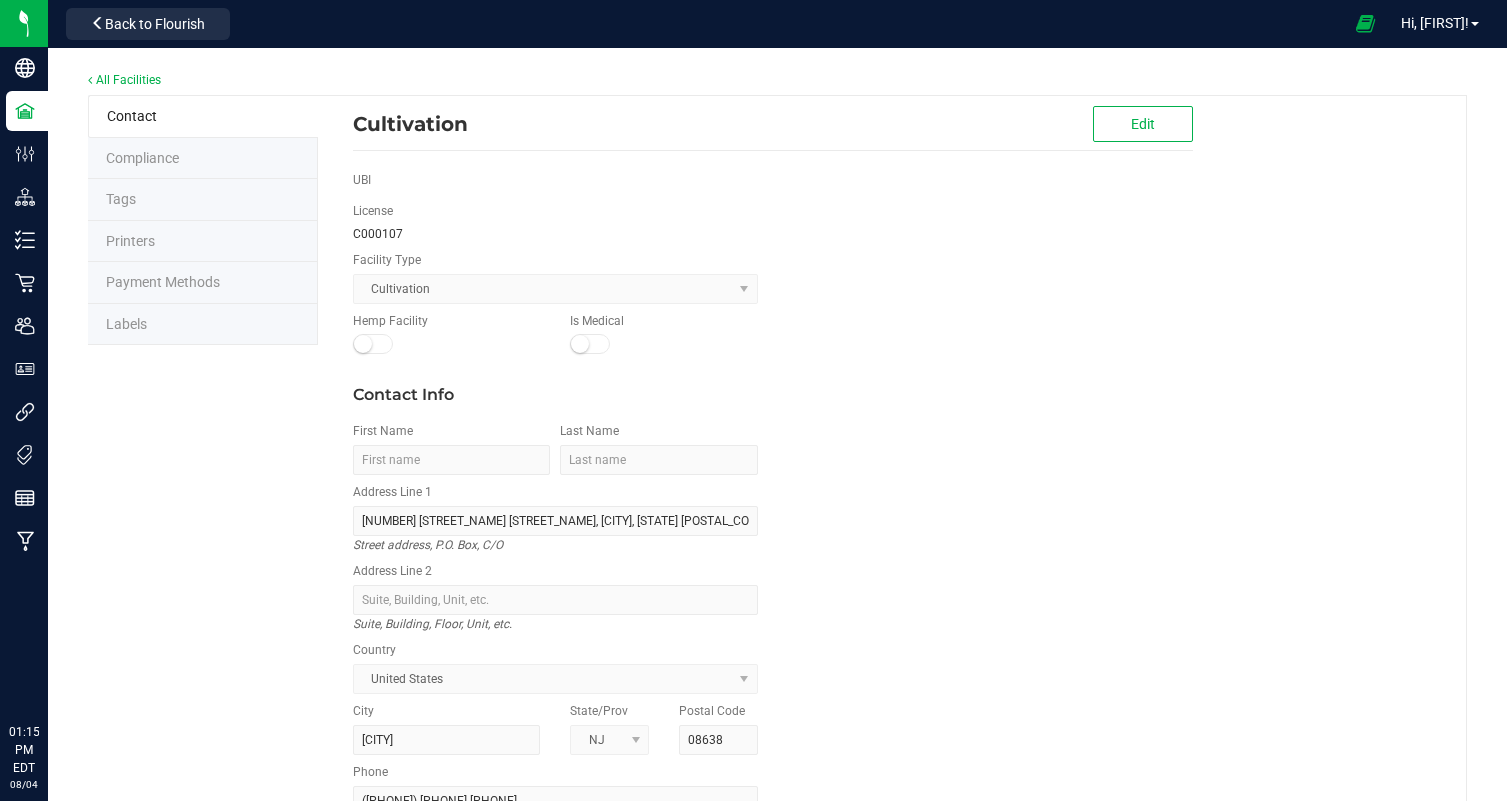 click on "Labels" at bounding box center (203, 325) 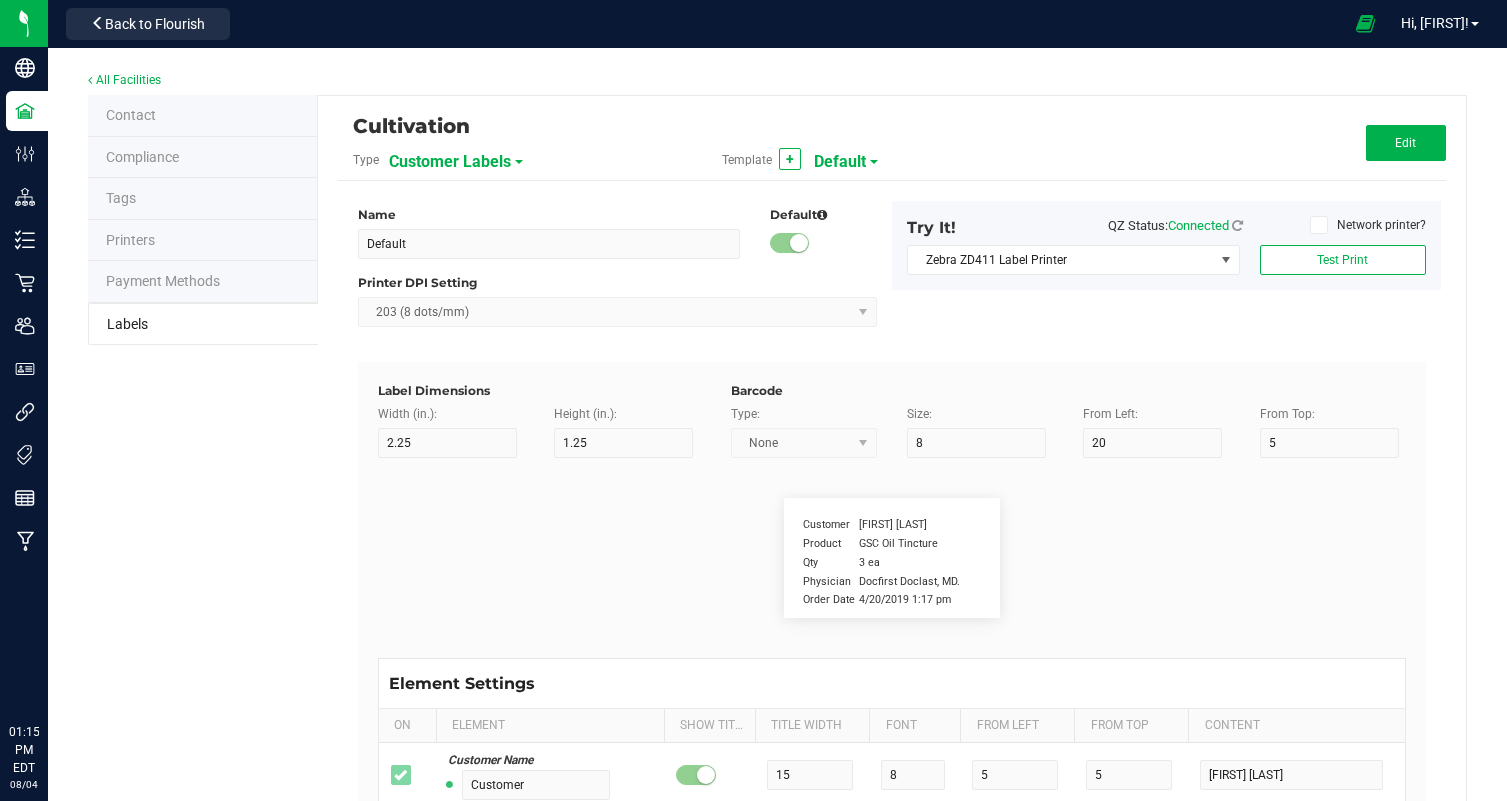 click on "Customer Labels" at bounding box center (450, 162) 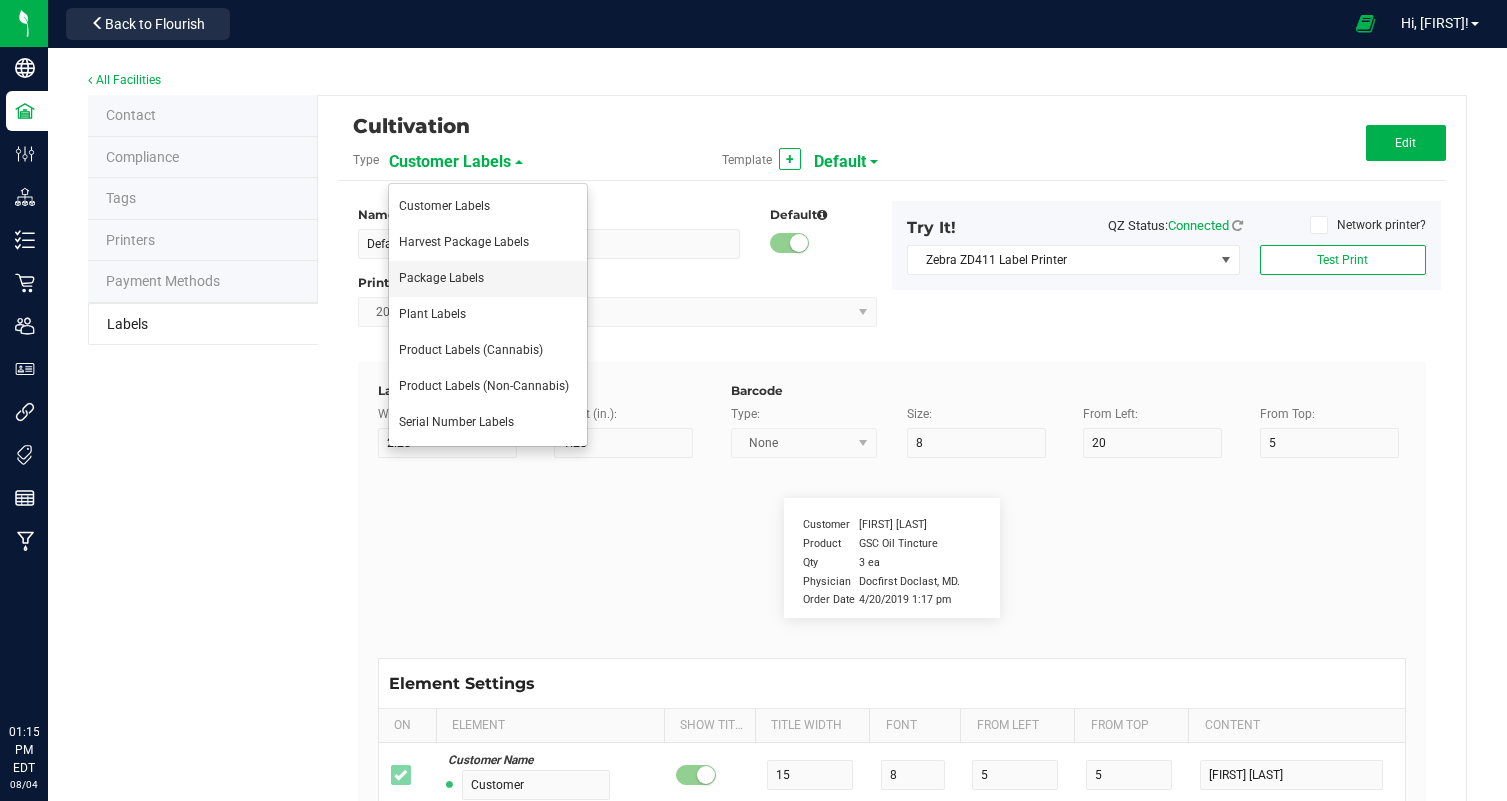click on "Package Labels" at bounding box center (488, 279) 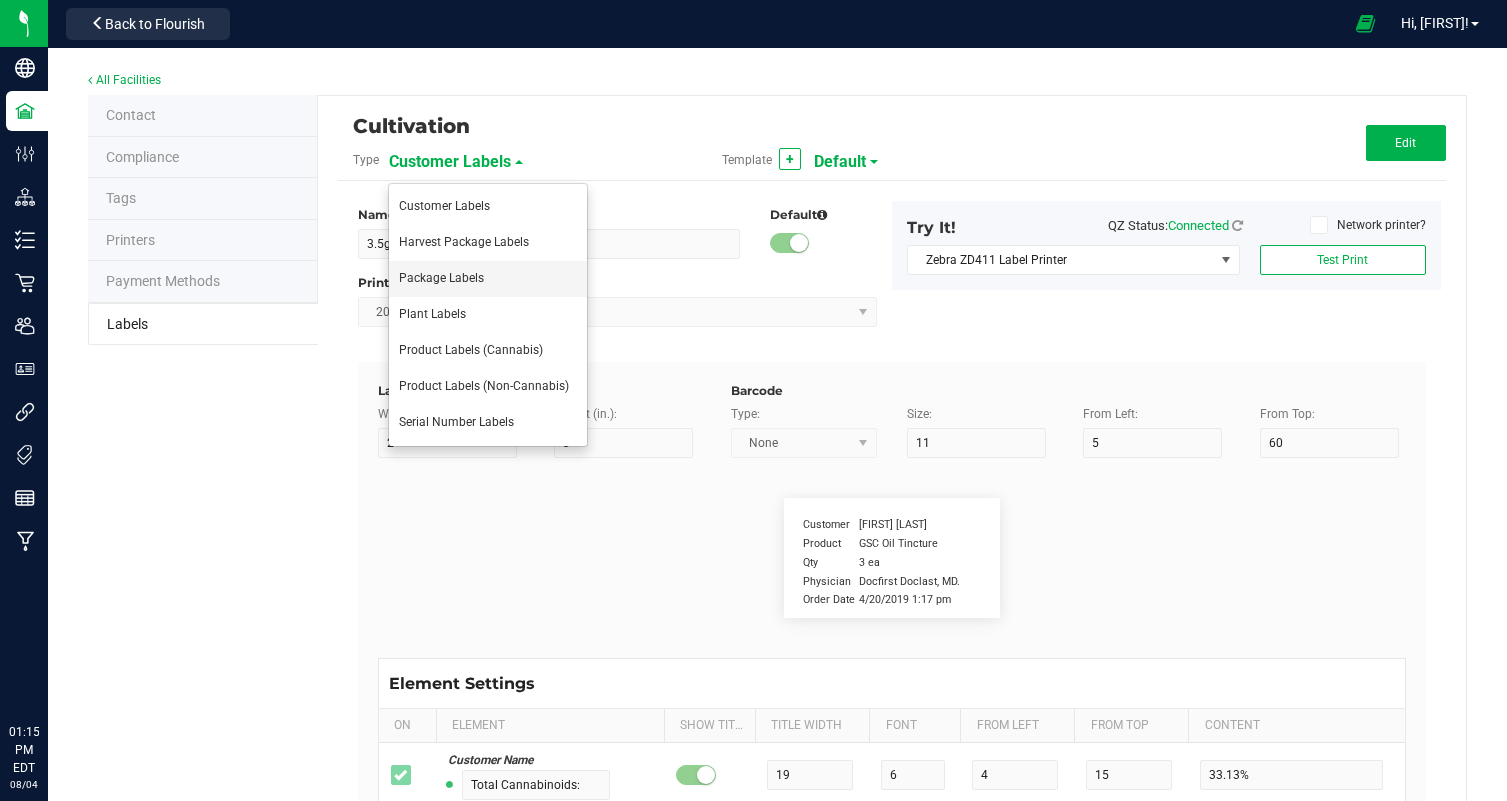 type on "10" 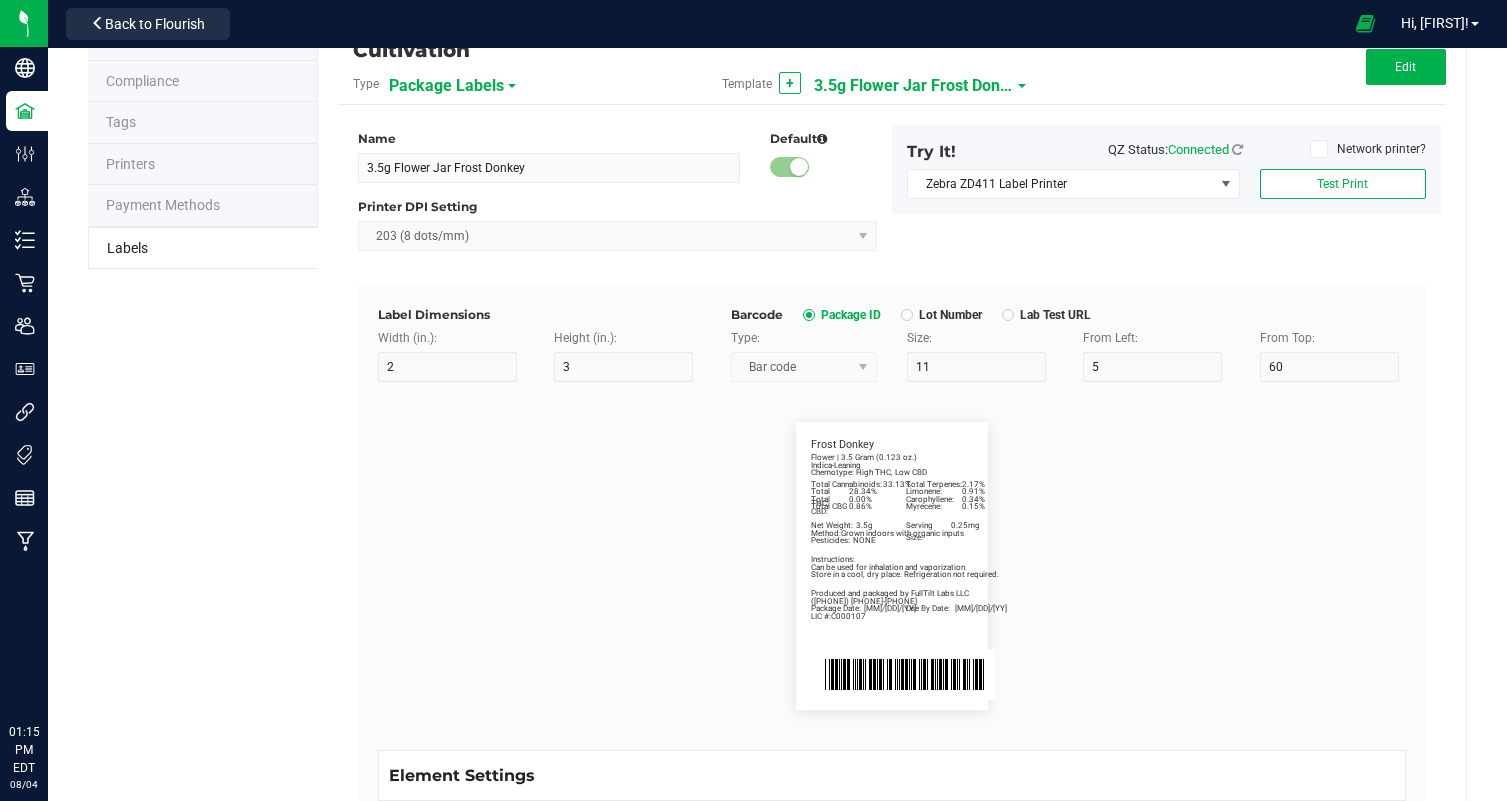 scroll, scrollTop: 81, scrollLeft: 0, axis: vertical 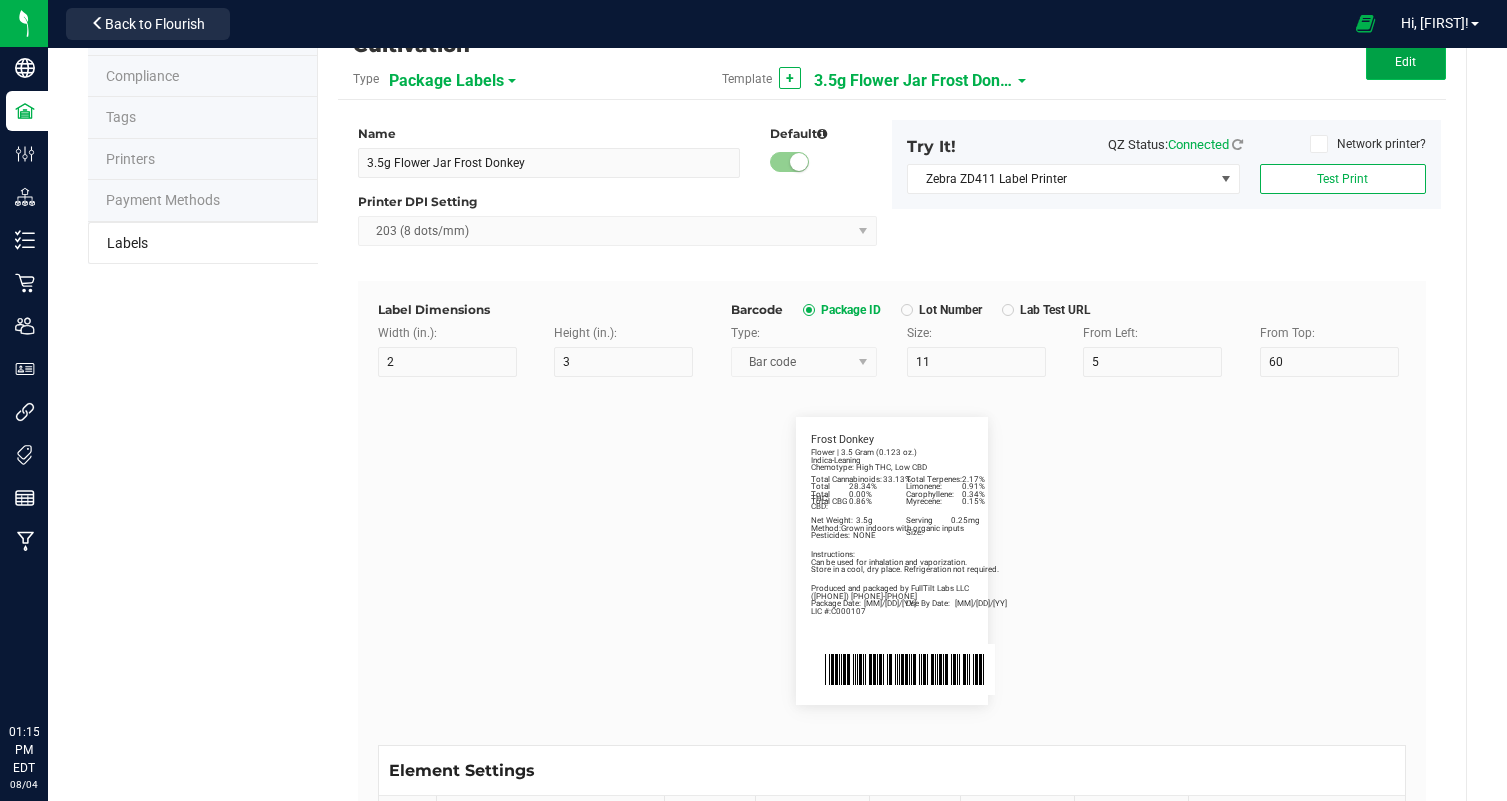 click on "Edit" at bounding box center [1406, 62] 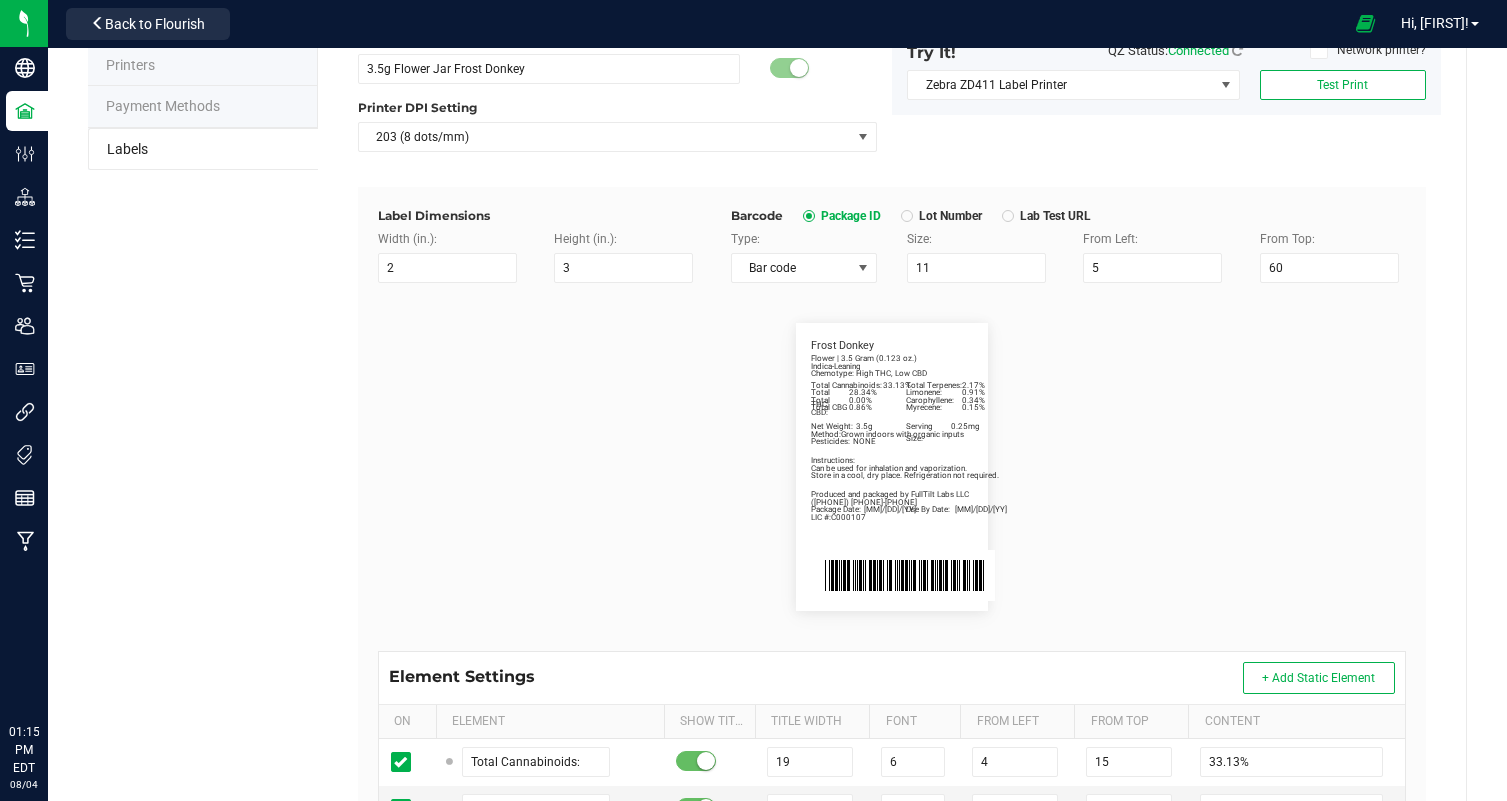scroll, scrollTop: 173, scrollLeft: 0, axis: vertical 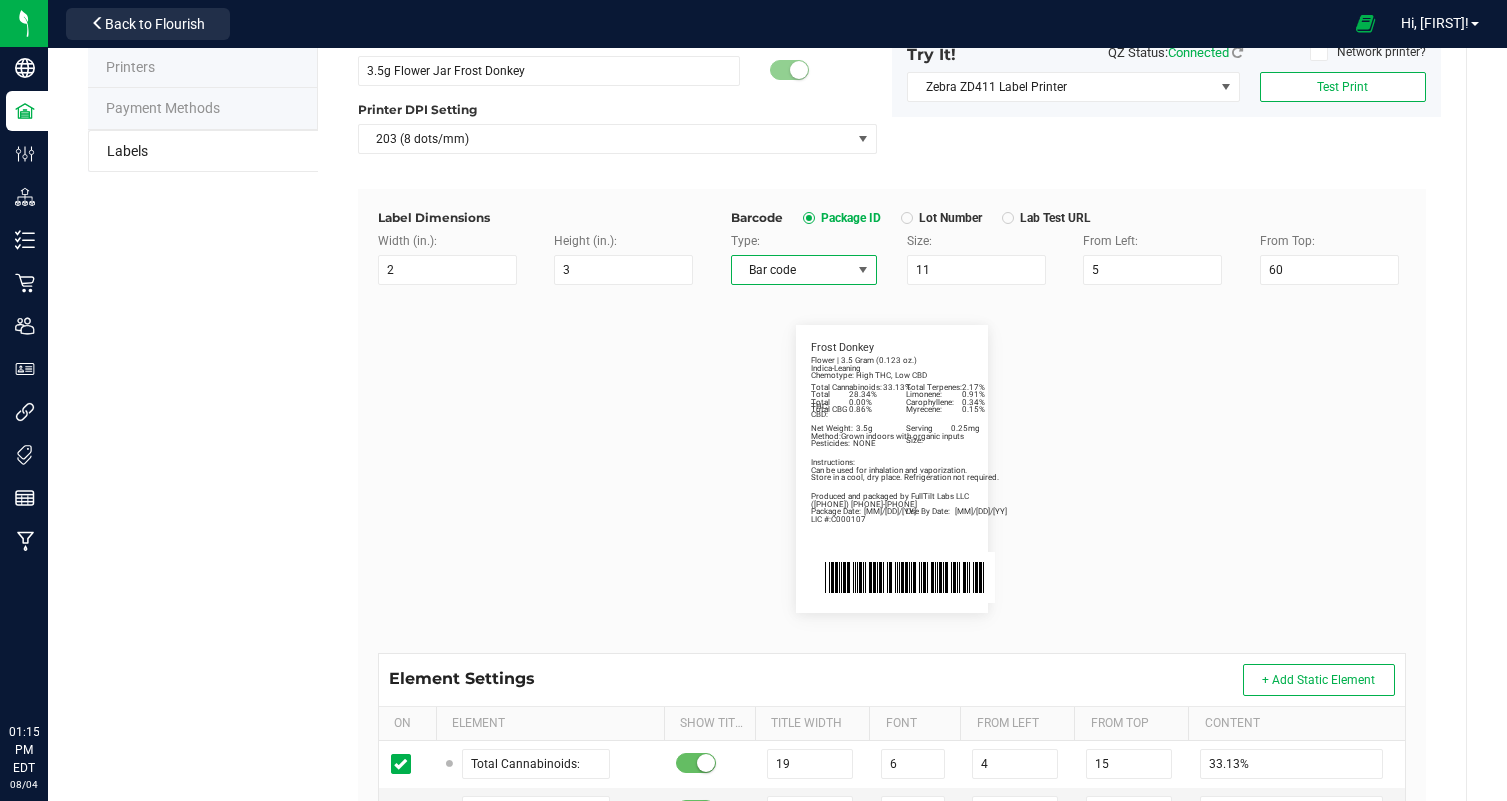 click at bounding box center [863, 270] 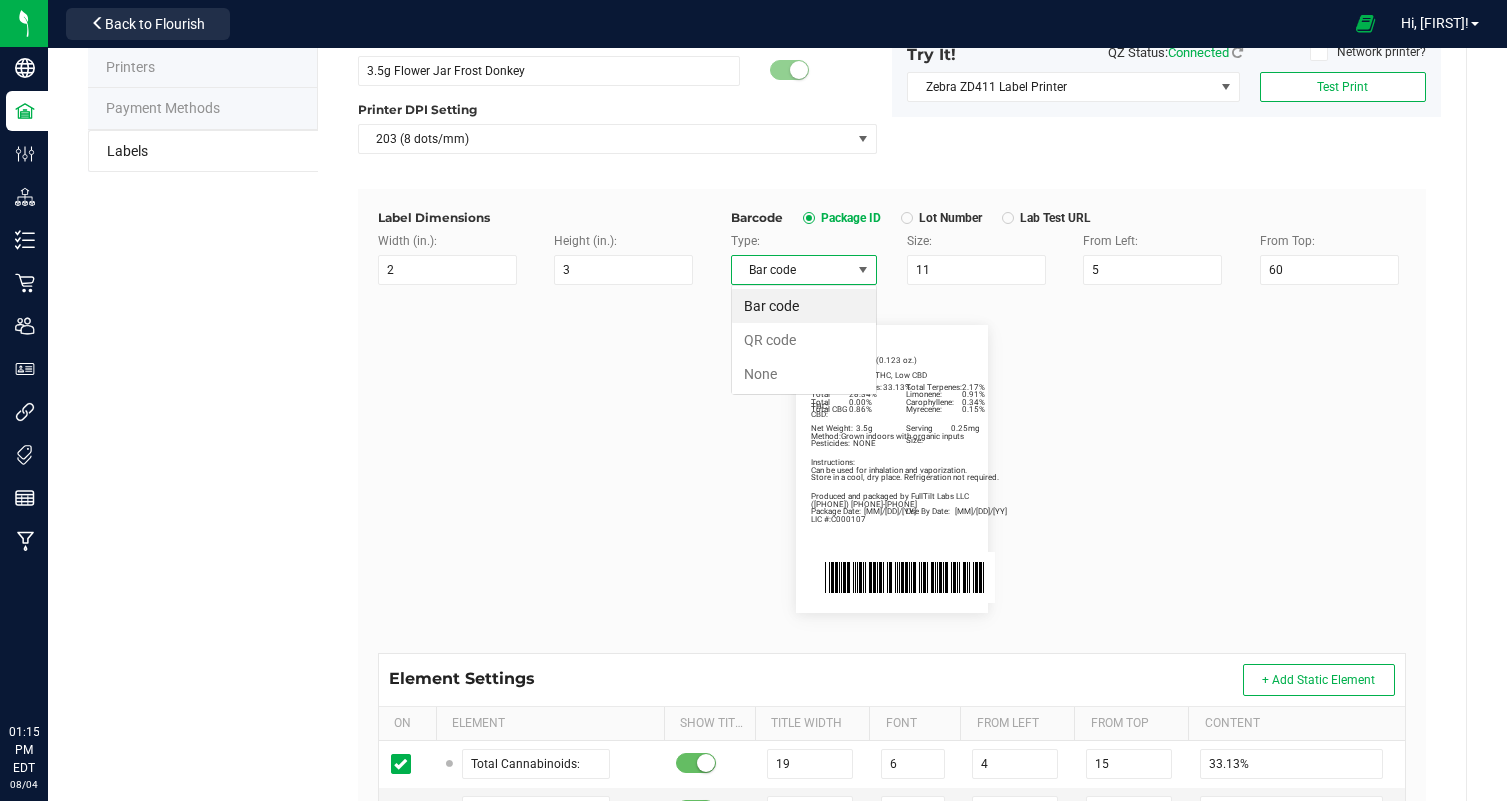 scroll, scrollTop: 99970, scrollLeft: 99853, axis: both 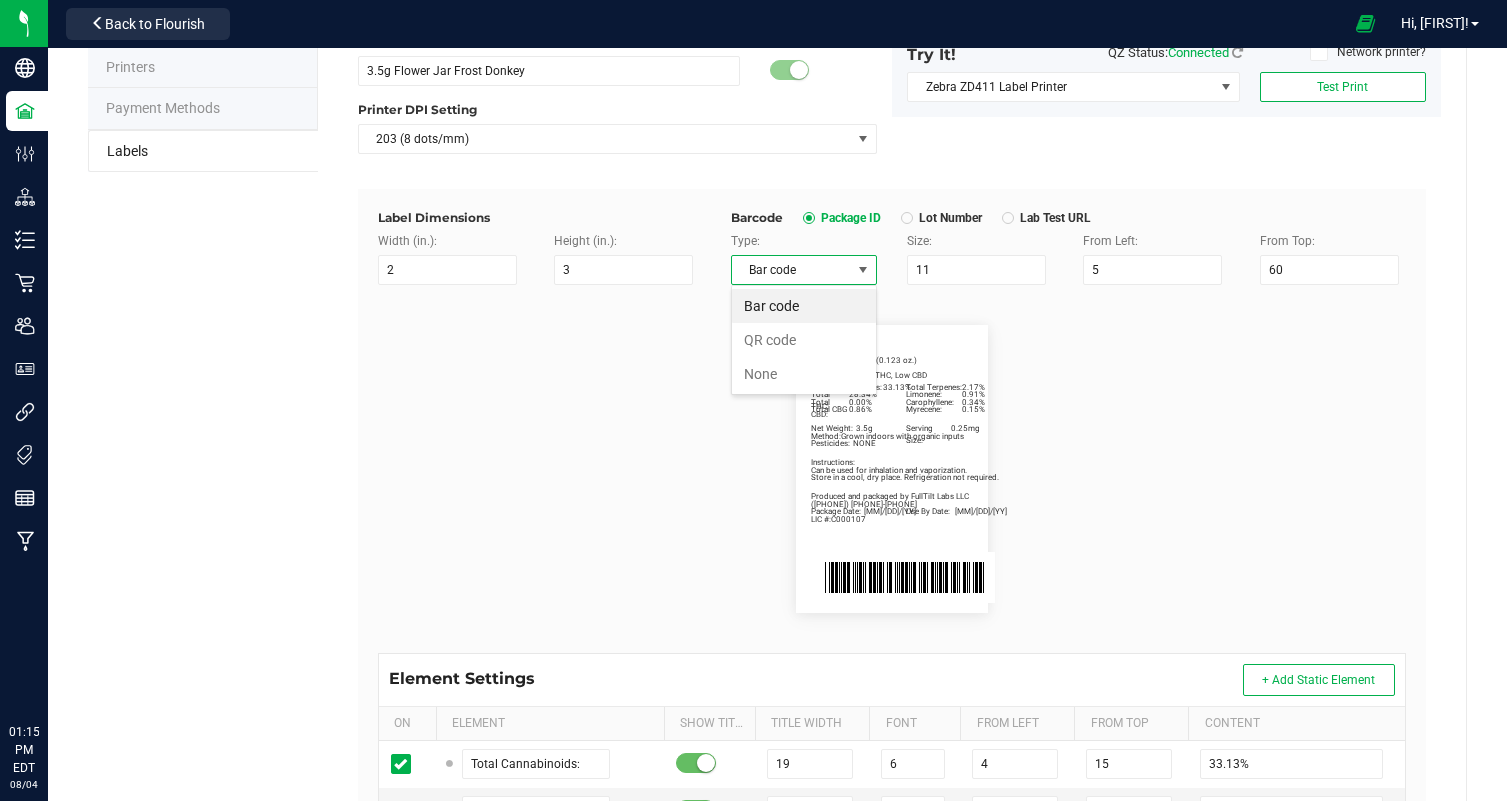 click at bounding box center [863, 270] 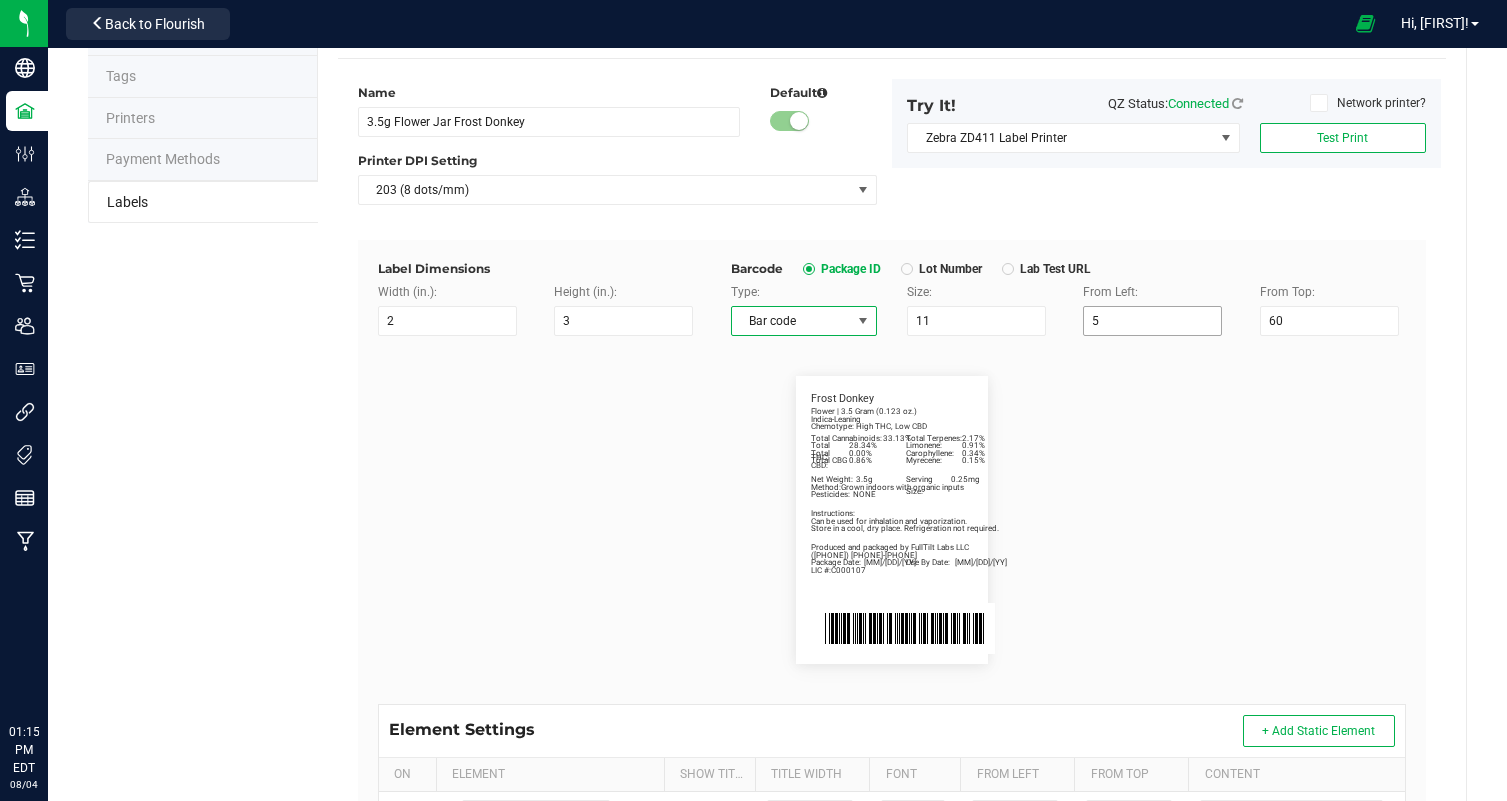 scroll, scrollTop: 118, scrollLeft: 0, axis: vertical 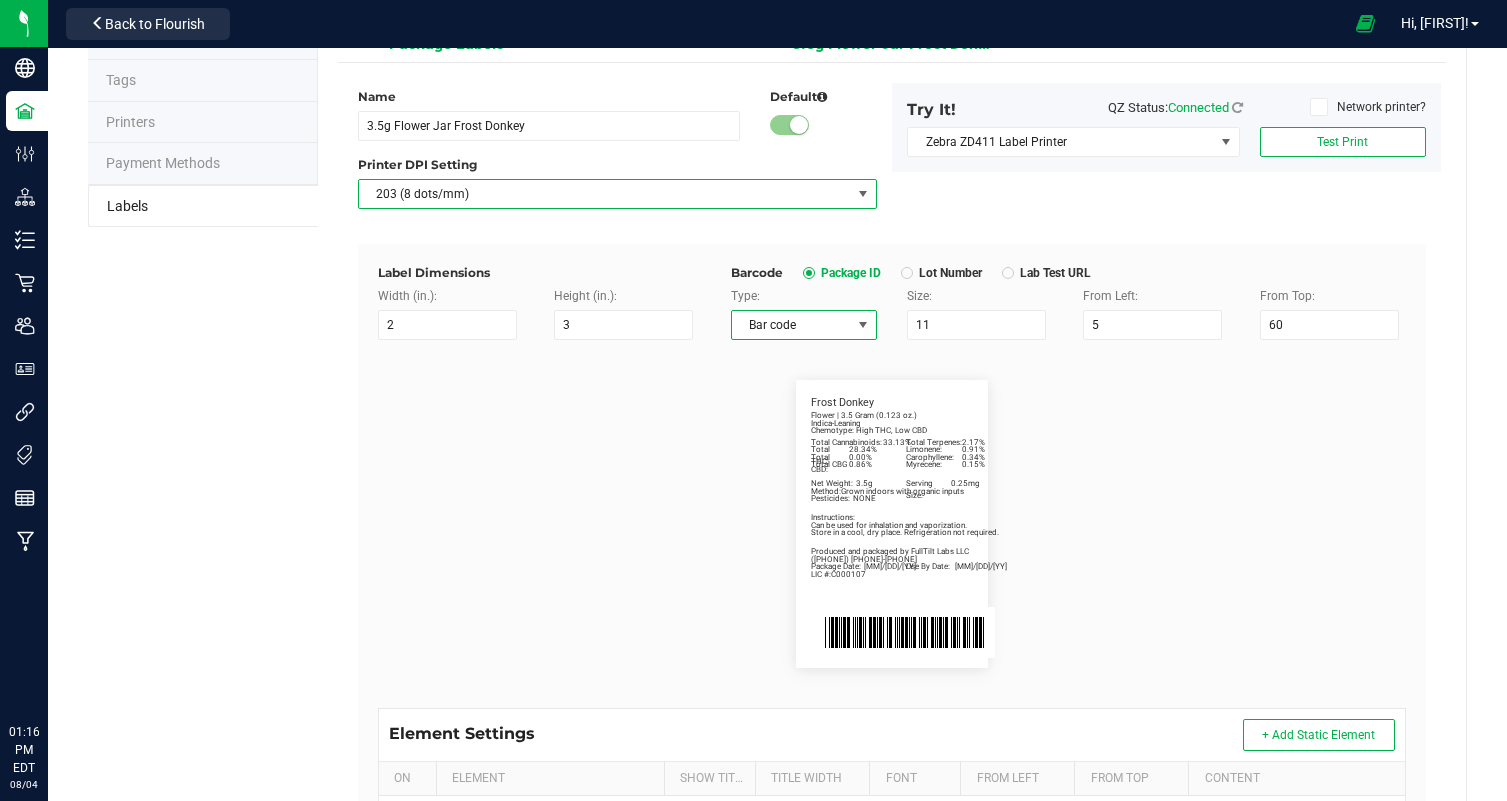 click at bounding box center [863, 194] 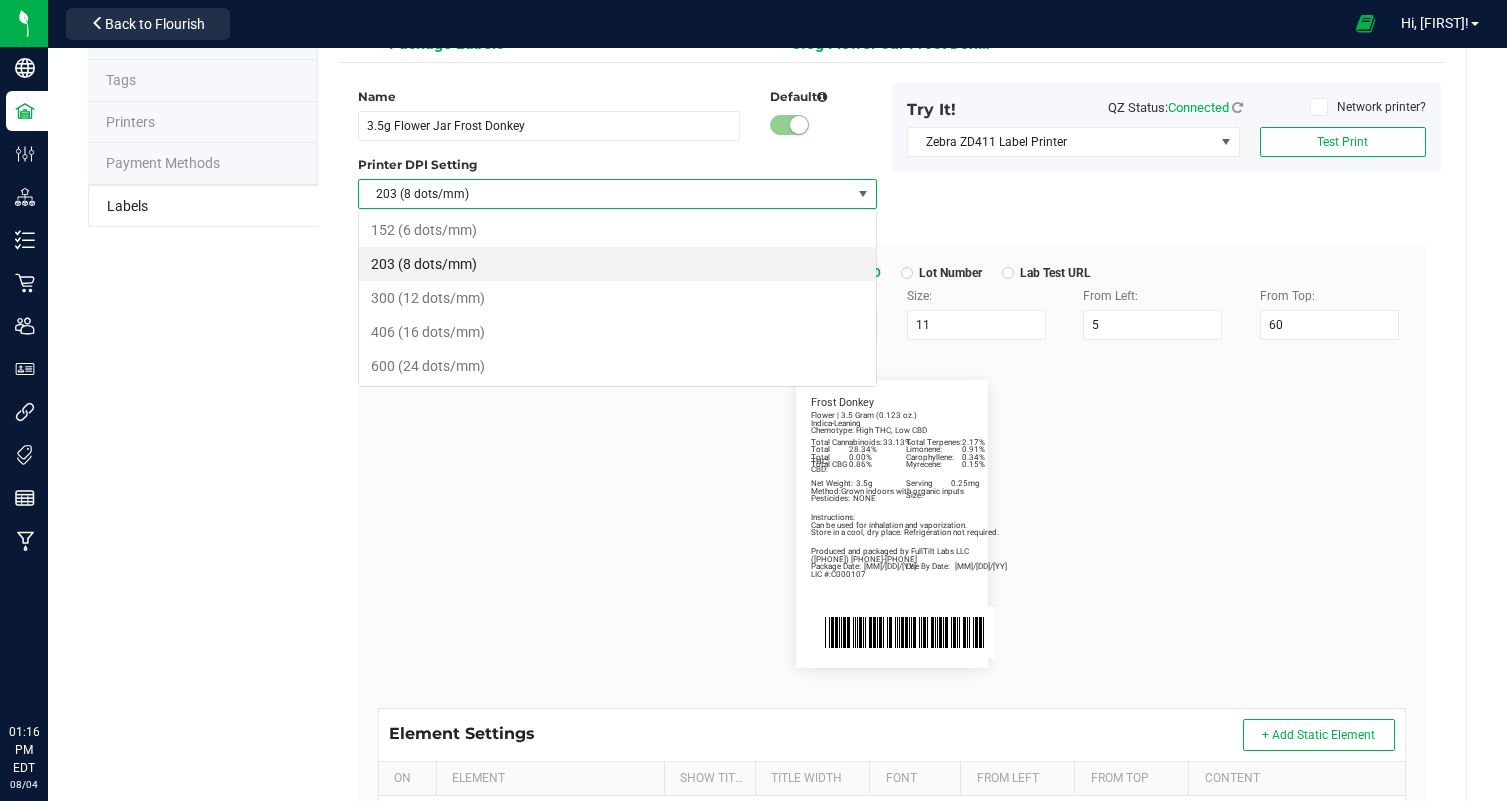 scroll, scrollTop: 99970, scrollLeft: 99480, axis: both 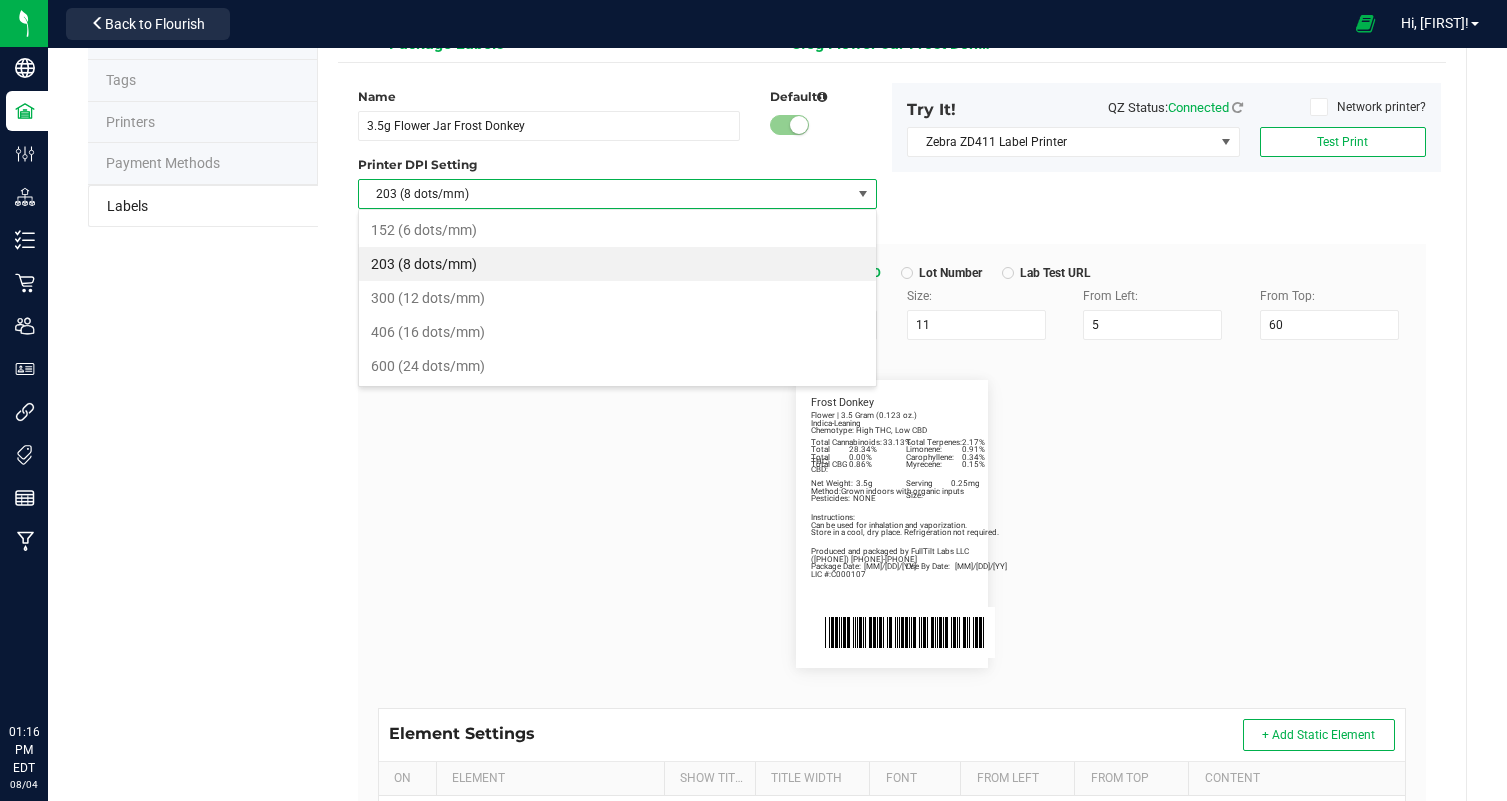click at bounding box center [863, 194] 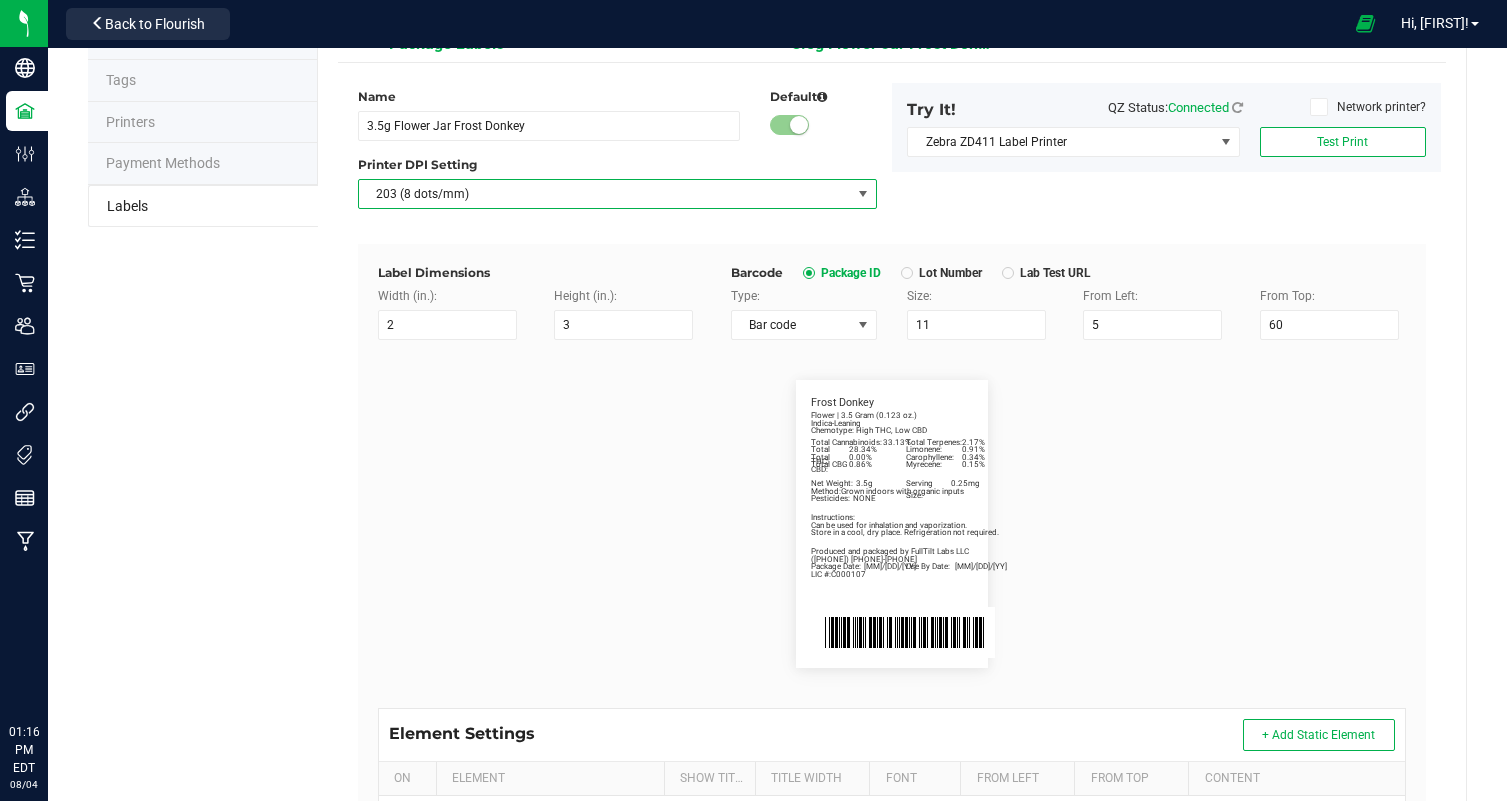 scroll, scrollTop: 481, scrollLeft: 0, axis: vertical 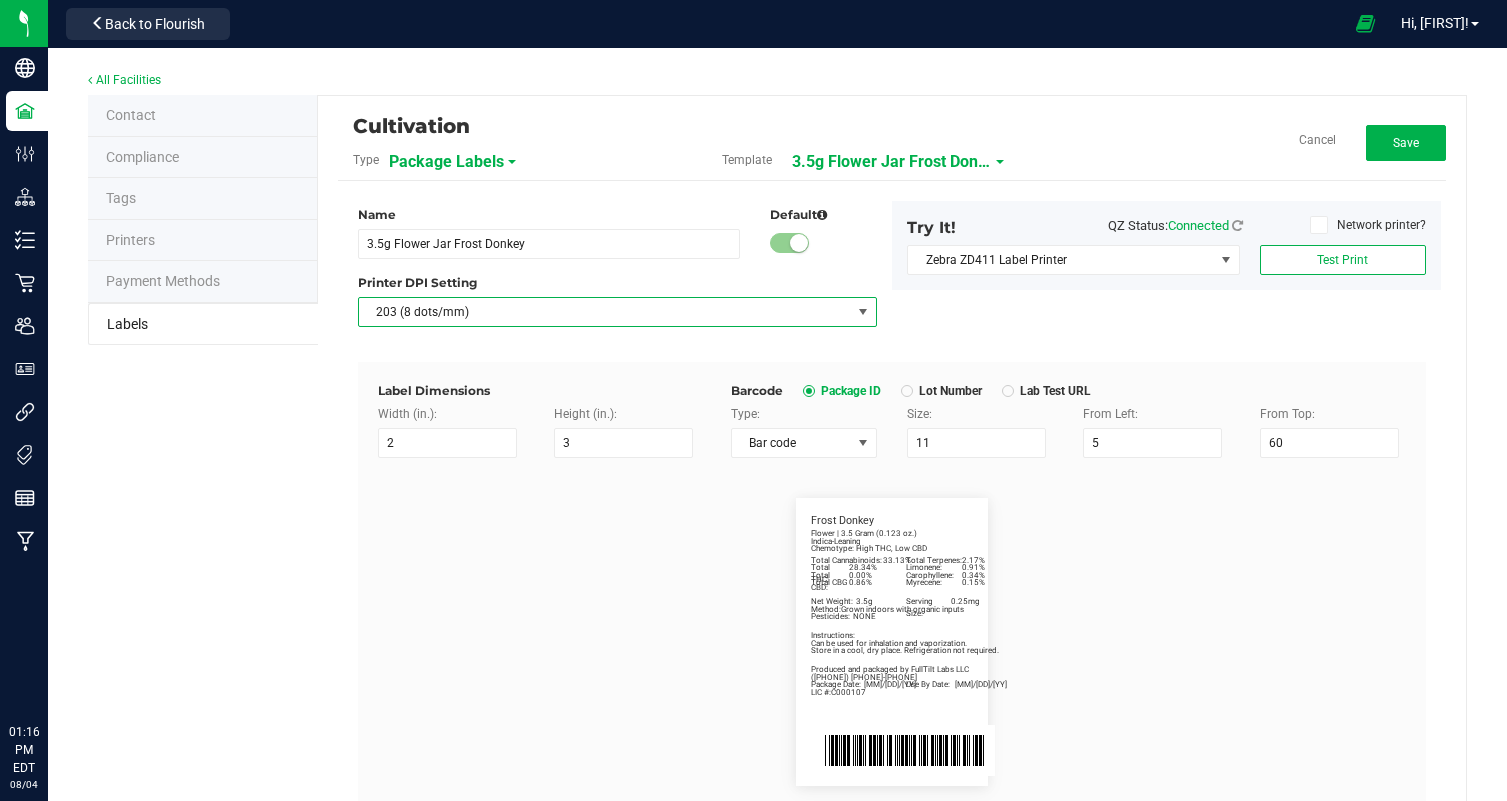 click on "Total Cannabinoids:   33.13%    Total Terpenes:   2.17%   Indica-Leaning   Chemotype:   High THC, Low CBD   Produced and packaged by FullTilt Labs LLC   Store in a cool, dry place. Refrigeration not required.   Instructions:       Can be used for inhalation and vaporization.   Method:   Grown indoors with organic inputs   Pesticides:   NONE   (609) 895-6678   LIC #:C000107       Limonene:   0.91%   Carophyllene:   0.34%   Myrecene:   0.15%   Frost Donkey   Package Date:   07/30/25   Use By Date:    01/30/26   Total THC:   28.34%    Total CBD:   0.00%    Total CBG   0.86%   Net Weight:   3.5g   Serving Size:   0.25mg   Flower | 3.5 Gram (0.123 oz.)" at bounding box center [892, 642] 